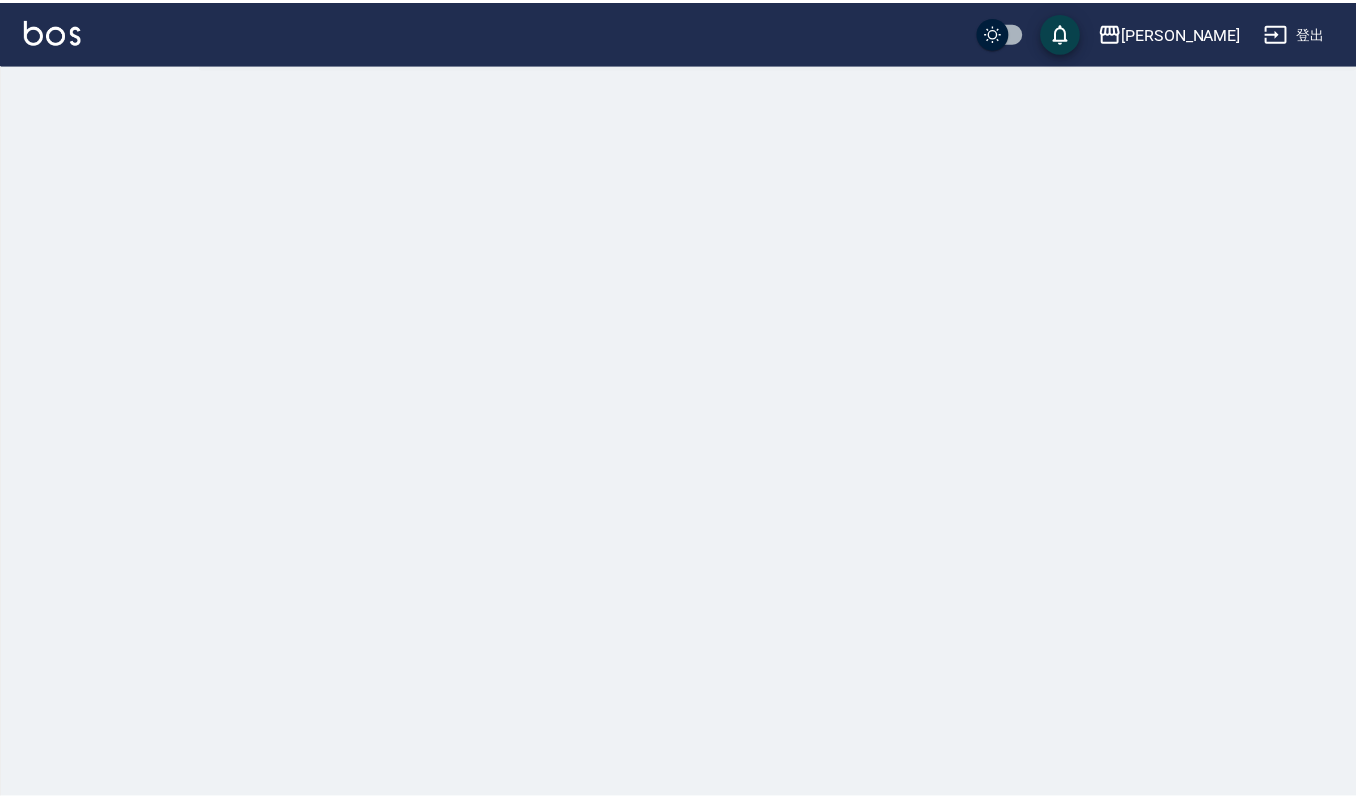 scroll, scrollTop: 0, scrollLeft: 0, axis: both 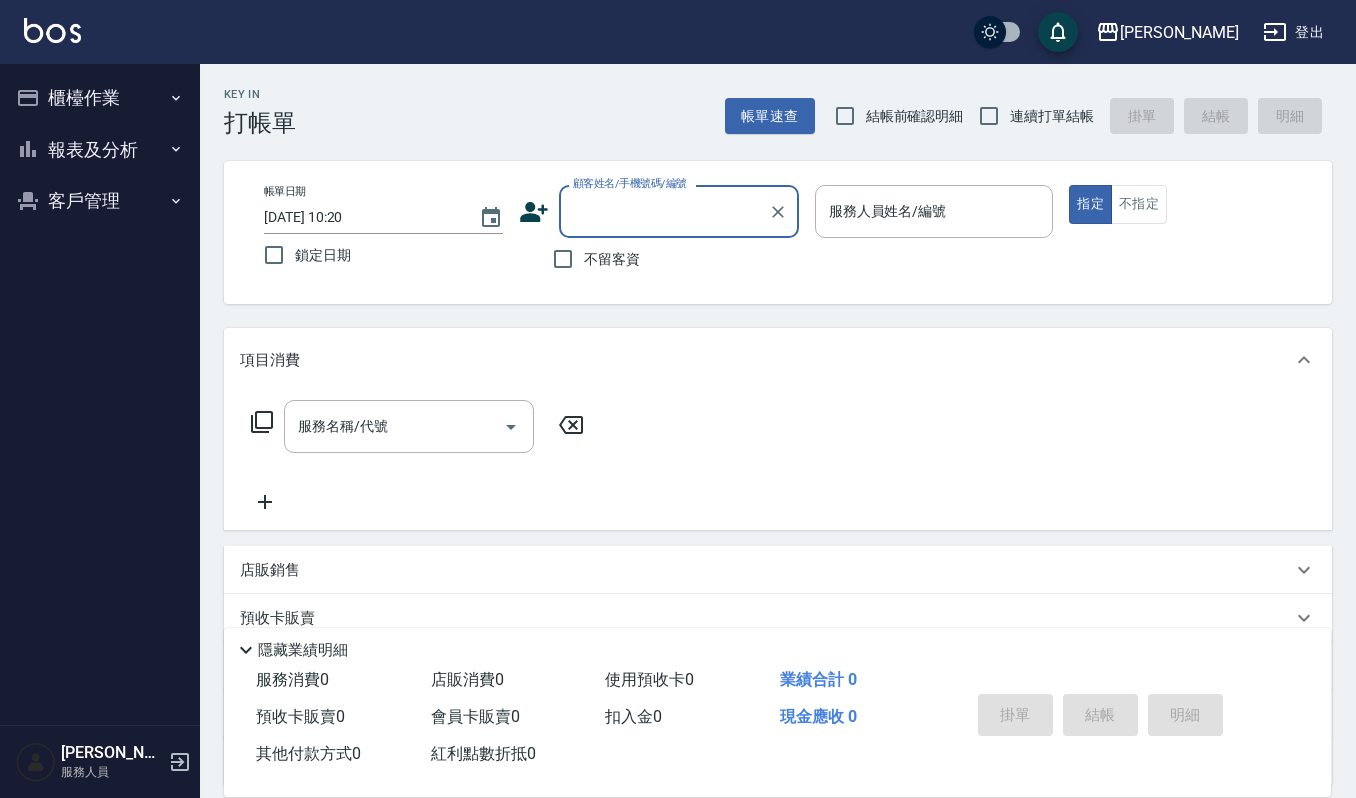 click on "客戶管理" at bounding box center [100, 201] 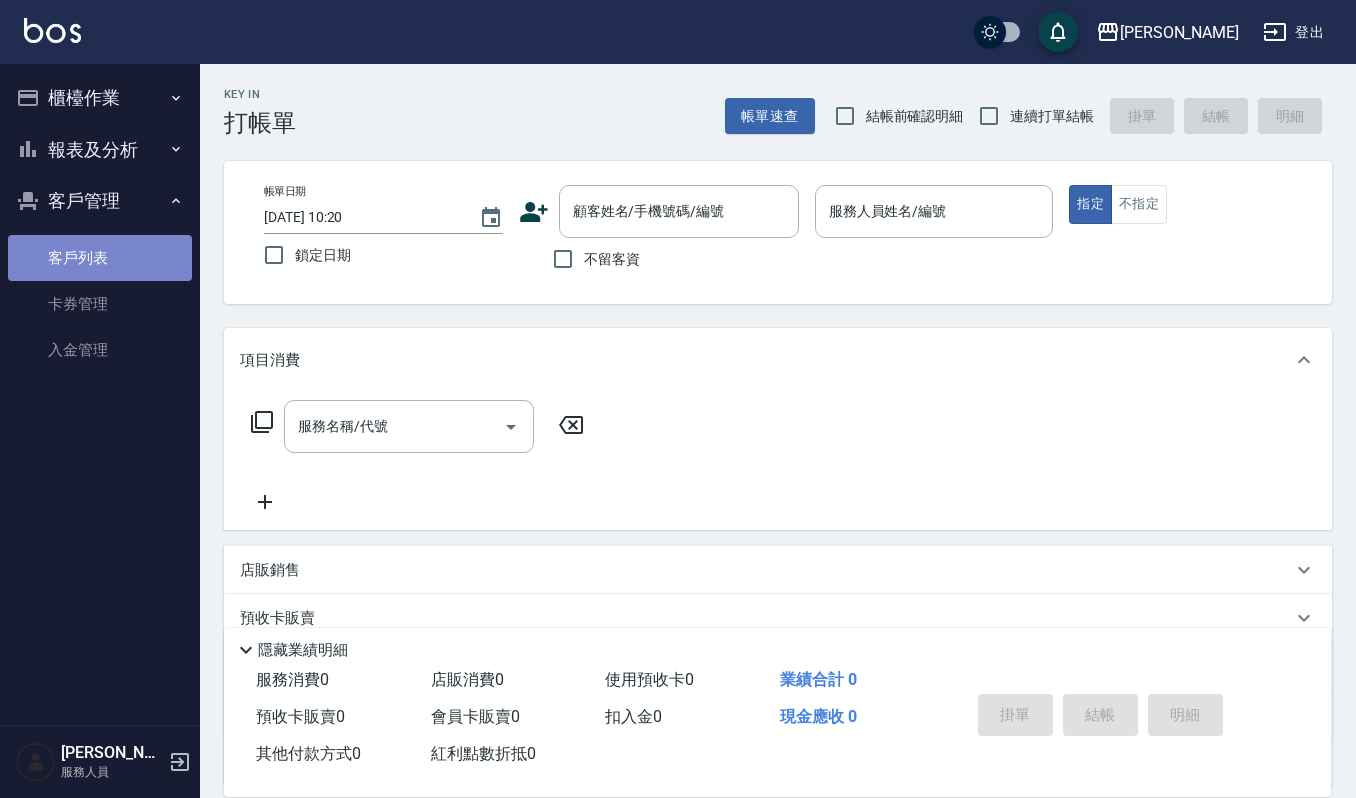click on "客戶列表" at bounding box center [100, 258] 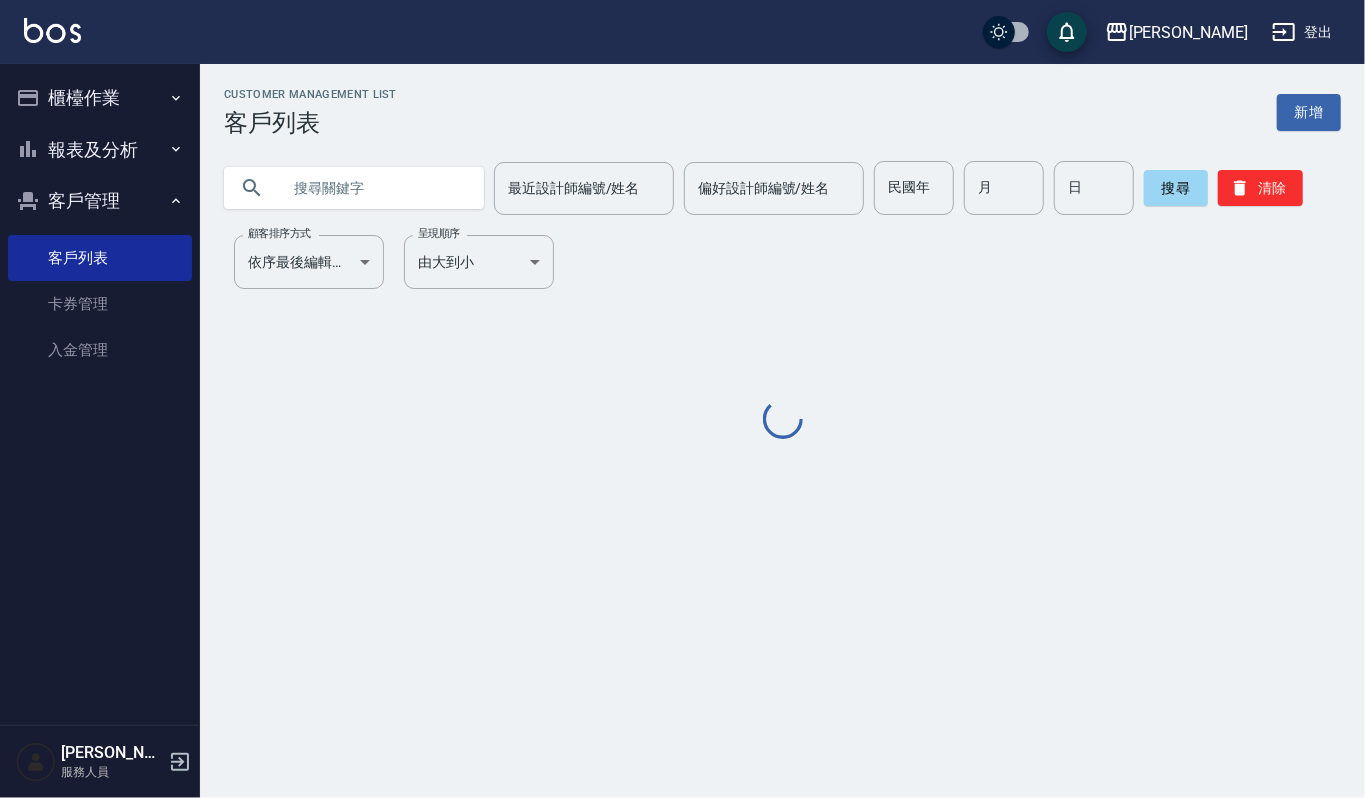 click at bounding box center [374, 188] 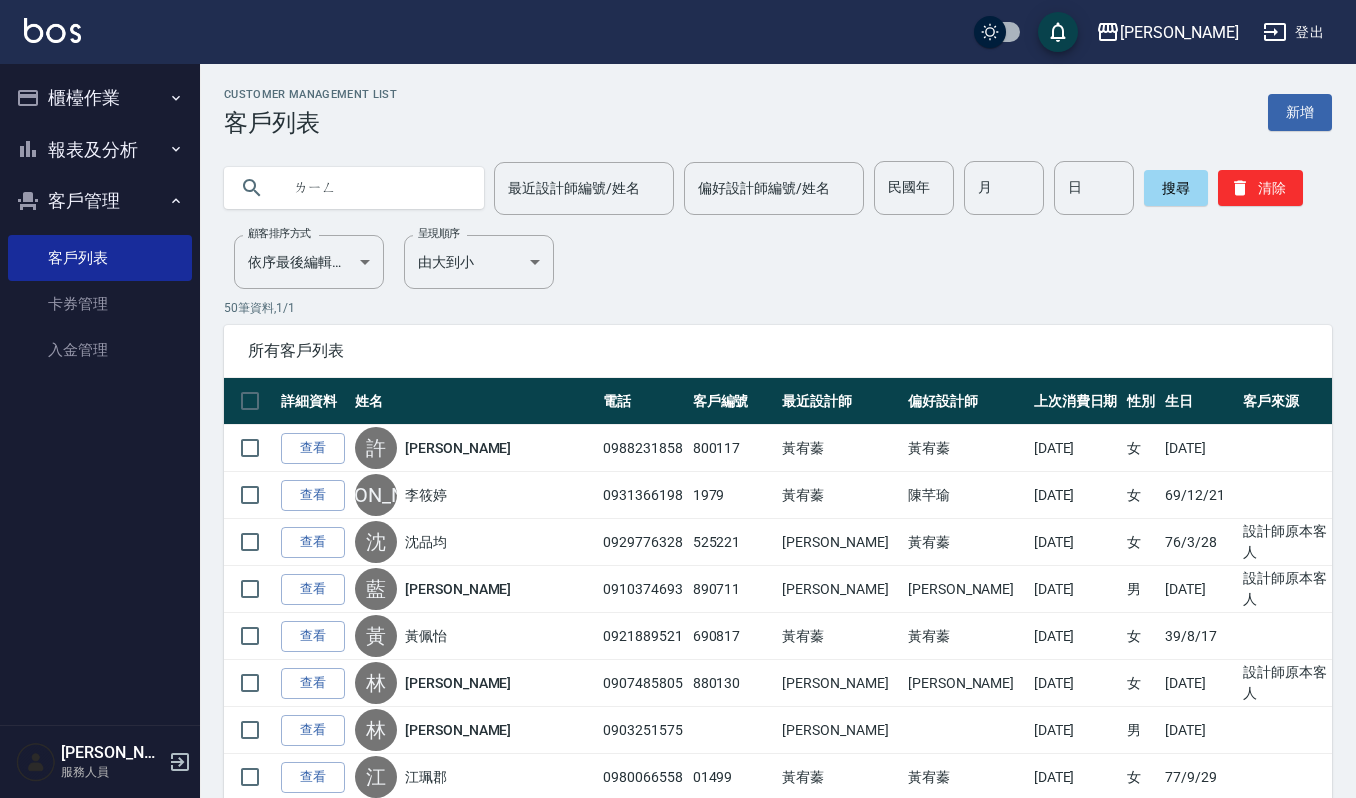 type on "玲" 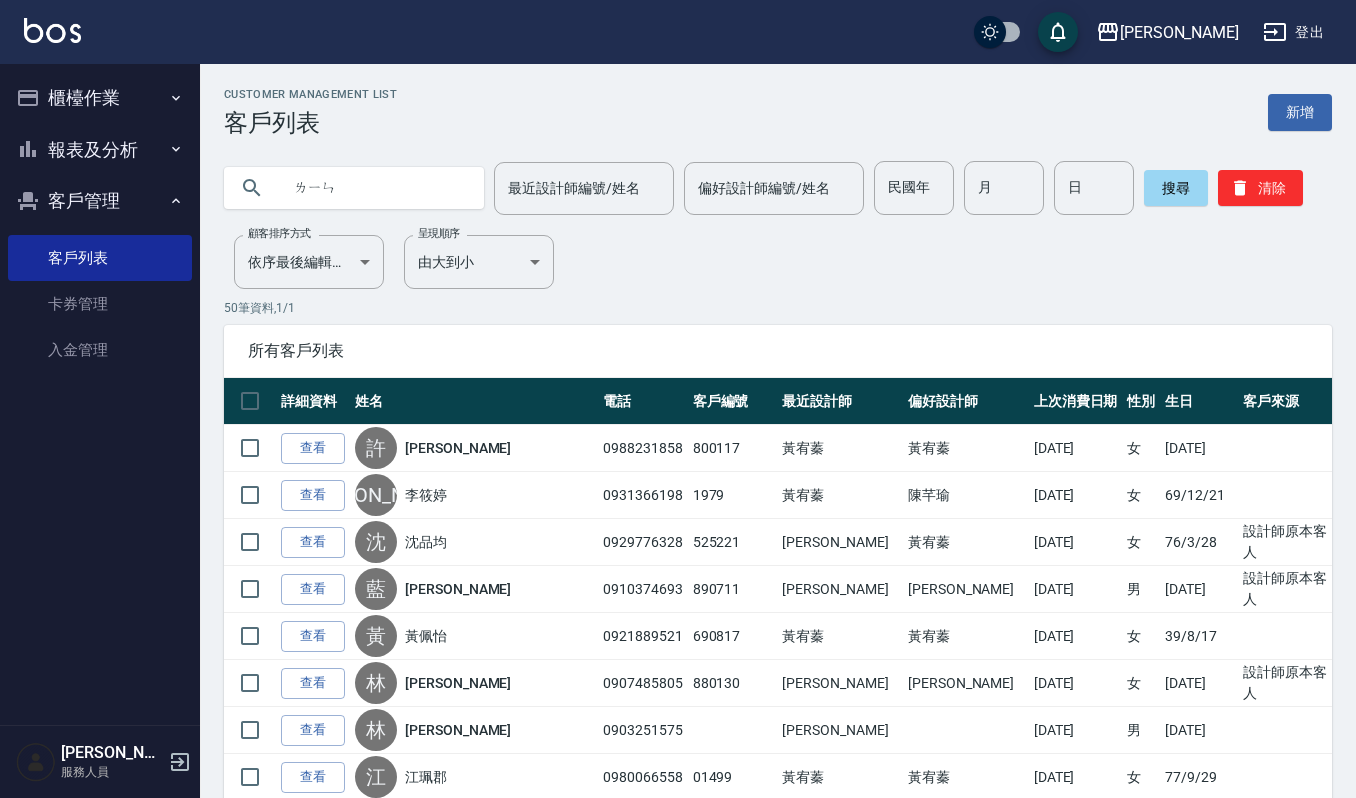 type on "林" 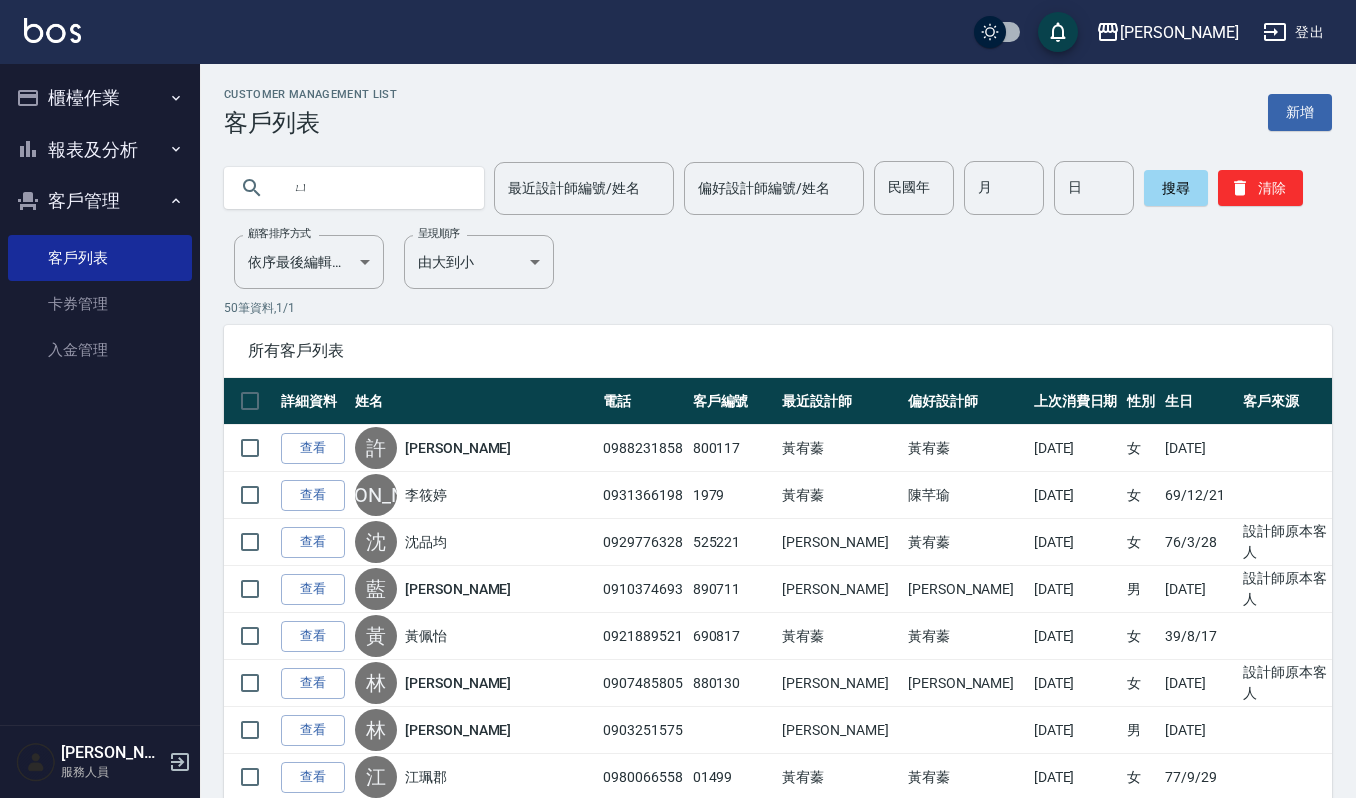 type on "愈" 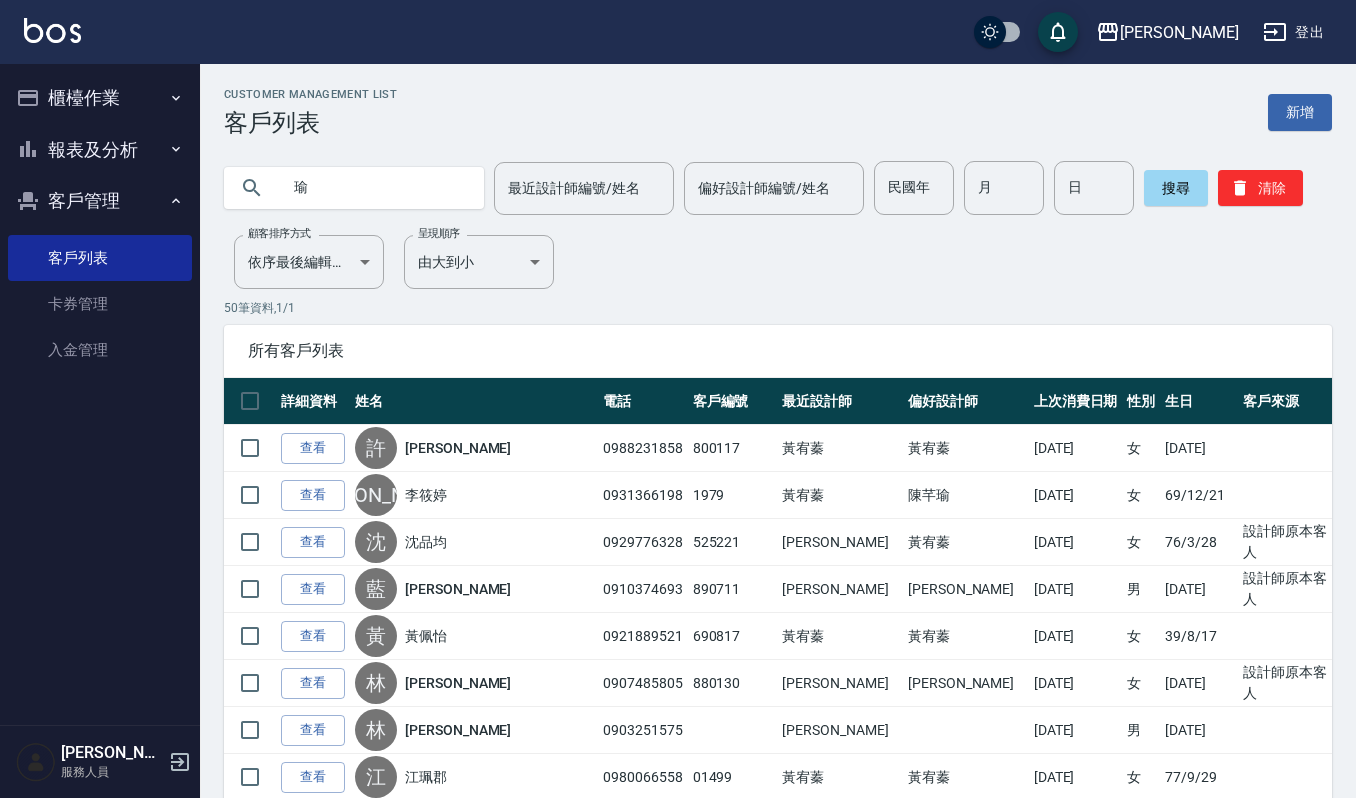 type on "瑜" 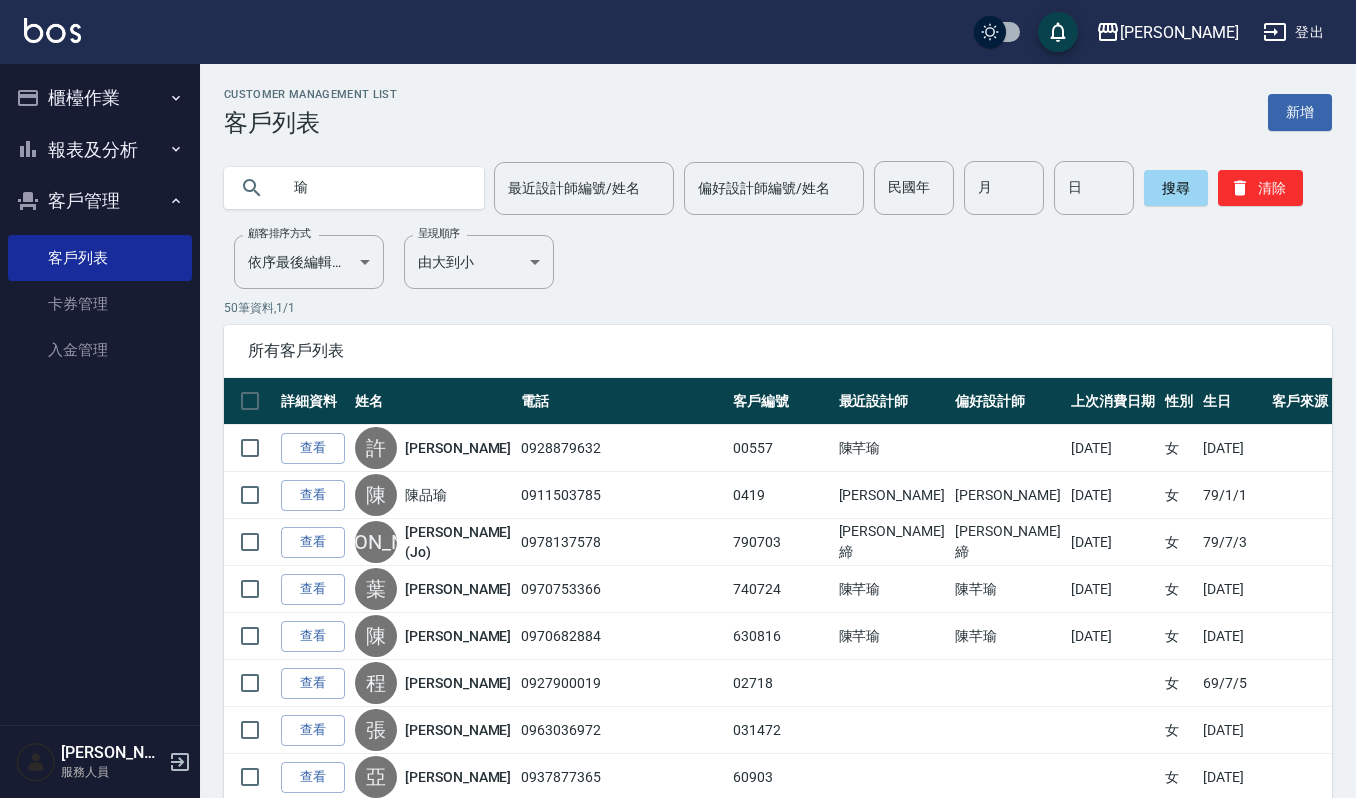 click on "瑜" at bounding box center [374, 188] 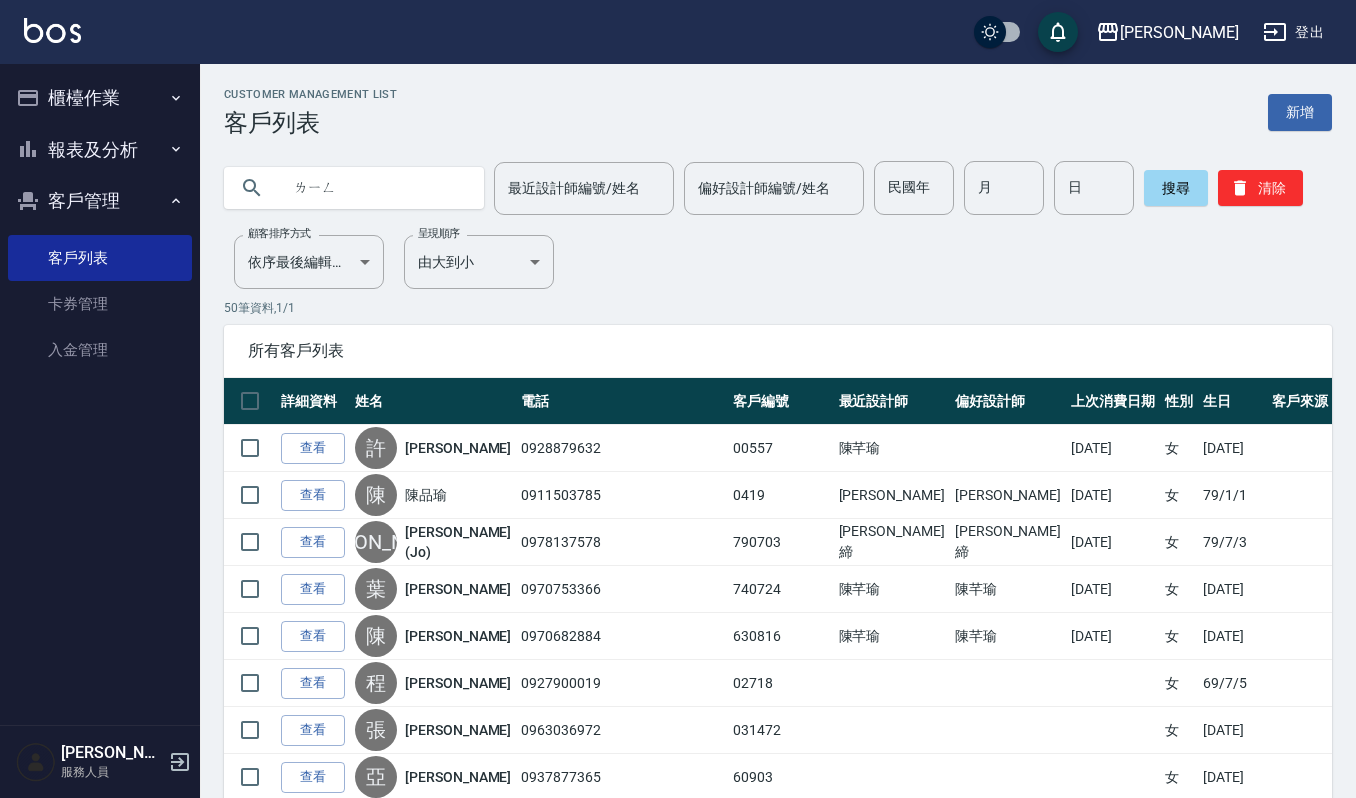 type on "另" 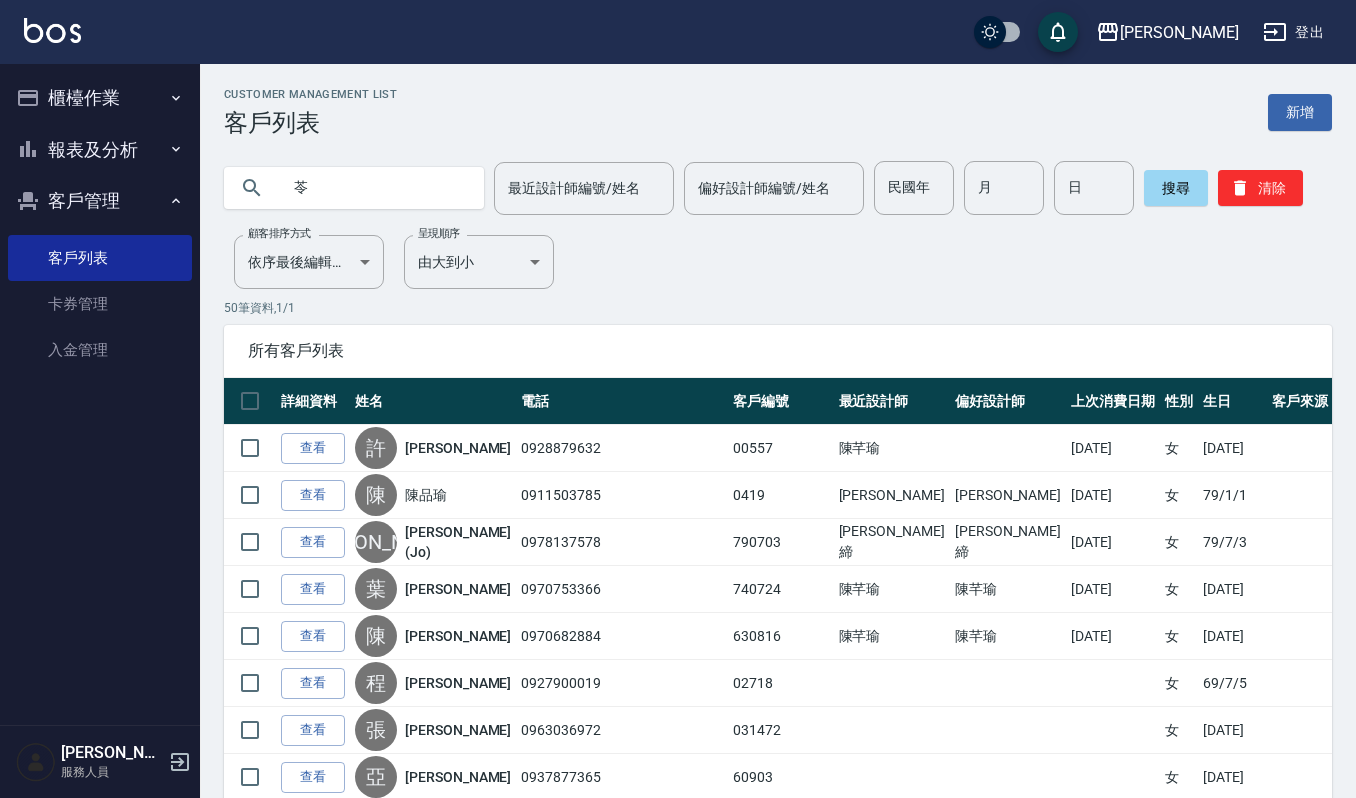 type on "苓" 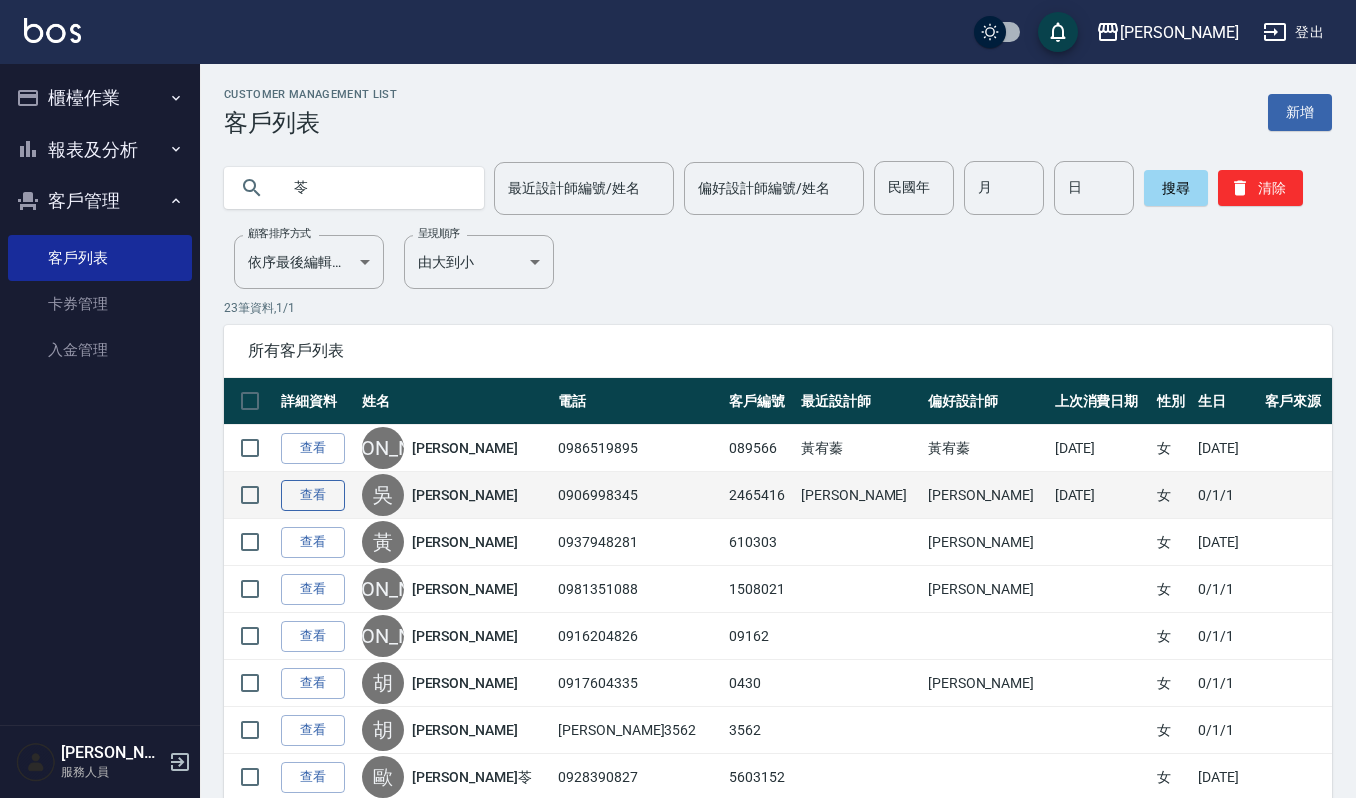 click on "查看" at bounding box center [313, 495] 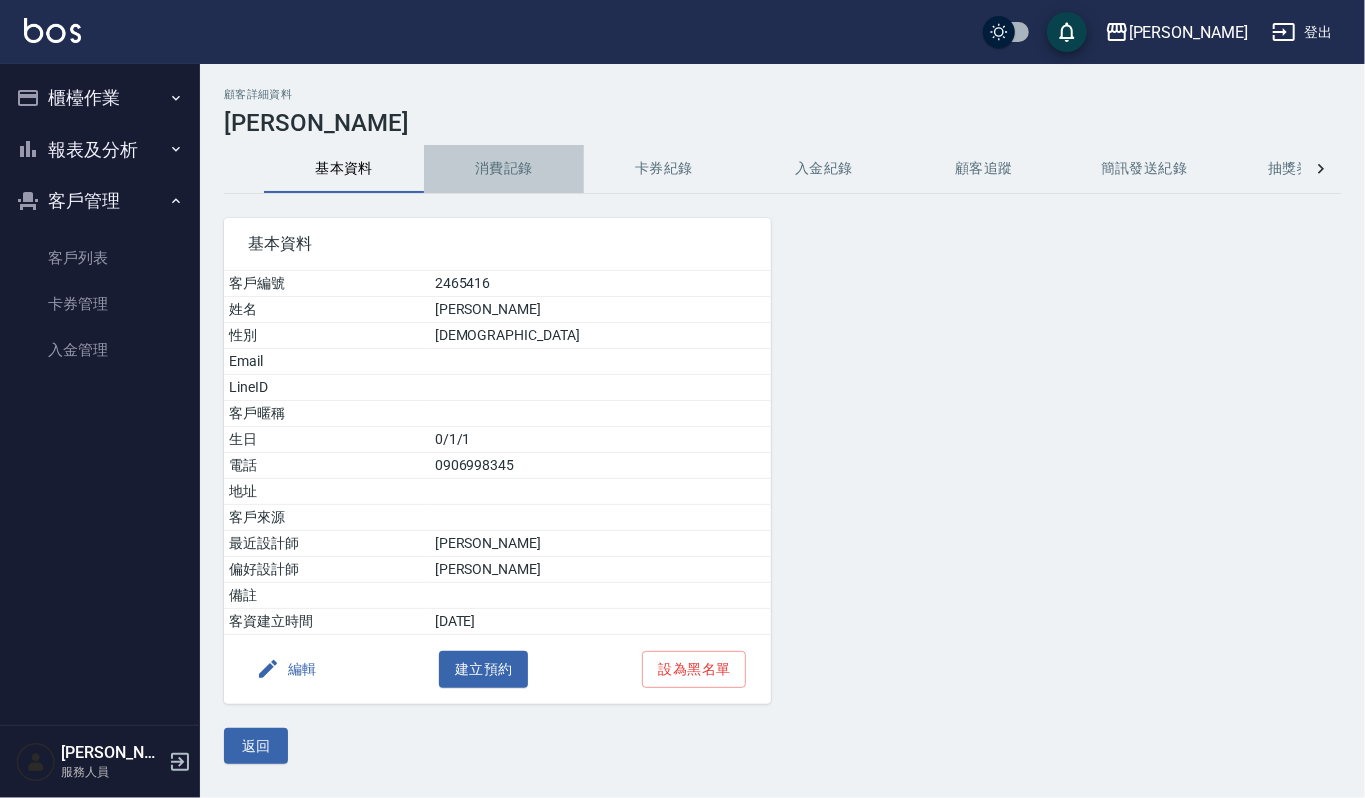 click on "消費記錄" at bounding box center [504, 169] 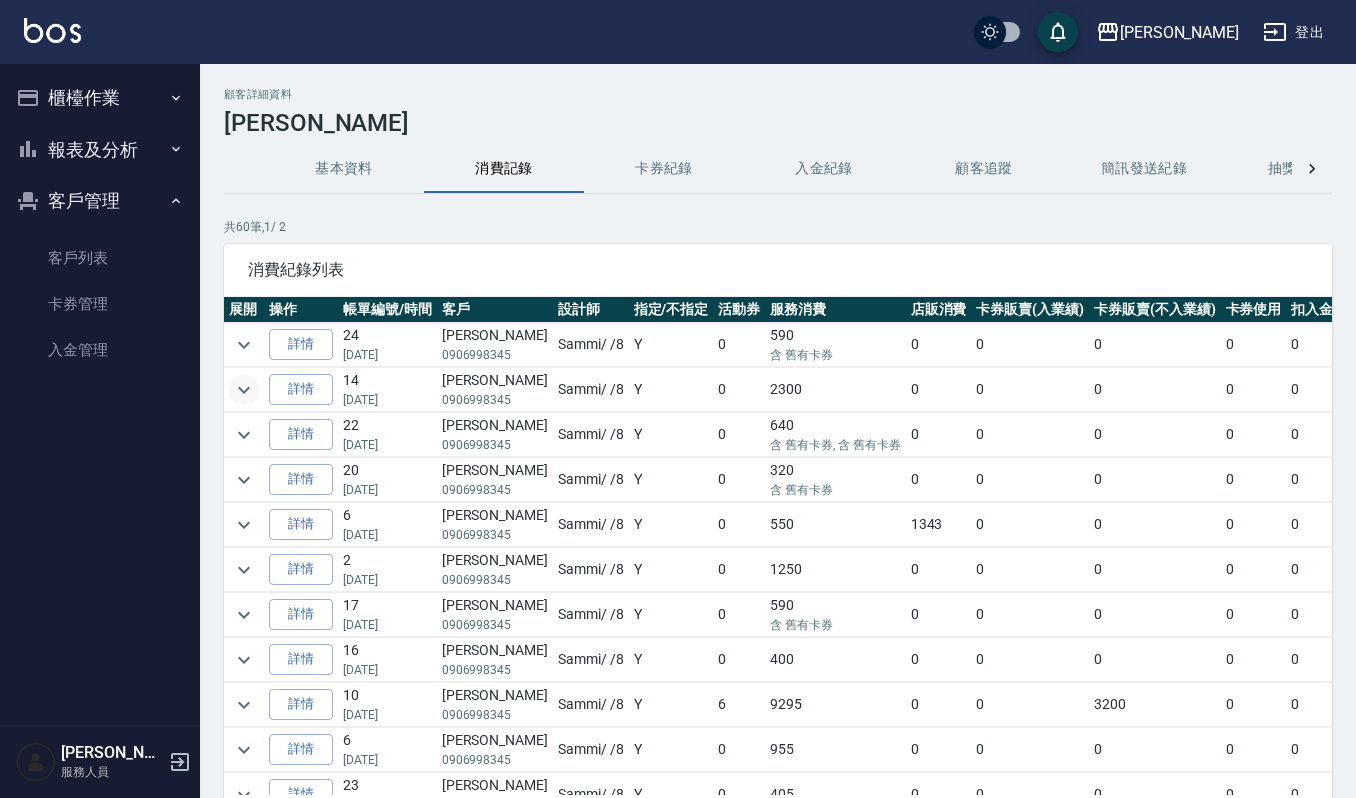 click 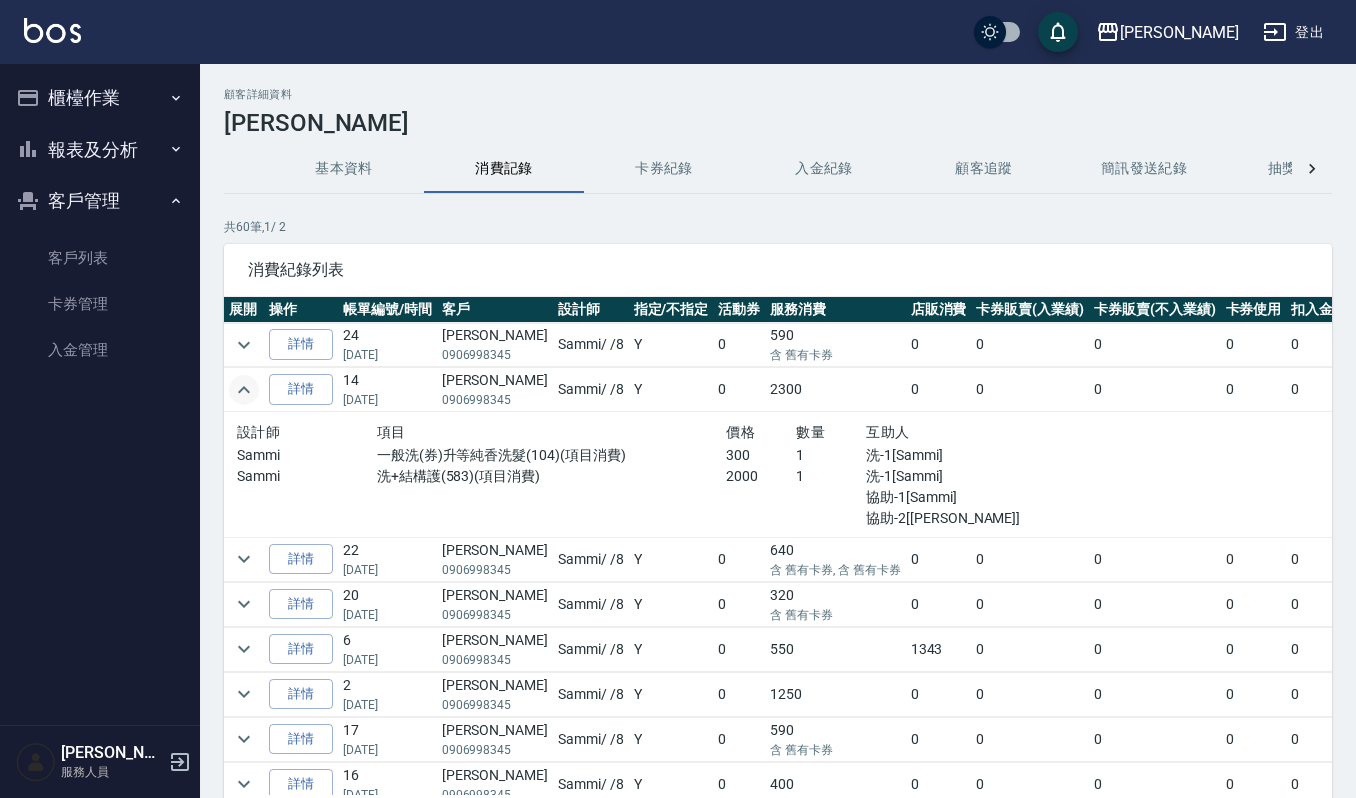 scroll, scrollTop: 133, scrollLeft: 0, axis: vertical 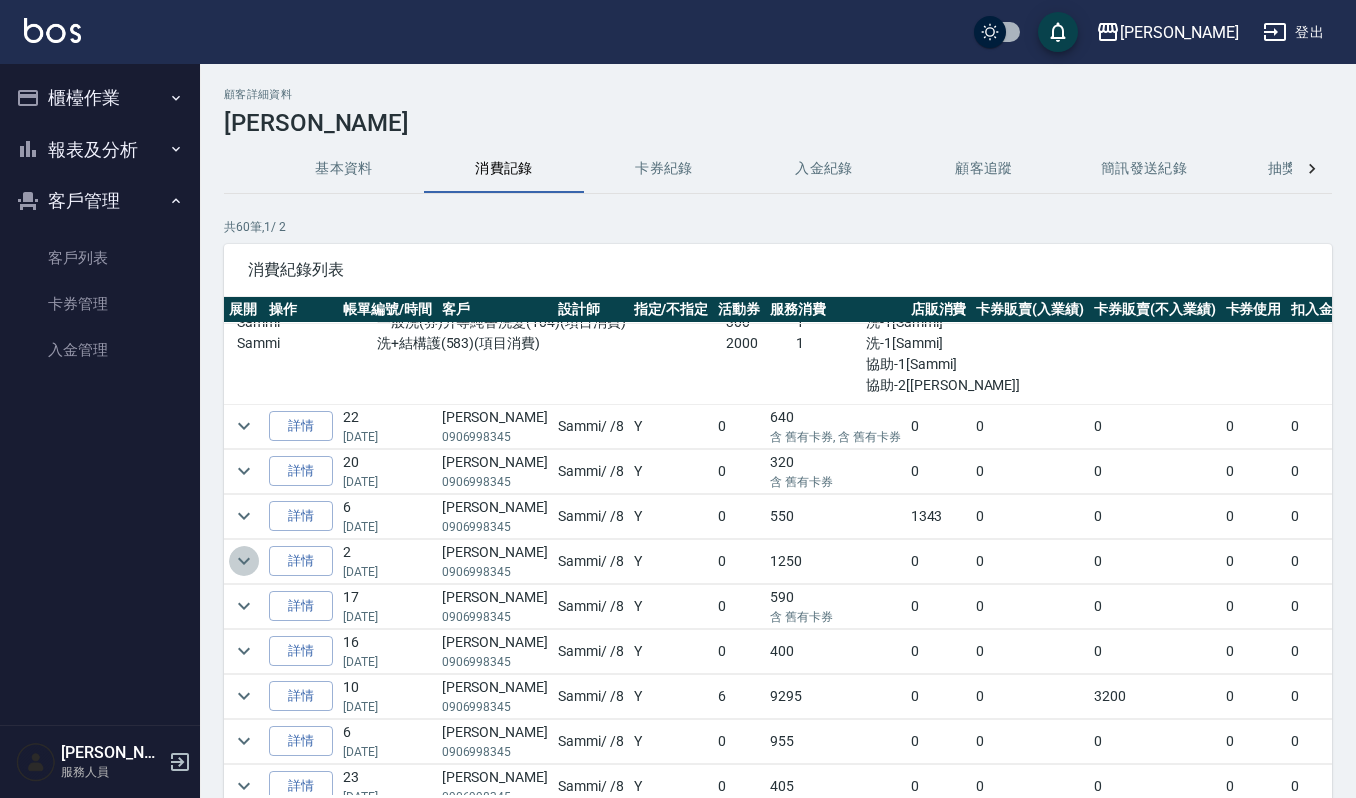 click 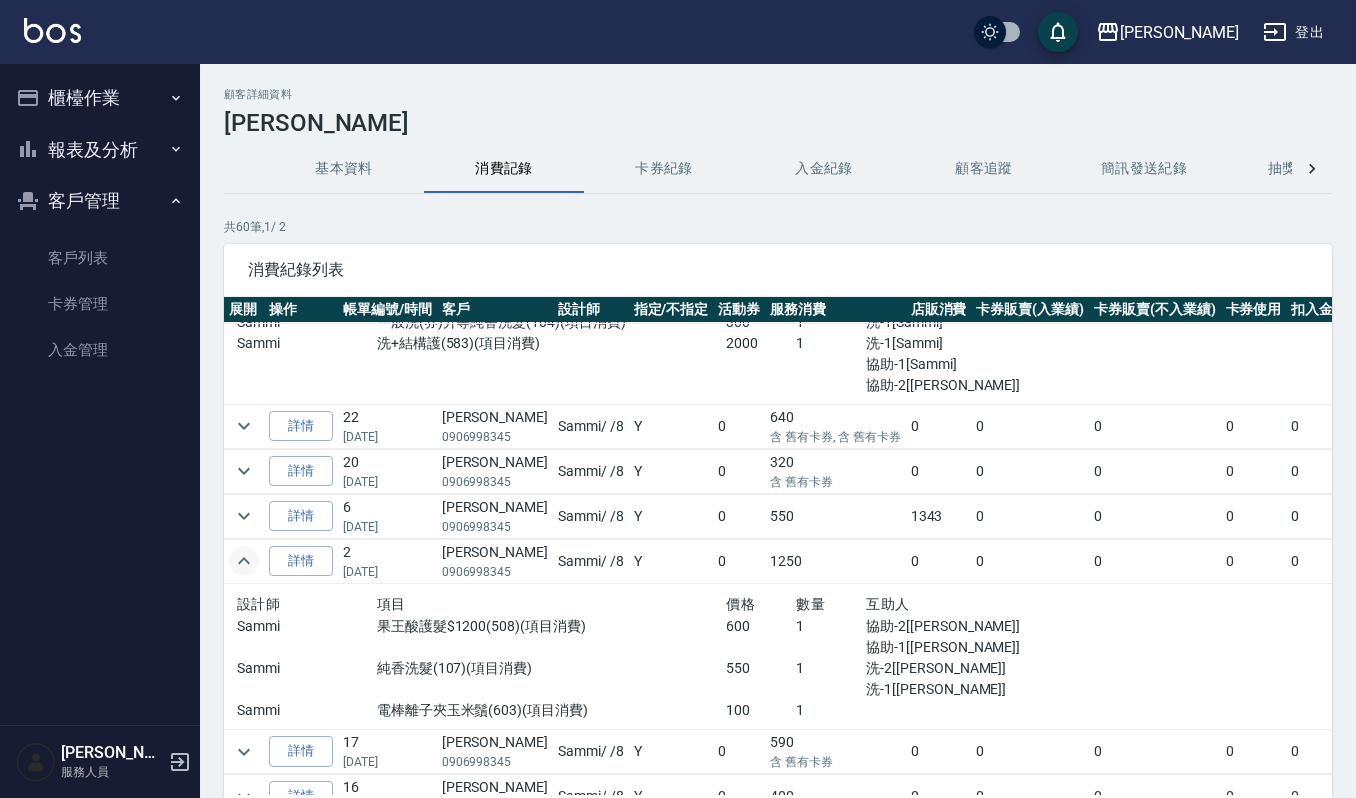 scroll, scrollTop: 400, scrollLeft: 0, axis: vertical 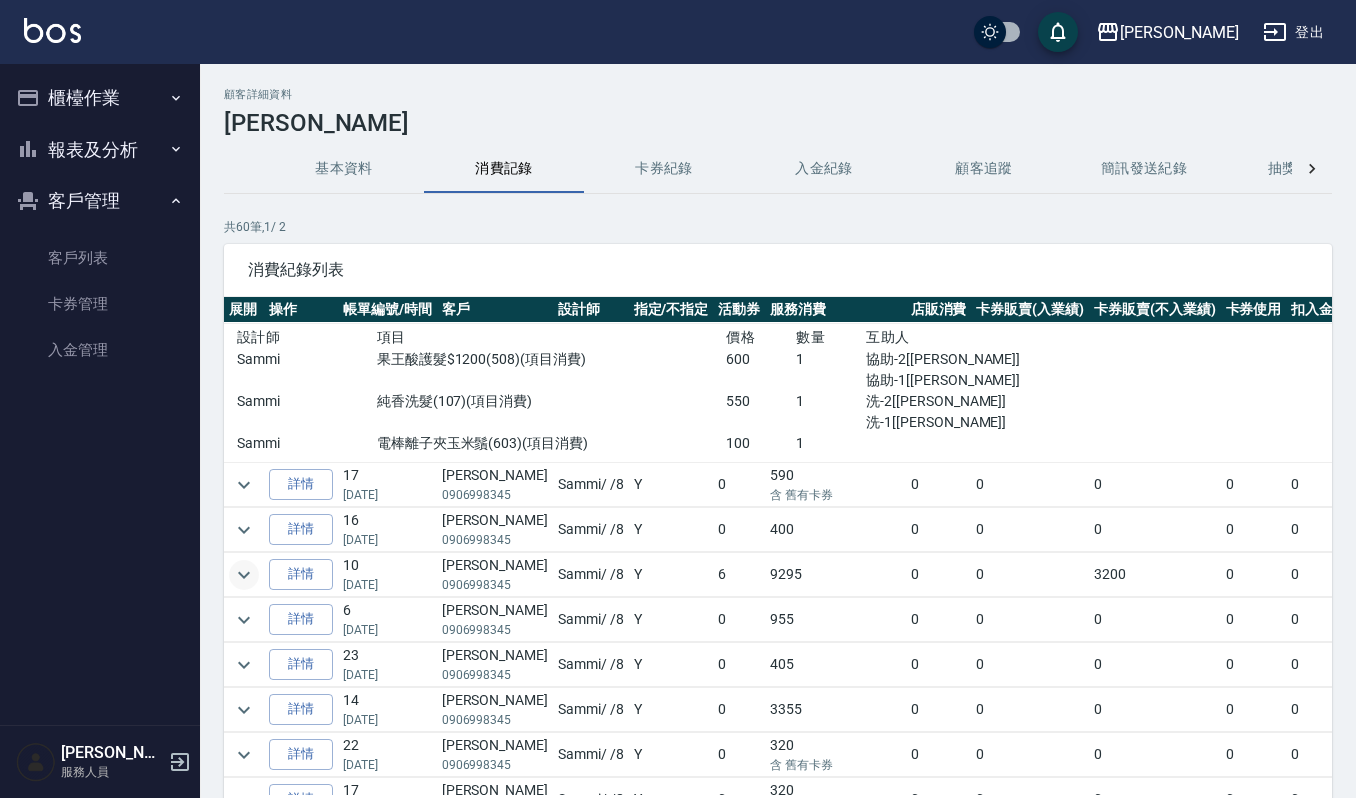 click 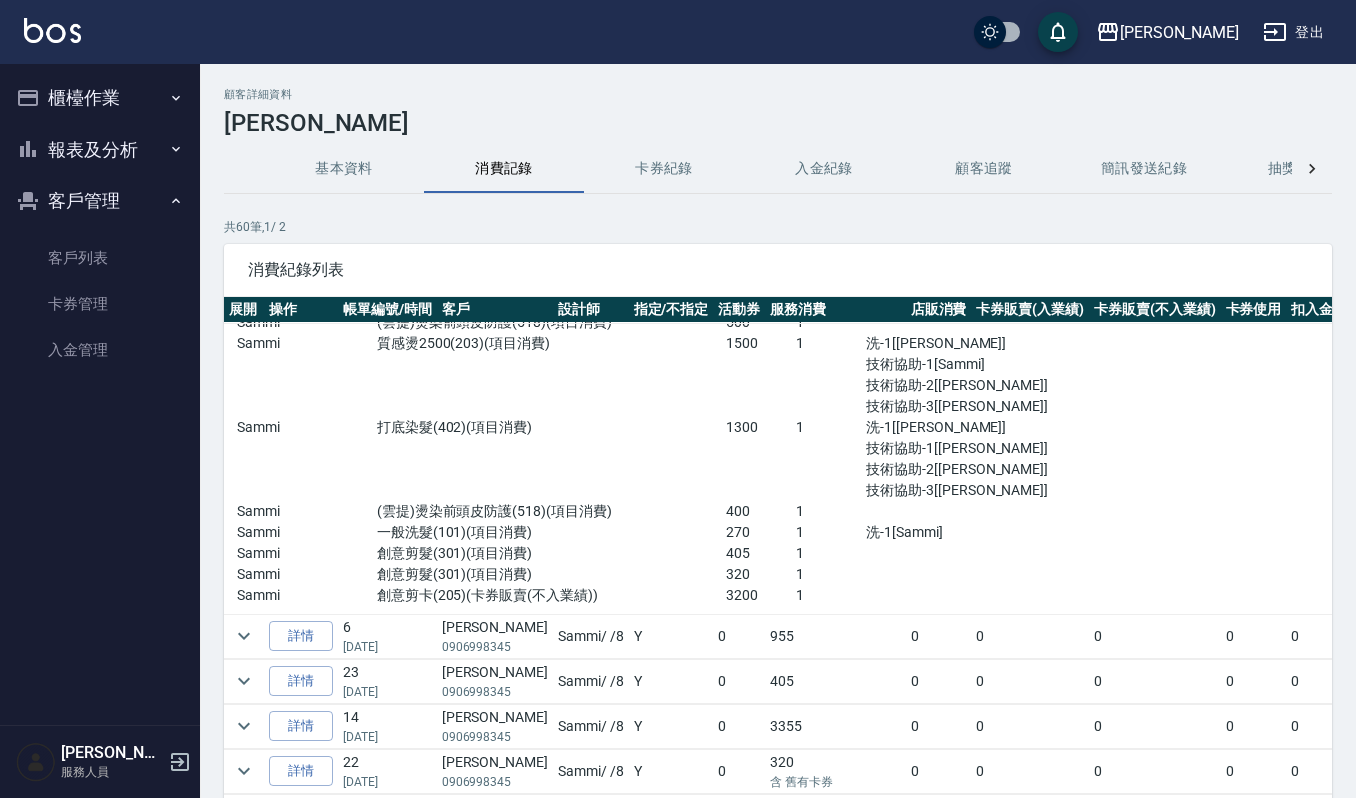 scroll, scrollTop: 933, scrollLeft: 0, axis: vertical 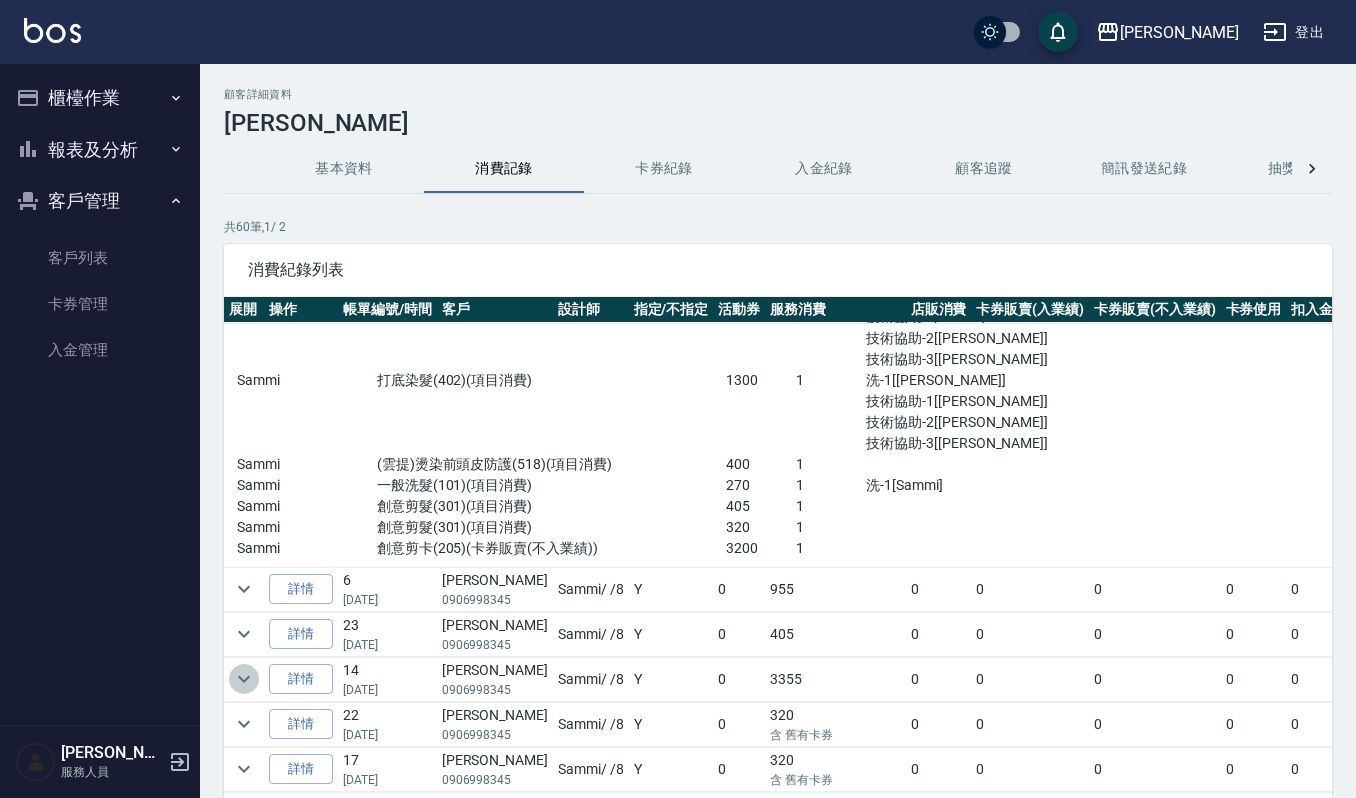 click 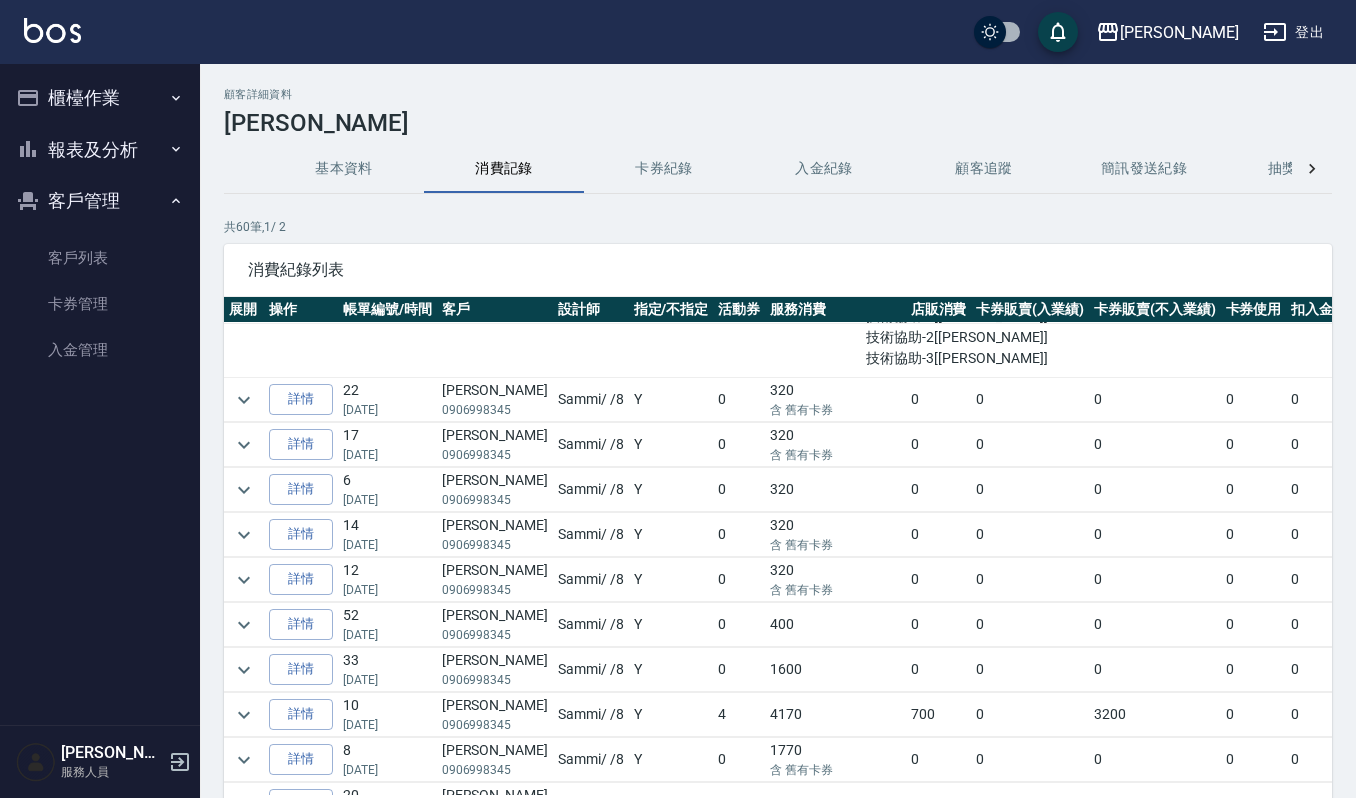 scroll, scrollTop: 1600, scrollLeft: 0, axis: vertical 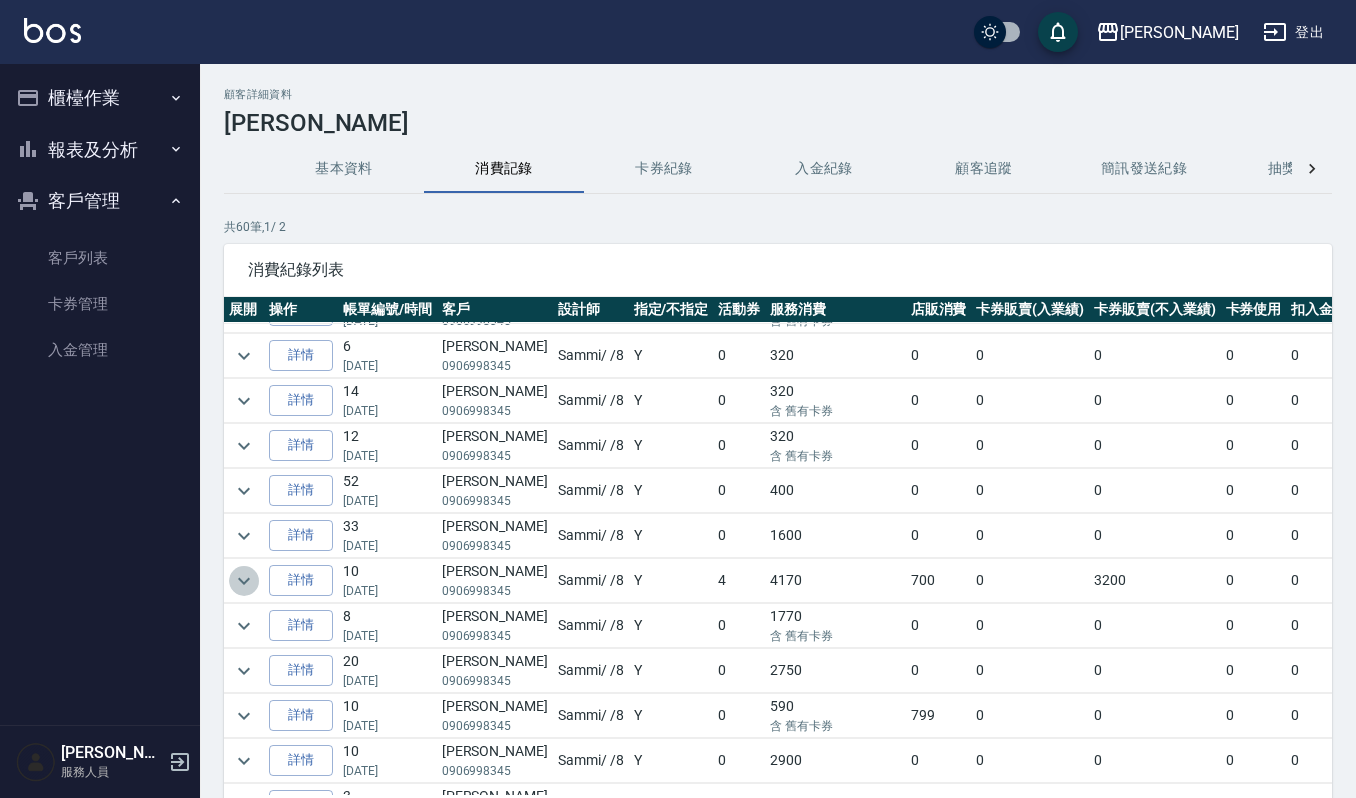click 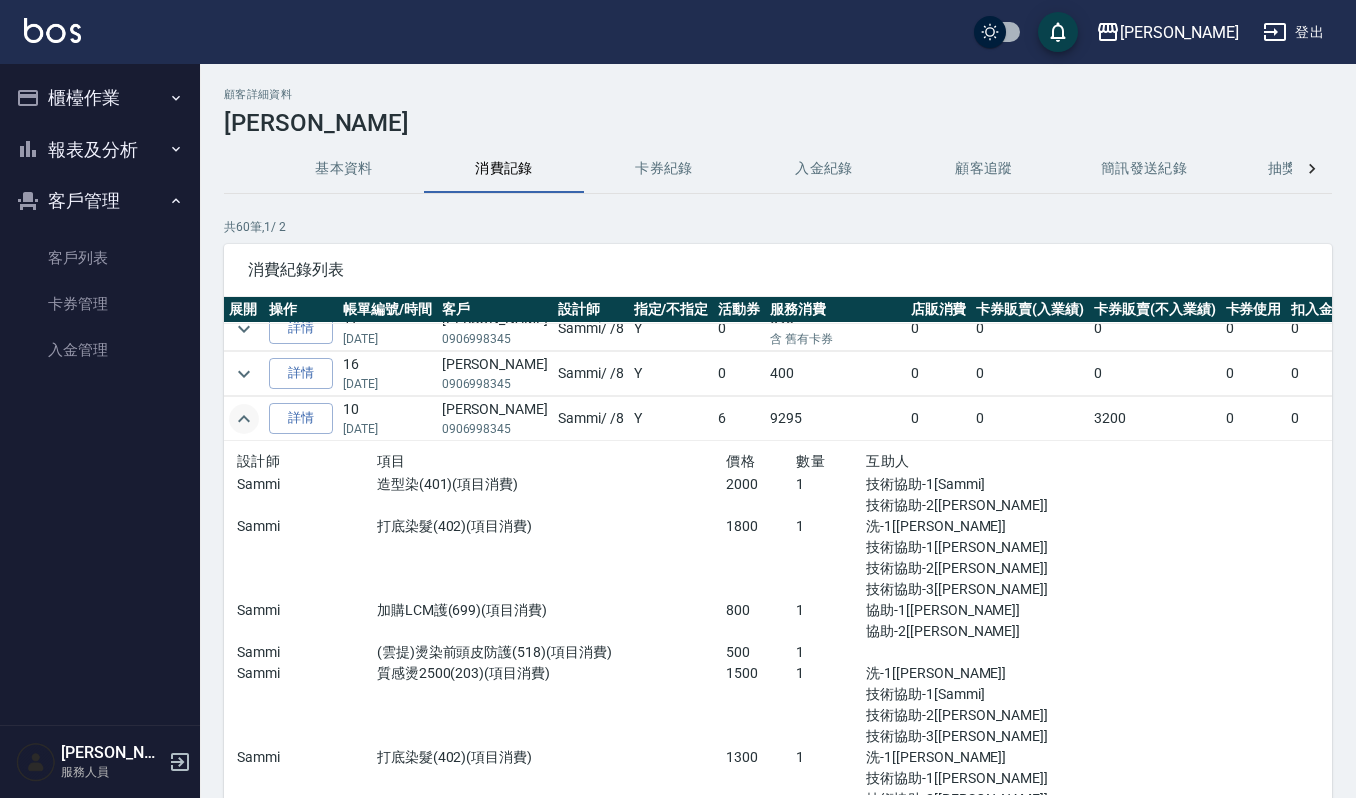 scroll, scrollTop: 533, scrollLeft: 0, axis: vertical 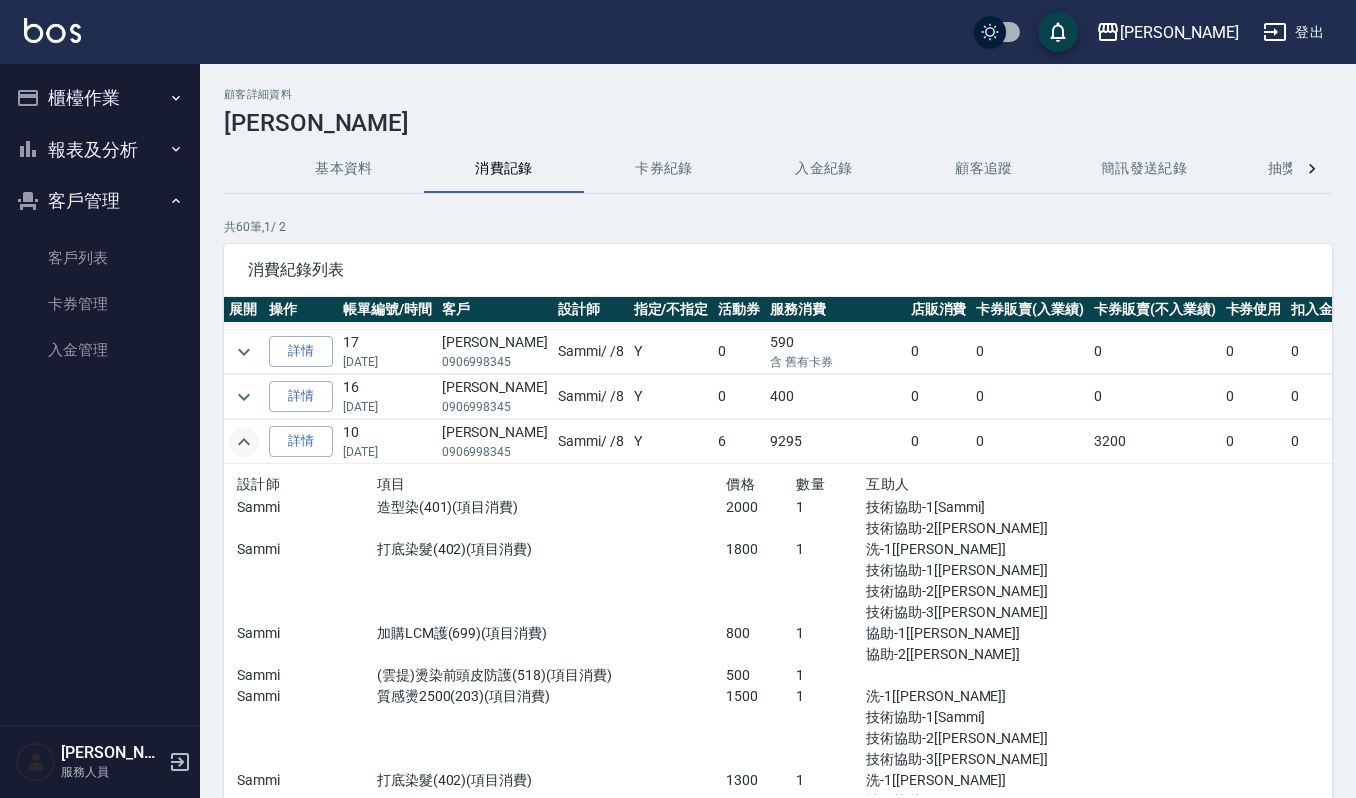 drag, startPoint x: 98, startPoint y: 26, endPoint x: 109, endPoint y: 13, distance: 17.029387 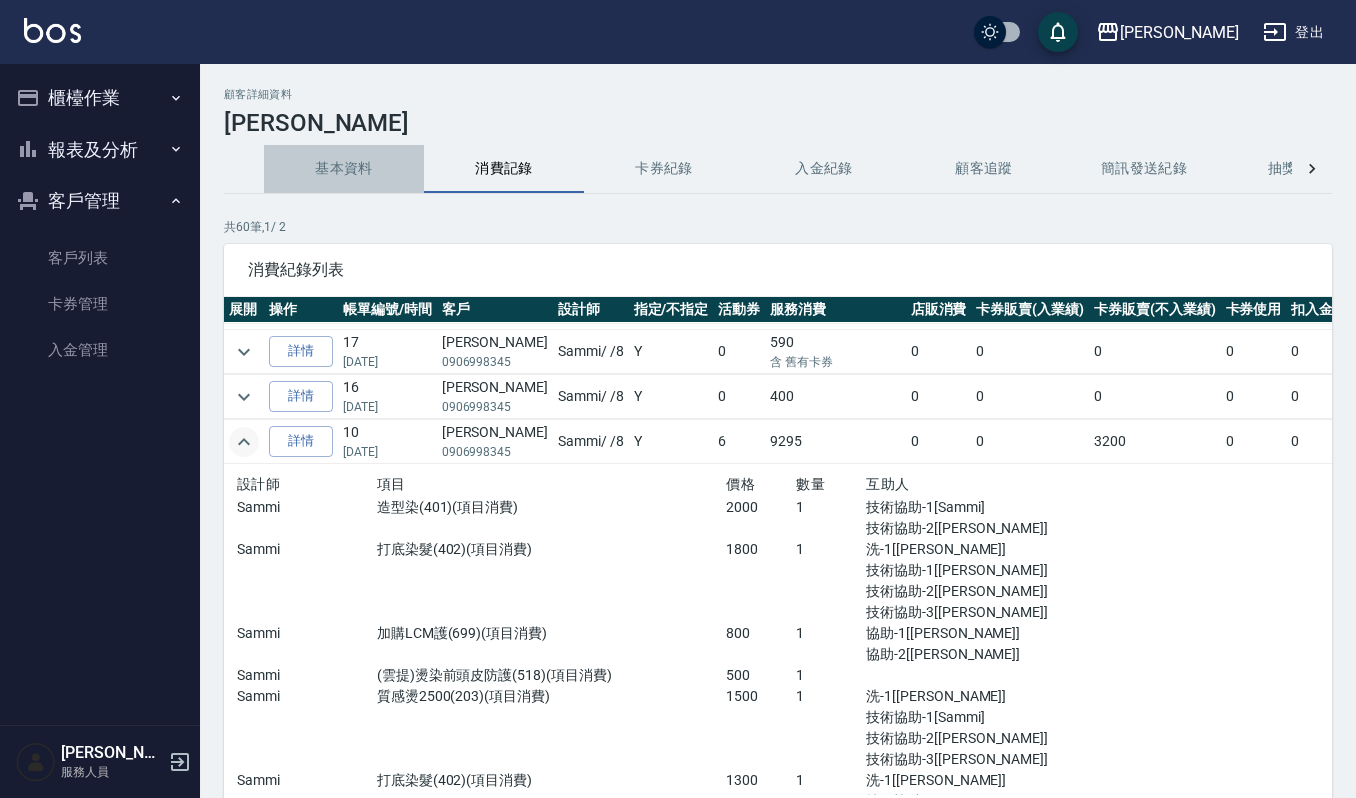 click on "基本資料" at bounding box center (344, 169) 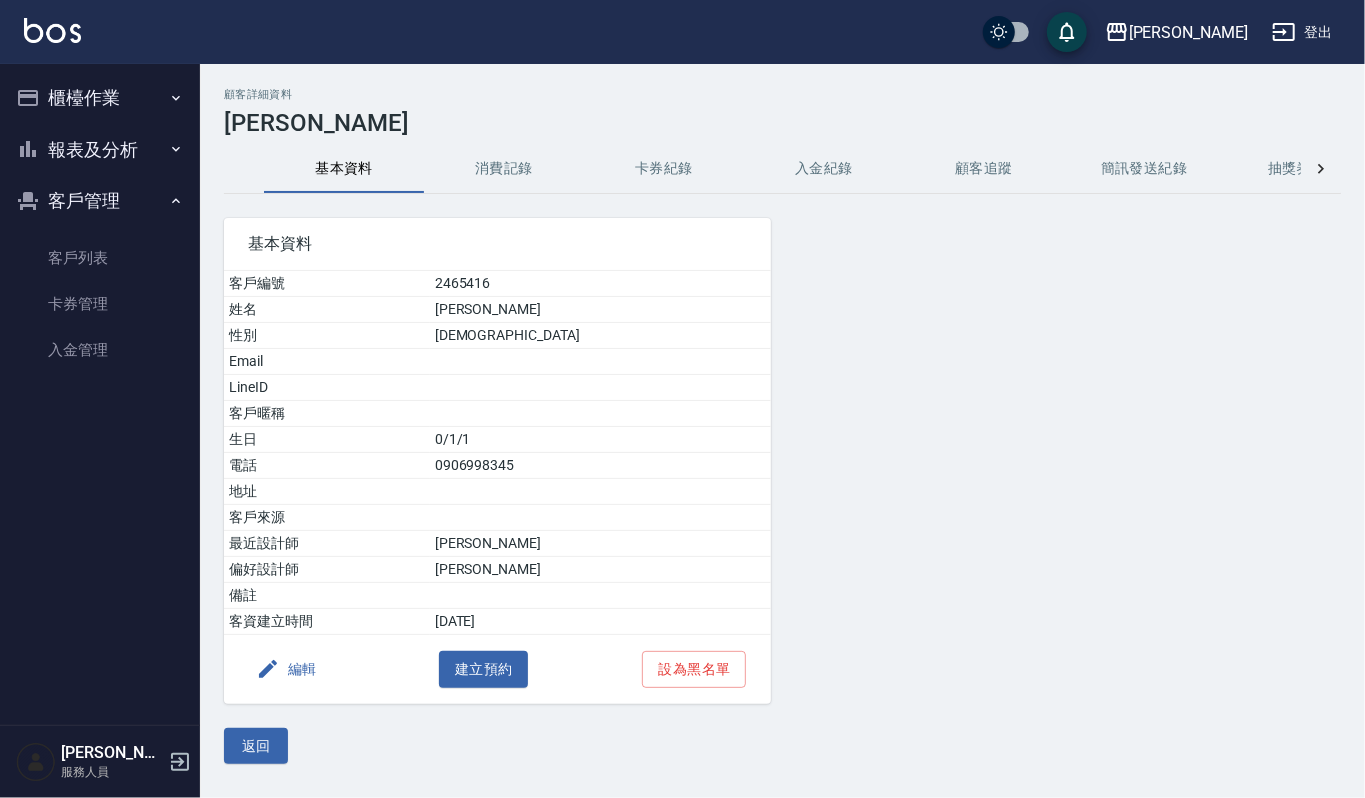 click on "櫃檯作業" at bounding box center [100, 98] 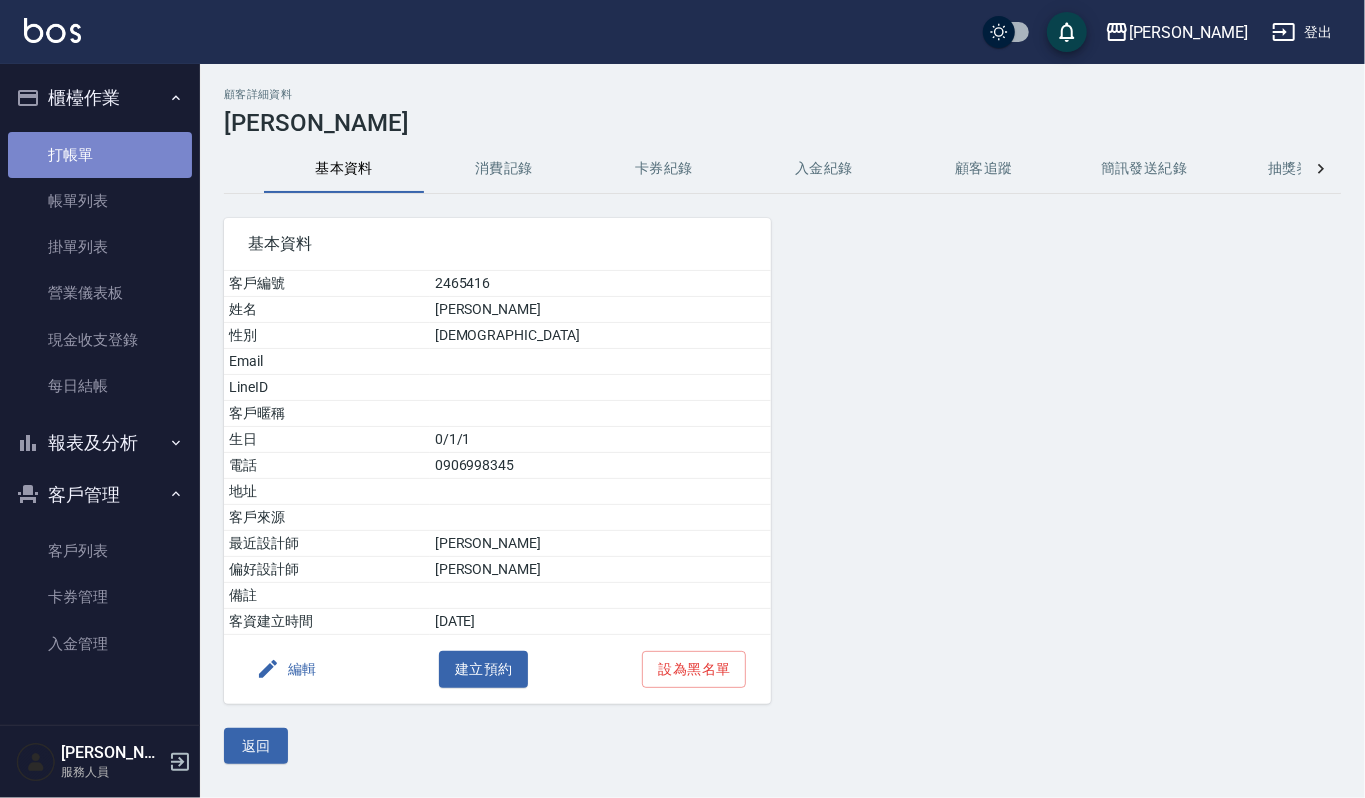 click on "打帳單" at bounding box center (100, 155) 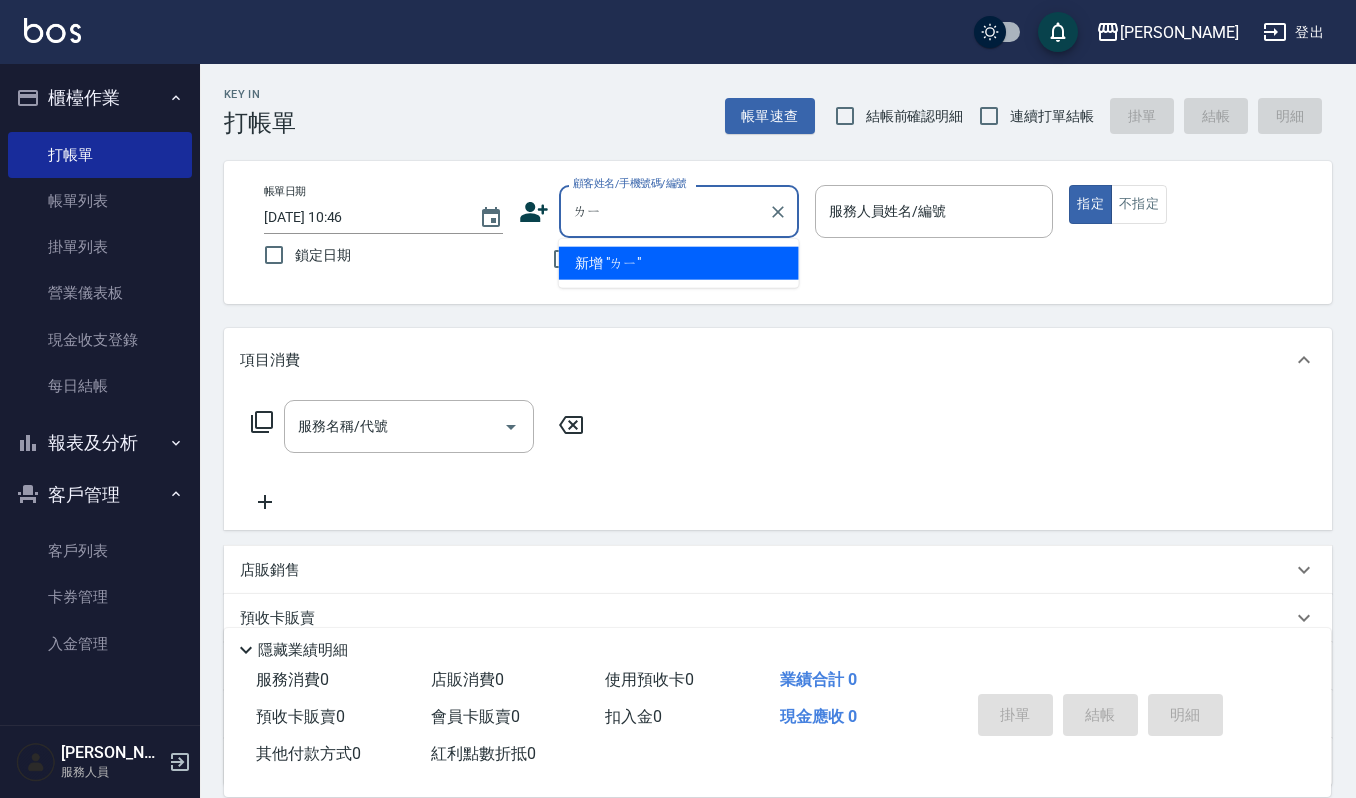 type on "[PERSON_NAME]" 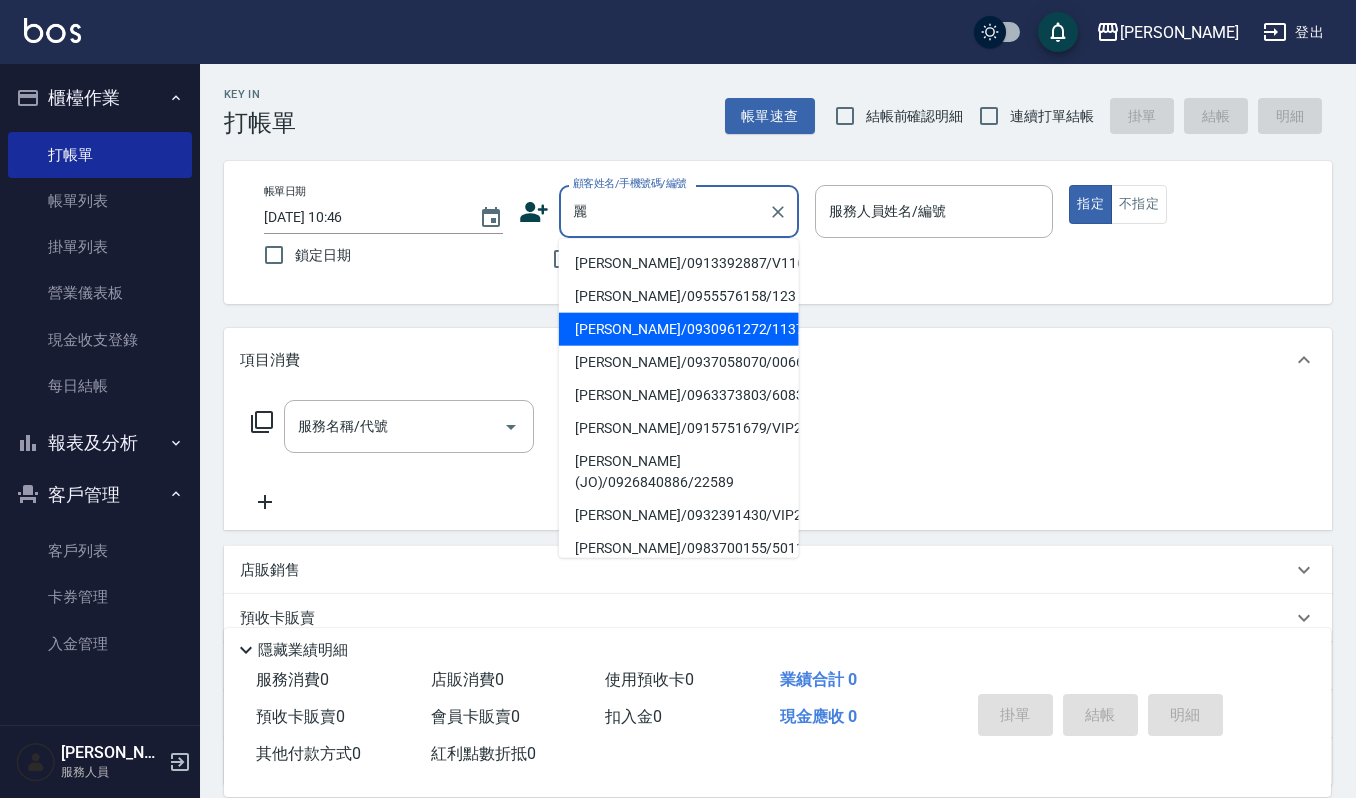 click on "[PERSON_NAME]/0930961272/1137" at bounding box center [679, 329] 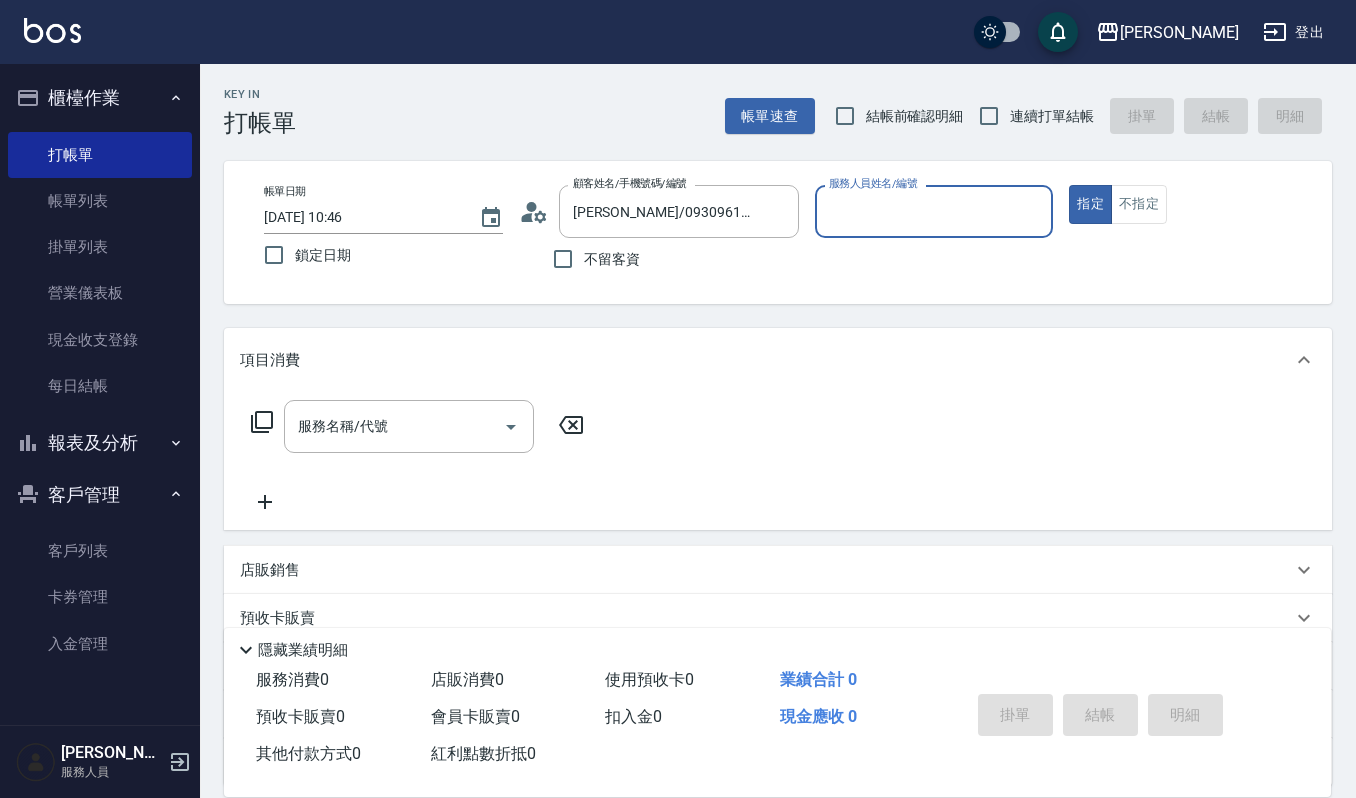 type on "Sammi-8" 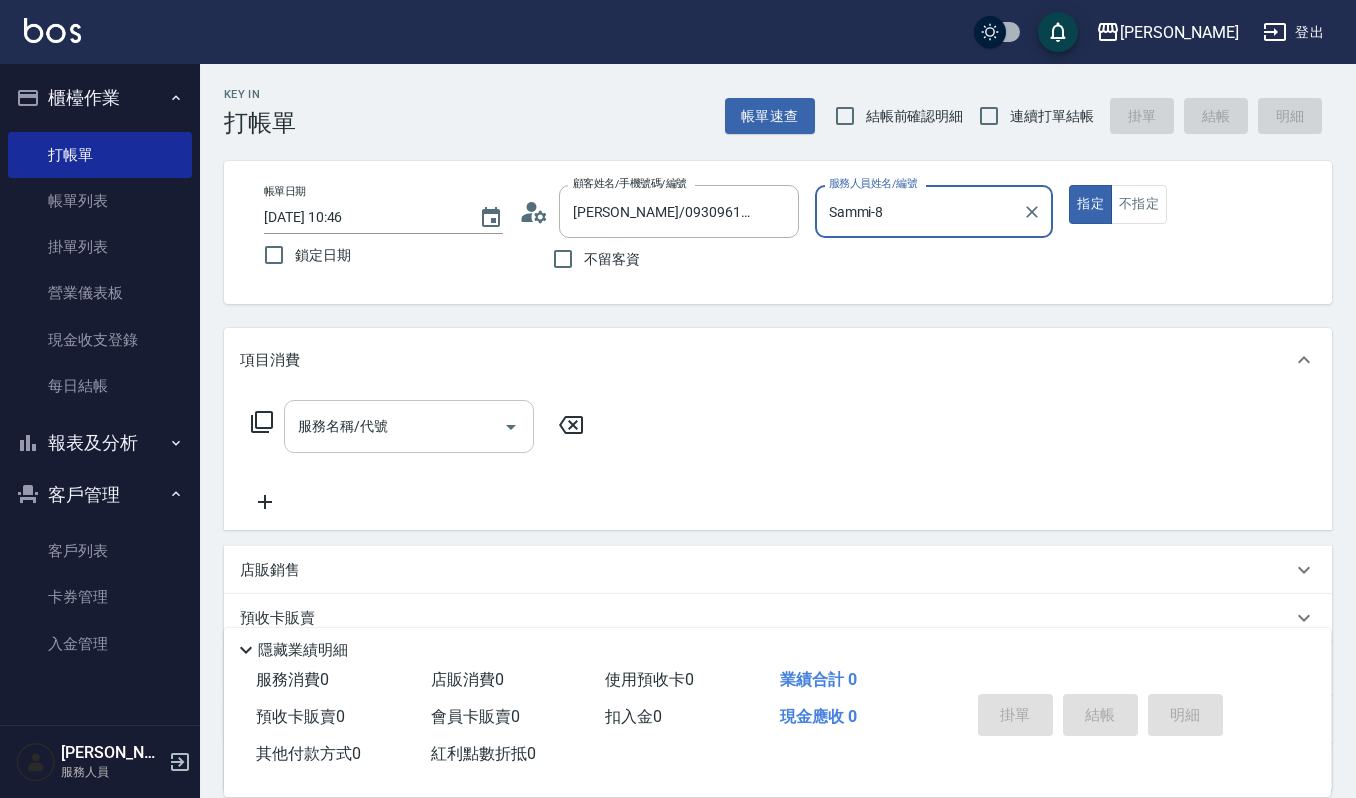 click on "服務名稱/代號" at bounding box center [394, 426] 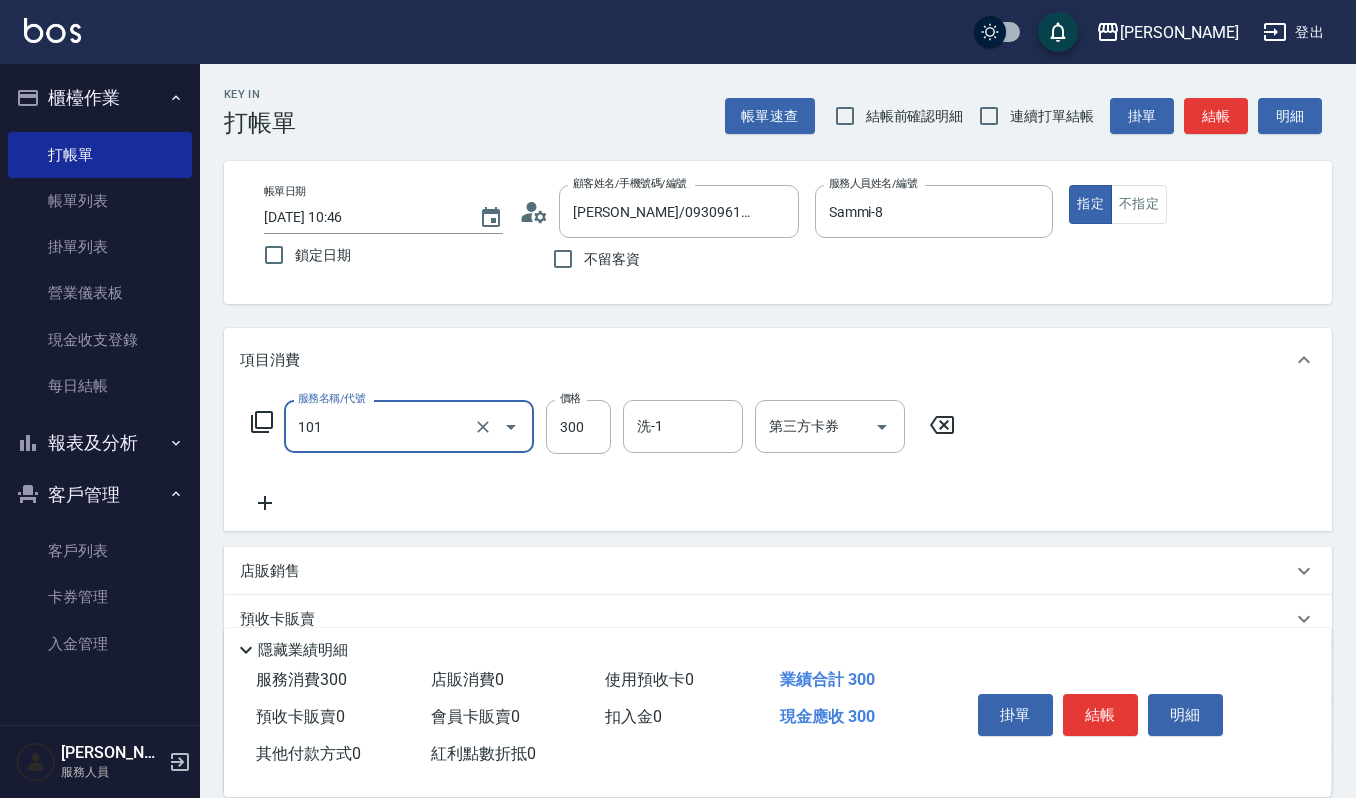 type on "一般洗髮(101)" 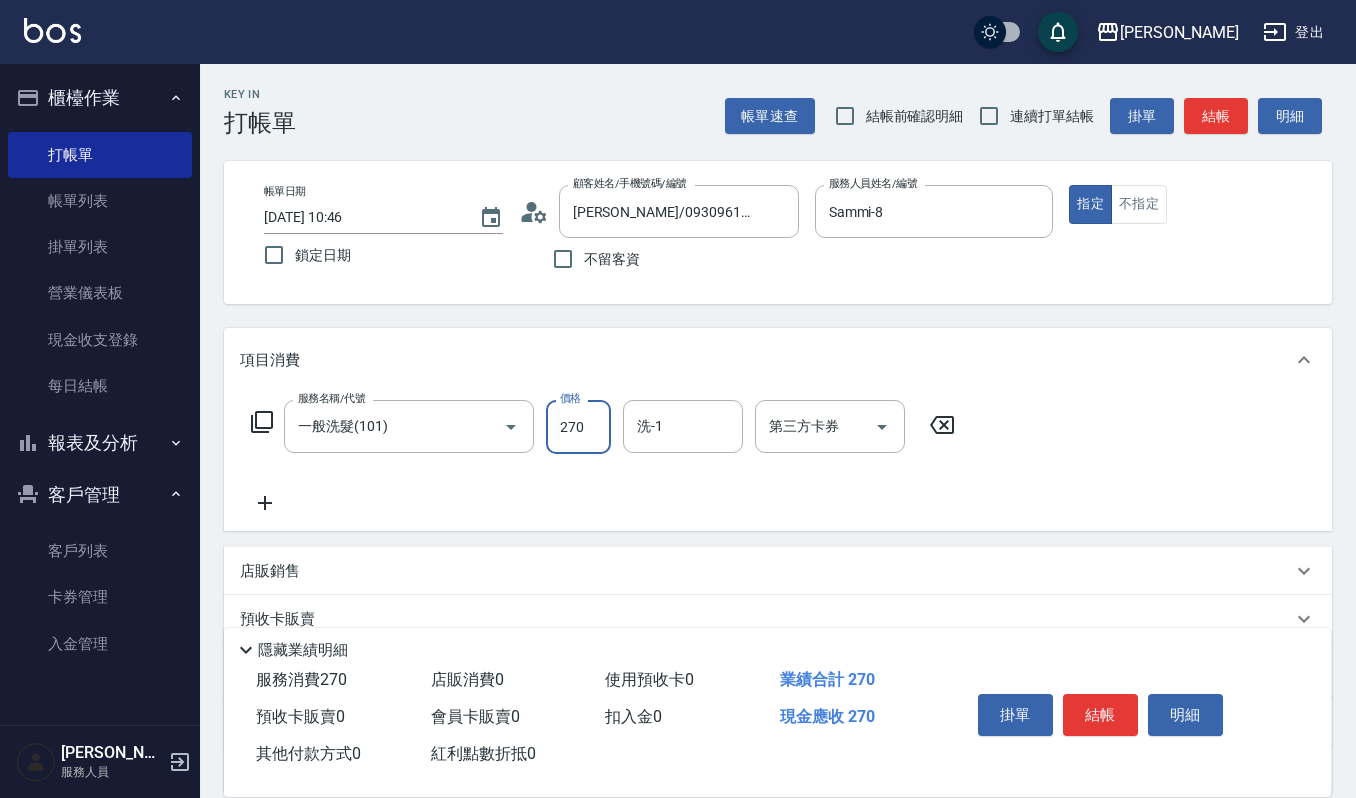 type on "270" 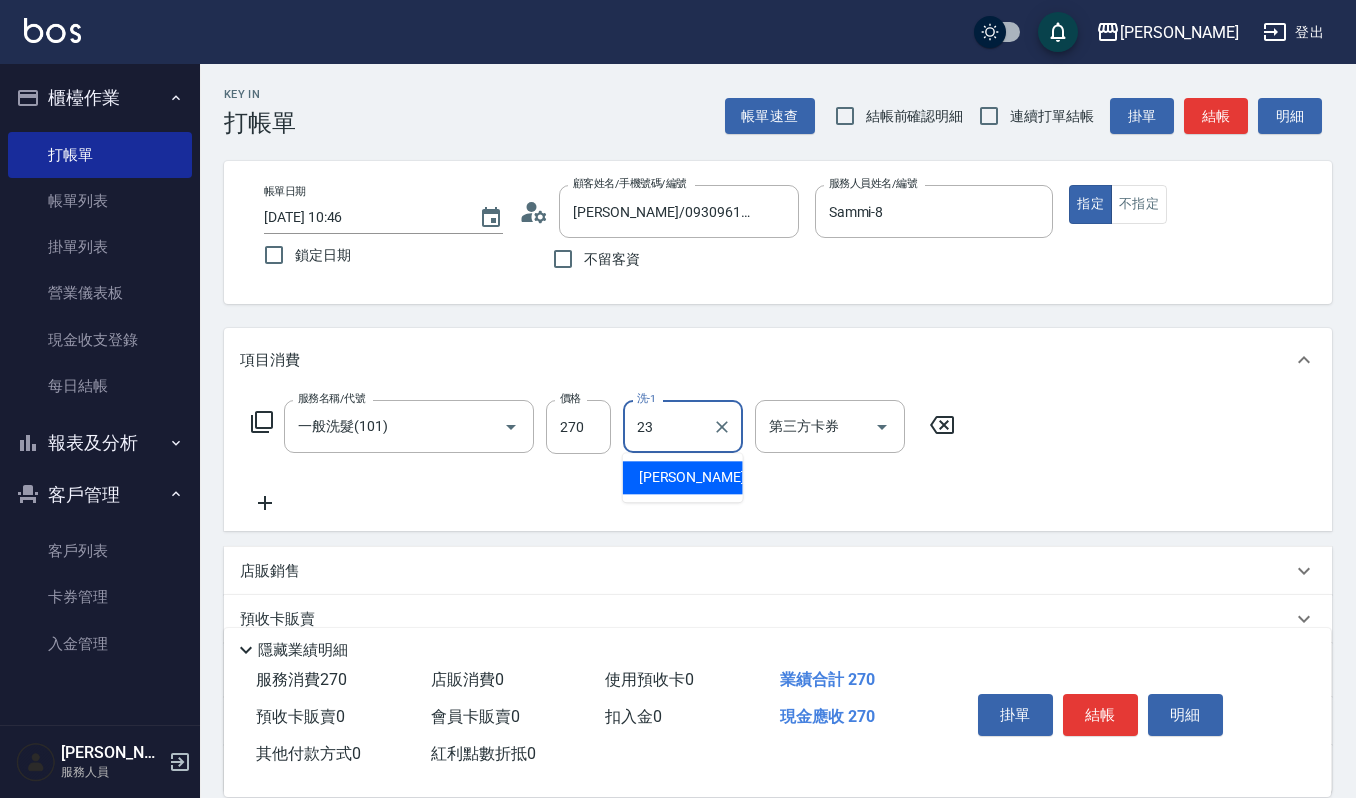 type on "[PERSON_NAME]-23" 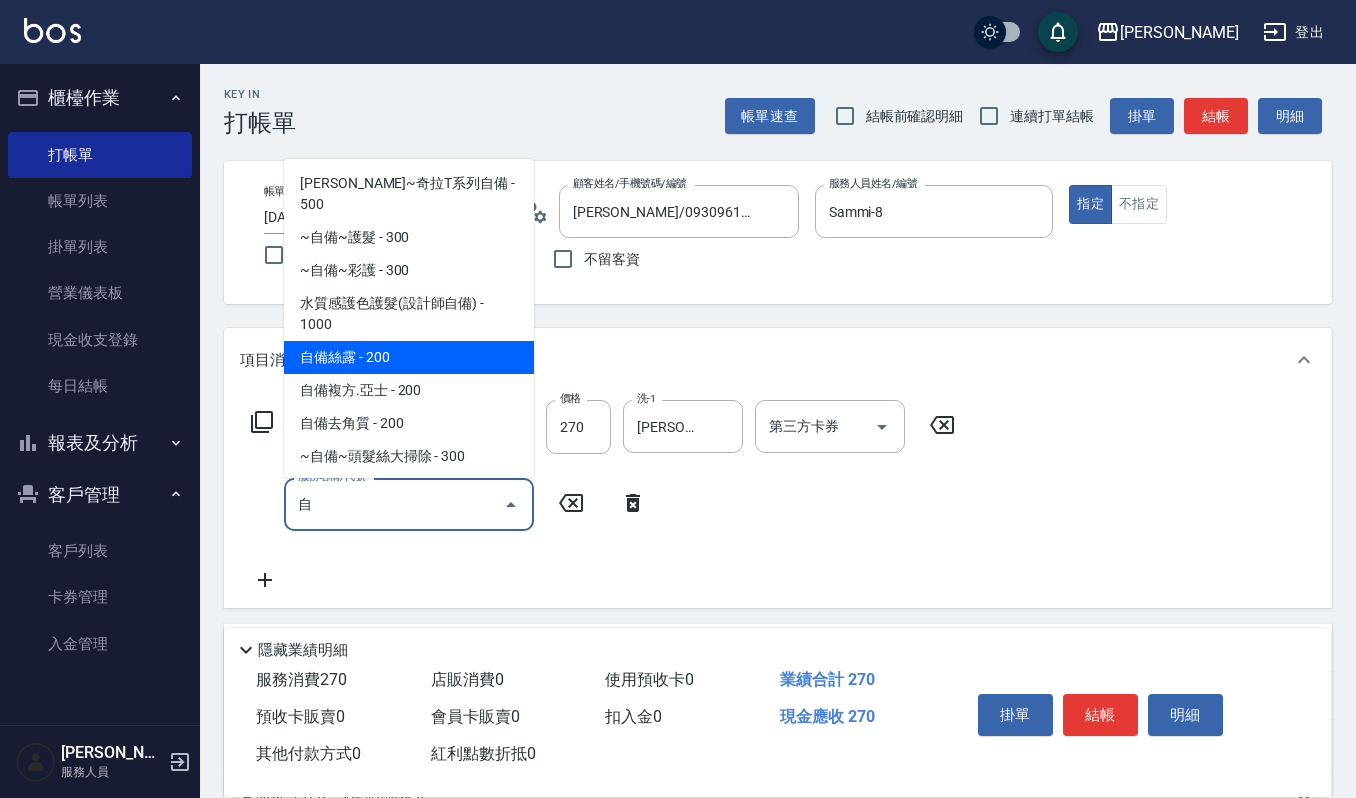 click on "自備絲露 - 200" at bounding box center (409, 357) 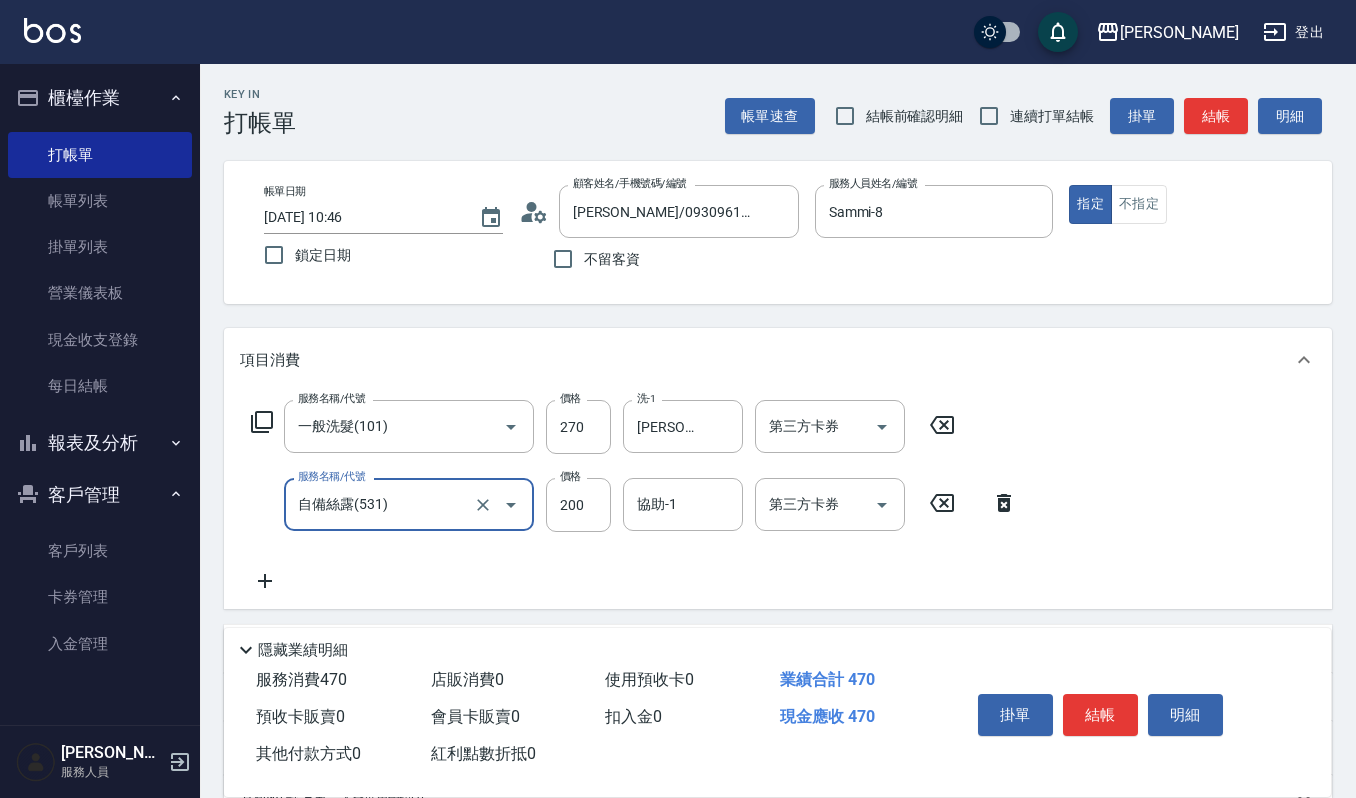 type on "自備絲露(531)" 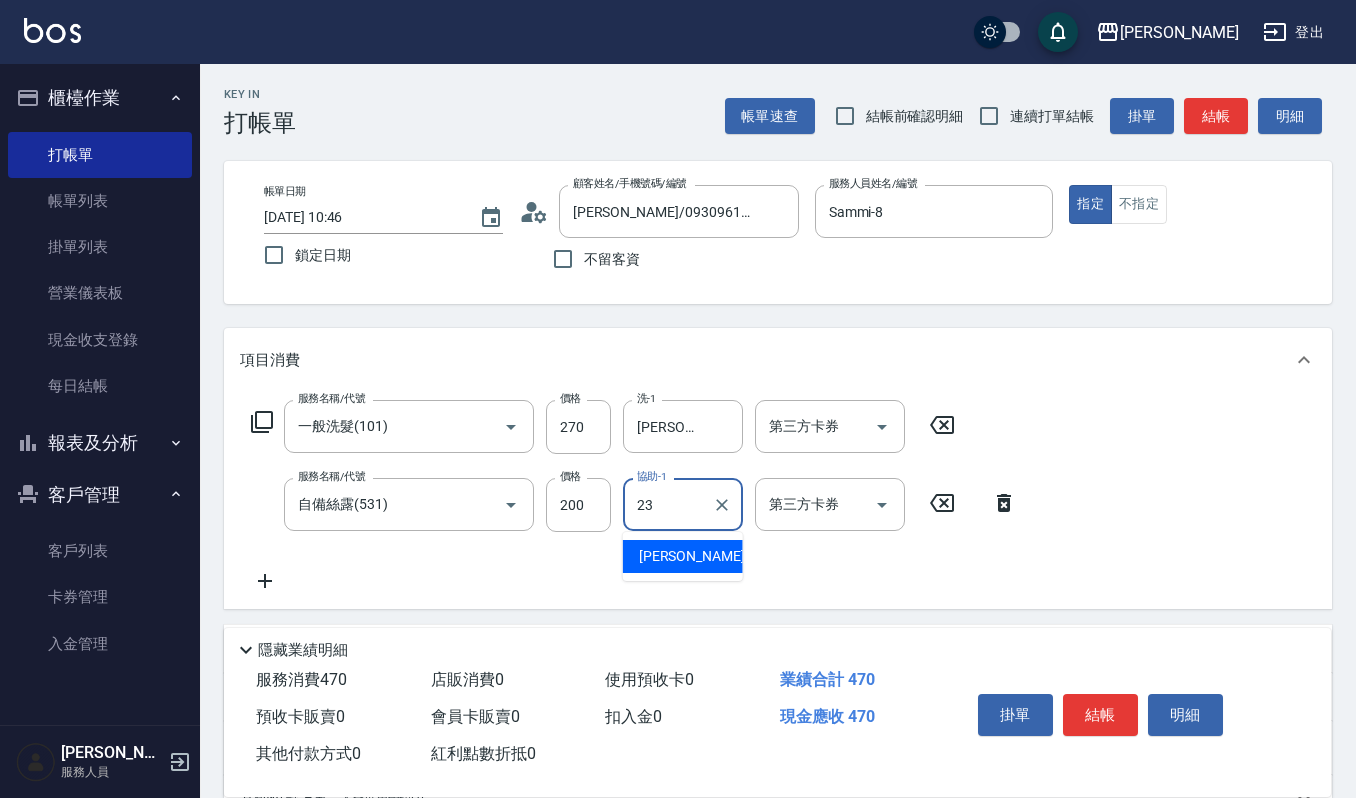 type on "[PERSON_NAME]-23" 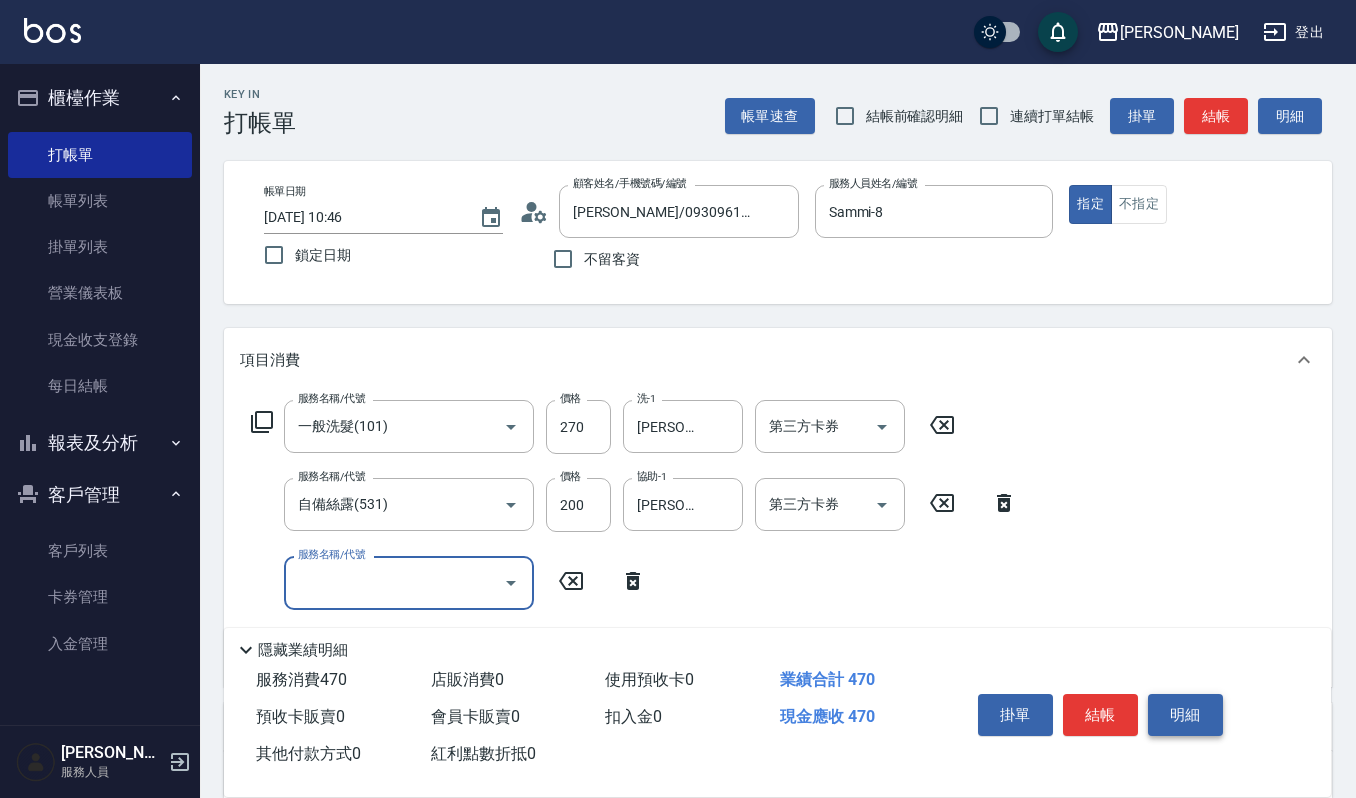 click on "明細" at bounding box center (1185, 715) 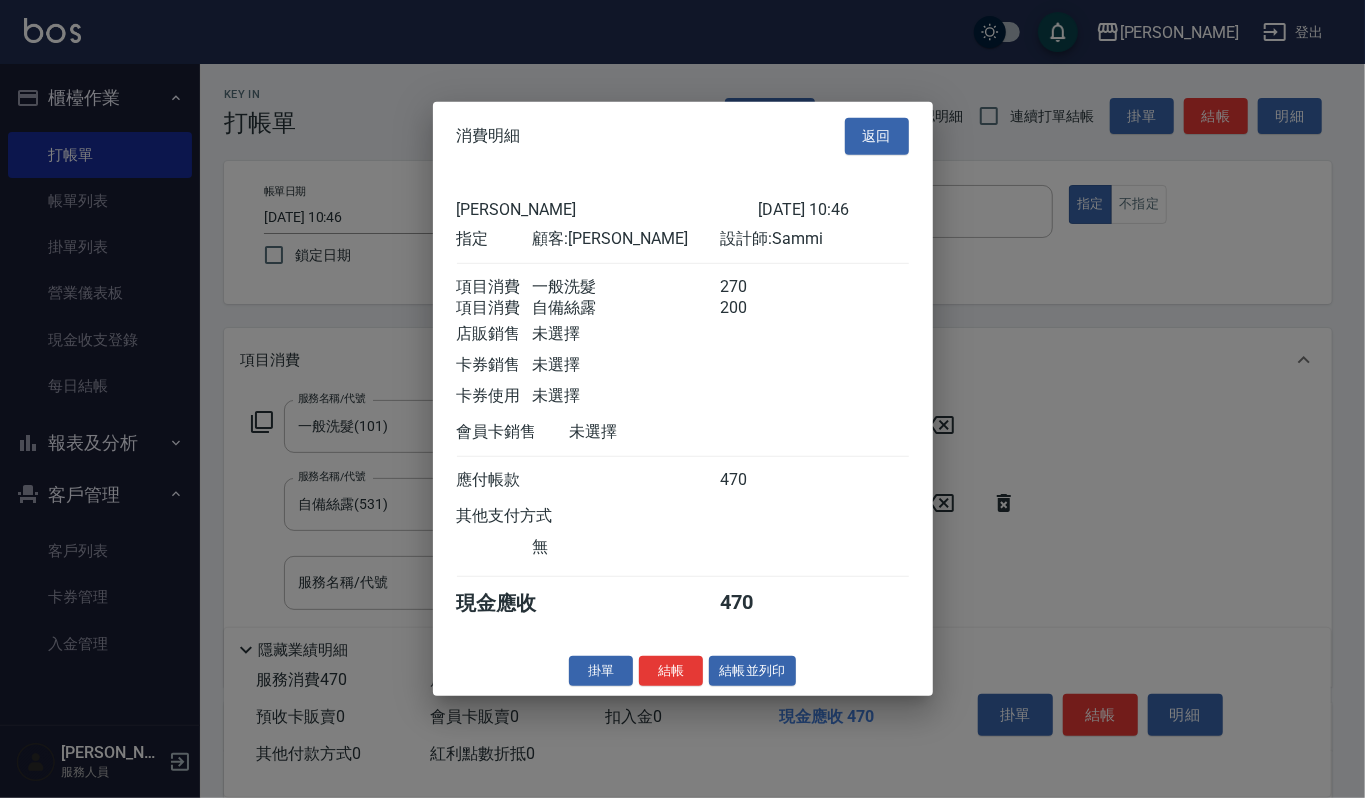 click on "消費明細 返回 上越[PERSON_NAME] [DATE] 10:46 指定 顧客: [PERSON_NAME] 設計師: Sammi 項目消費 一般洗髮 270 項目消費 自備絲露 200 店販銷售 未選擇 卡券銷售 未選擇 卡券使用 未選擇 會員卡銷售 未選擇 應付帳款 470 其他支付方式 無 現金應收 470 掛單 結帳 結帳並列印 上越[PERSON_NAME] 結帳單 日期： [DATE] 10:46 帳單編號： 0 設計師: Sammi 顧客： [PERSON_NAME] 一般洗髮 助理: 23 270 x1 自備絲露 助理: 23 200 x1 合計： 470 結帳： 扣入金： 0 入金餘額： 0 卡券金額： 0 付現金額： 470 上越[PERSON_NAME] 結帳單 日期： [DATE] 10:46 帳單編號： 設計師: Sammi 顧客： [PERSON_NAME] 名稱 單價 數量 小計 一般洗髮 270 1 270 助理: 23 自備絲露 200 1 200 助理: 23 合計： 470 扣入金： 0 入金餘額： 0 卡券金額： 0 付現金額： 470 [PERSON_NAME],歡迎下次光臨!" at bounding box center (683, 399) 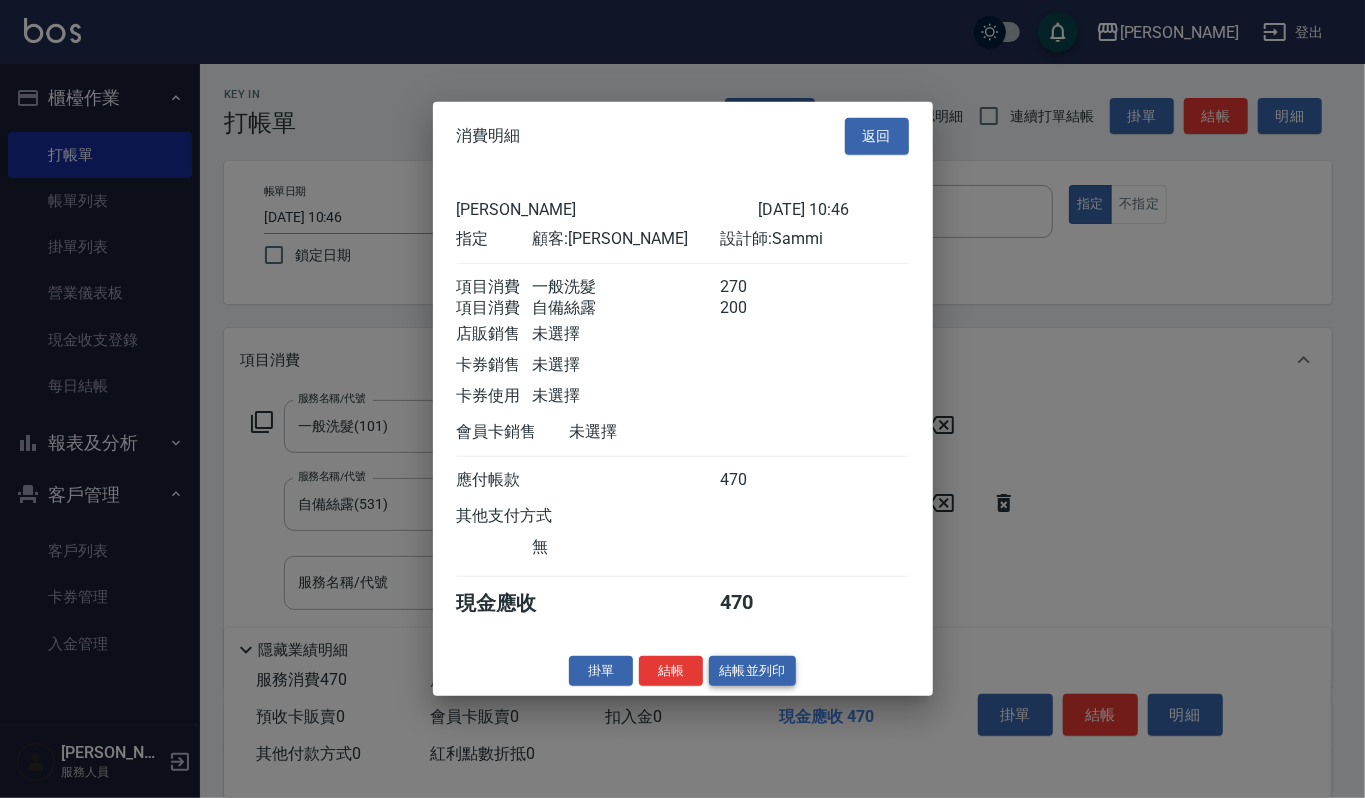 click on "結帳並列印" at bounding box center (752, 670) 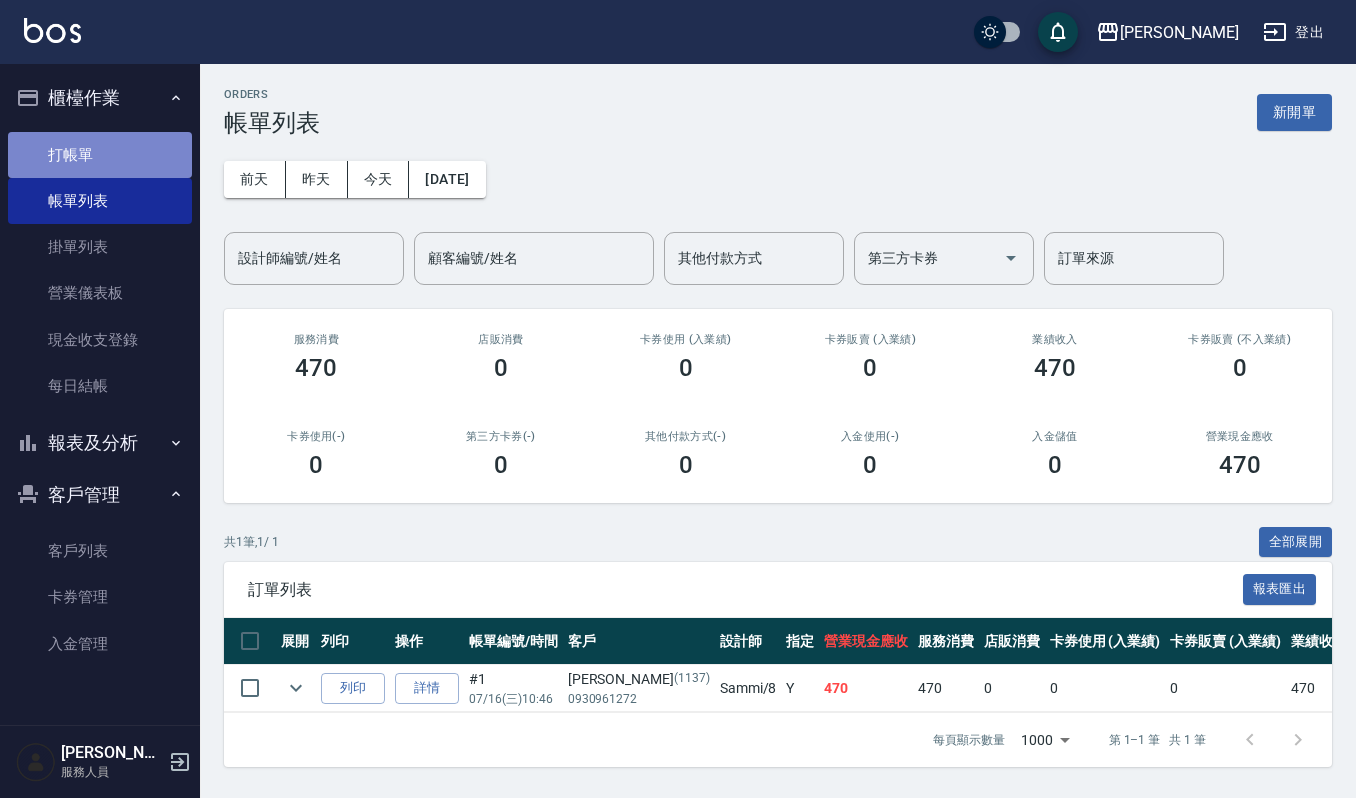 click on "打帳單" at bounding box center [100, 155] 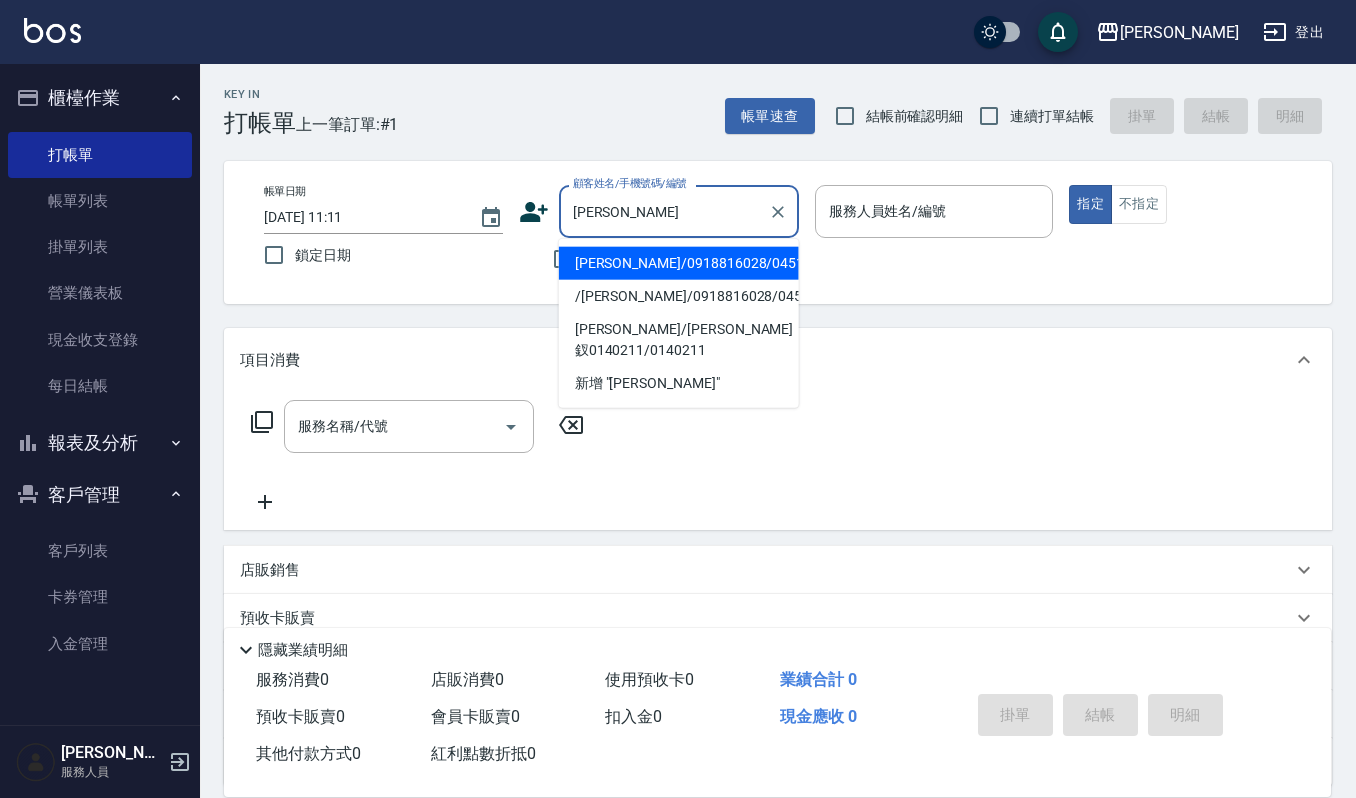 type on "[PERSON_NAME]/0918816028/0451010" 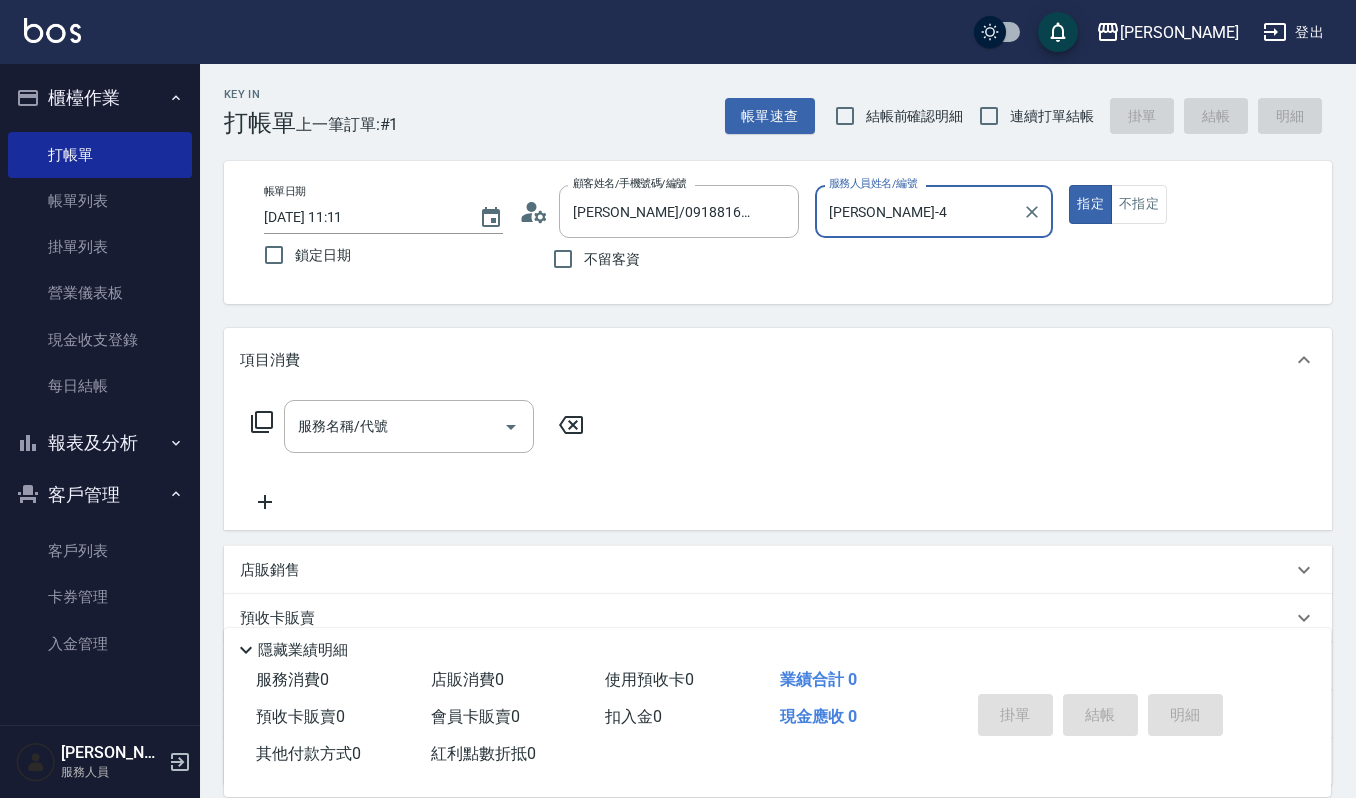 type on "[PERSON_NAME]-4" 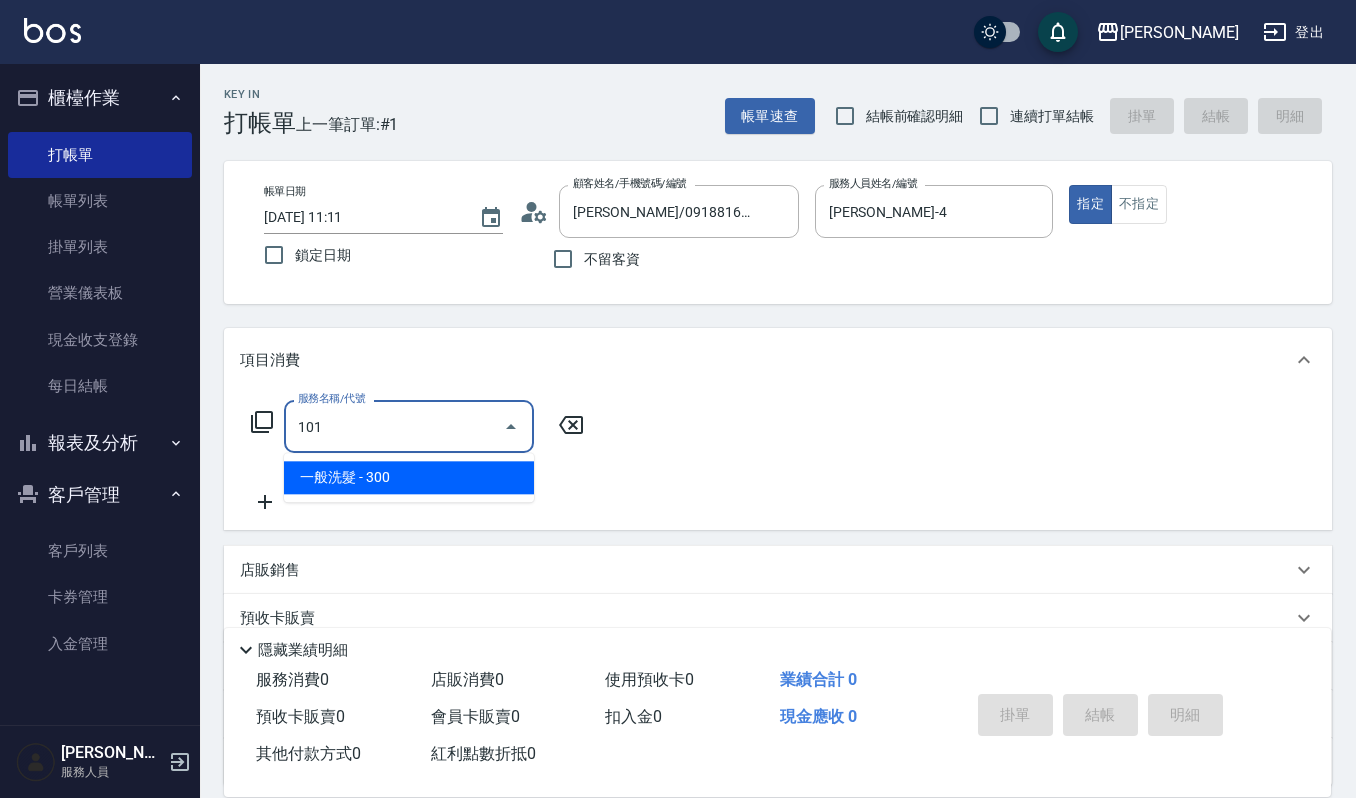 type on "一般洗髮(101)" 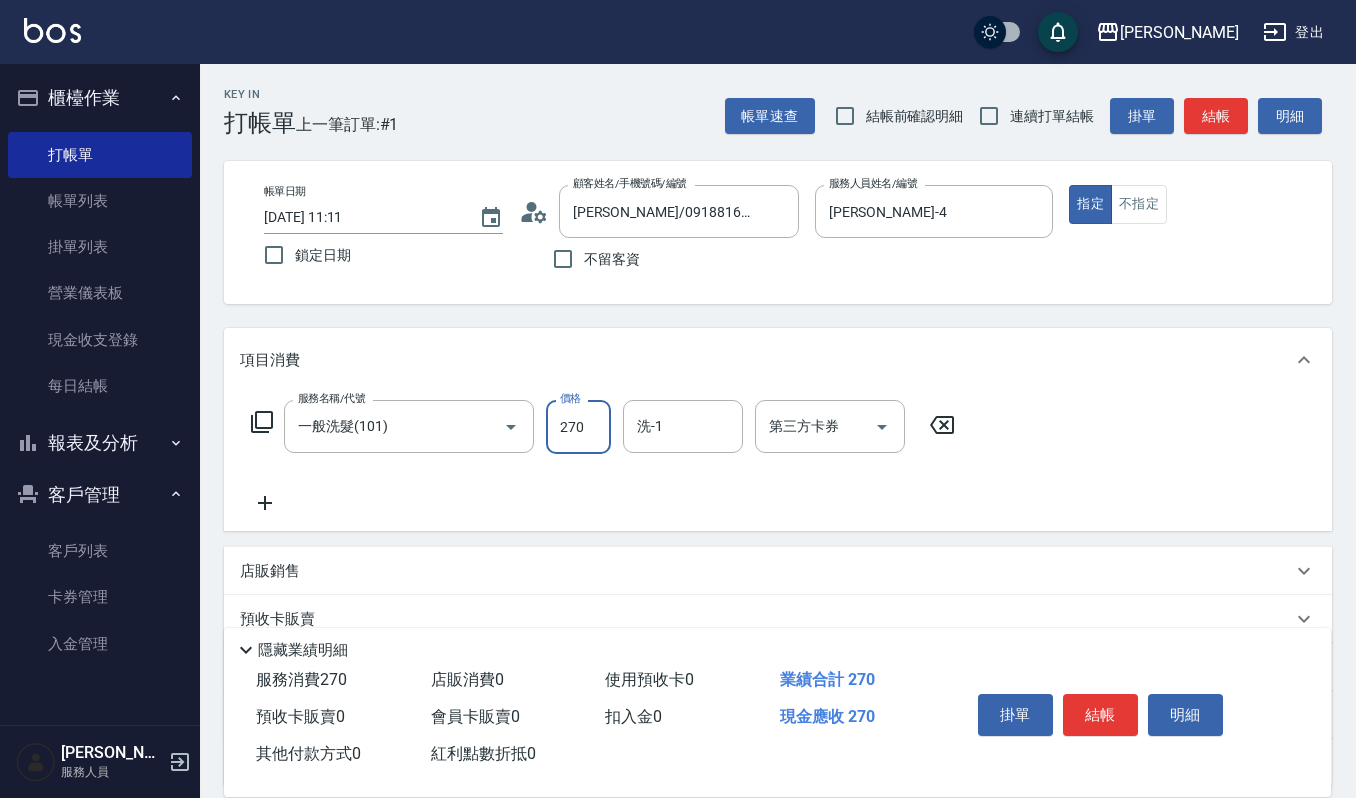 type on "270" 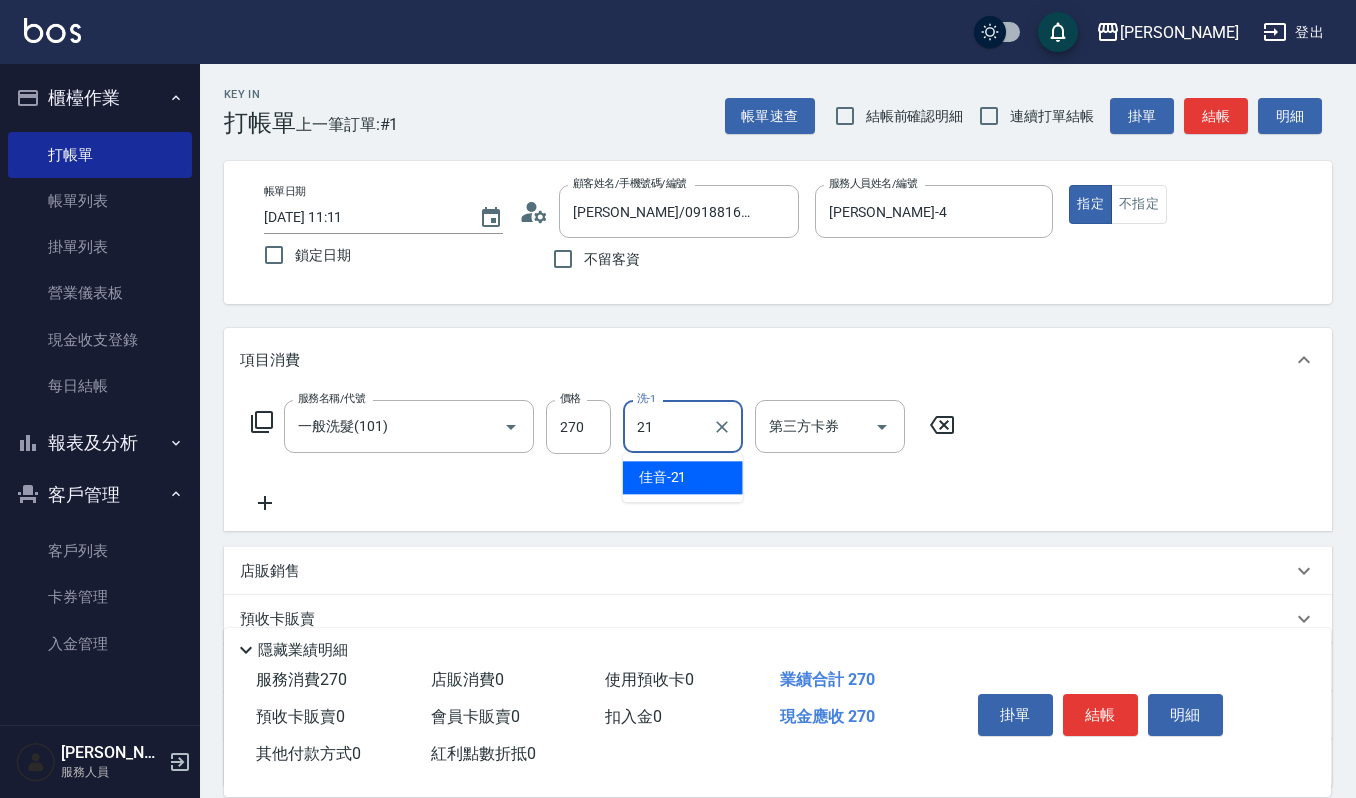 type on "佳音-21" 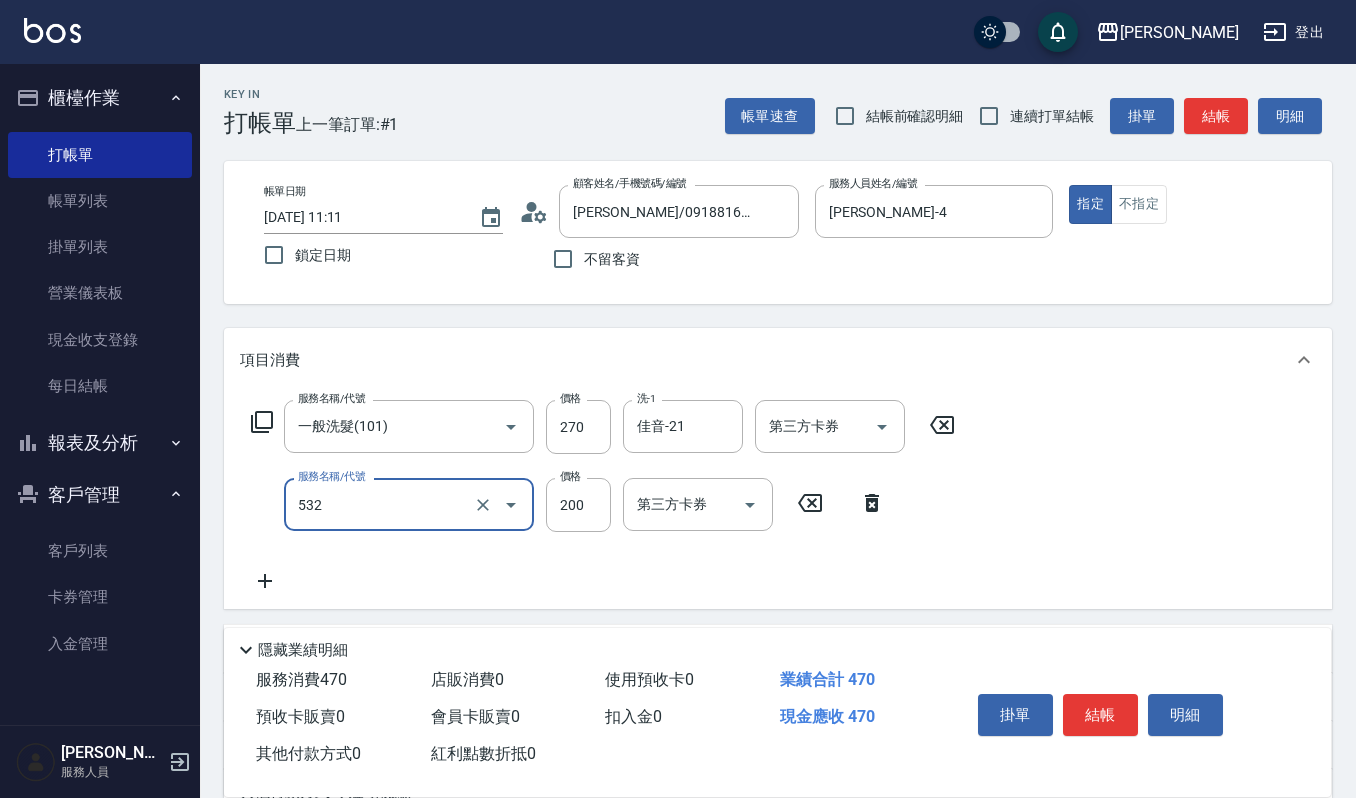 type on "自備複方.亞士(532)" 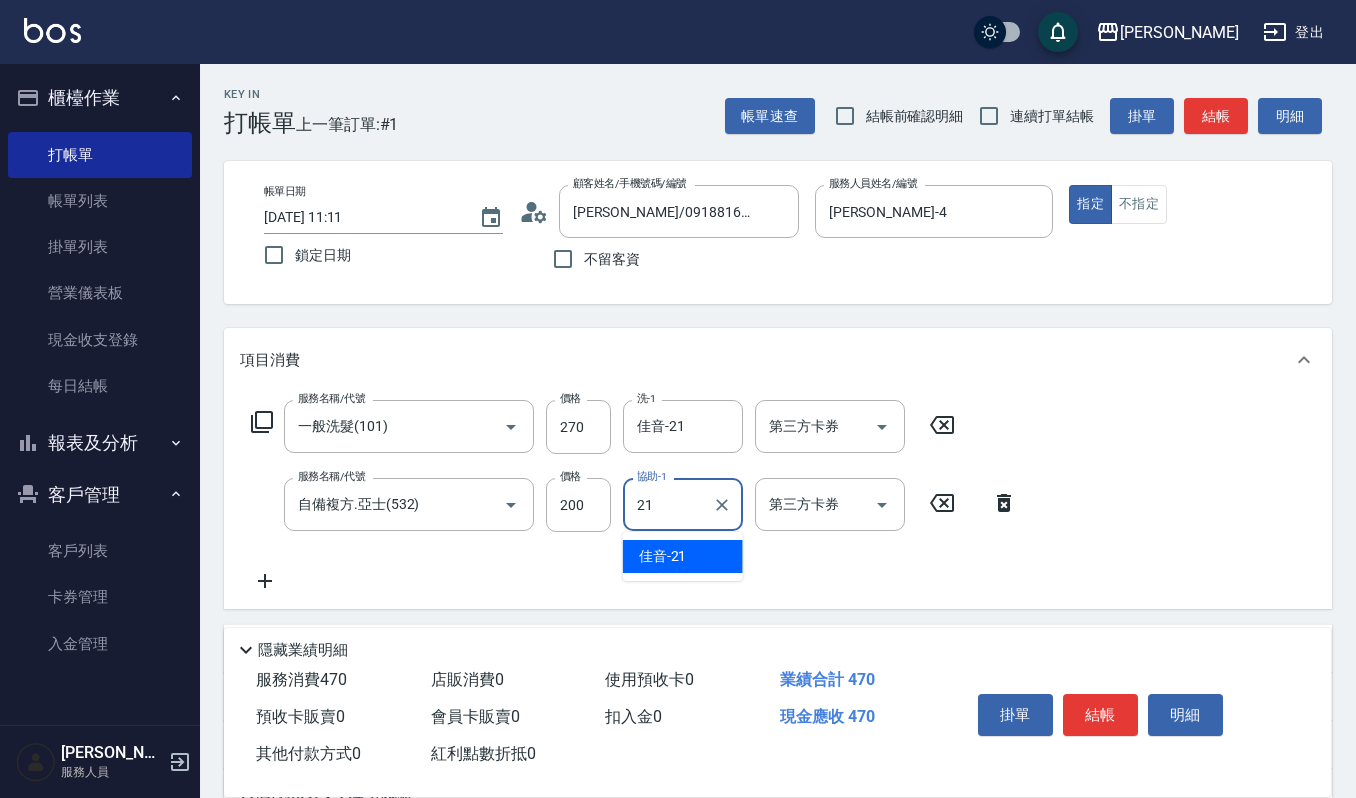 type on "佳音-21" 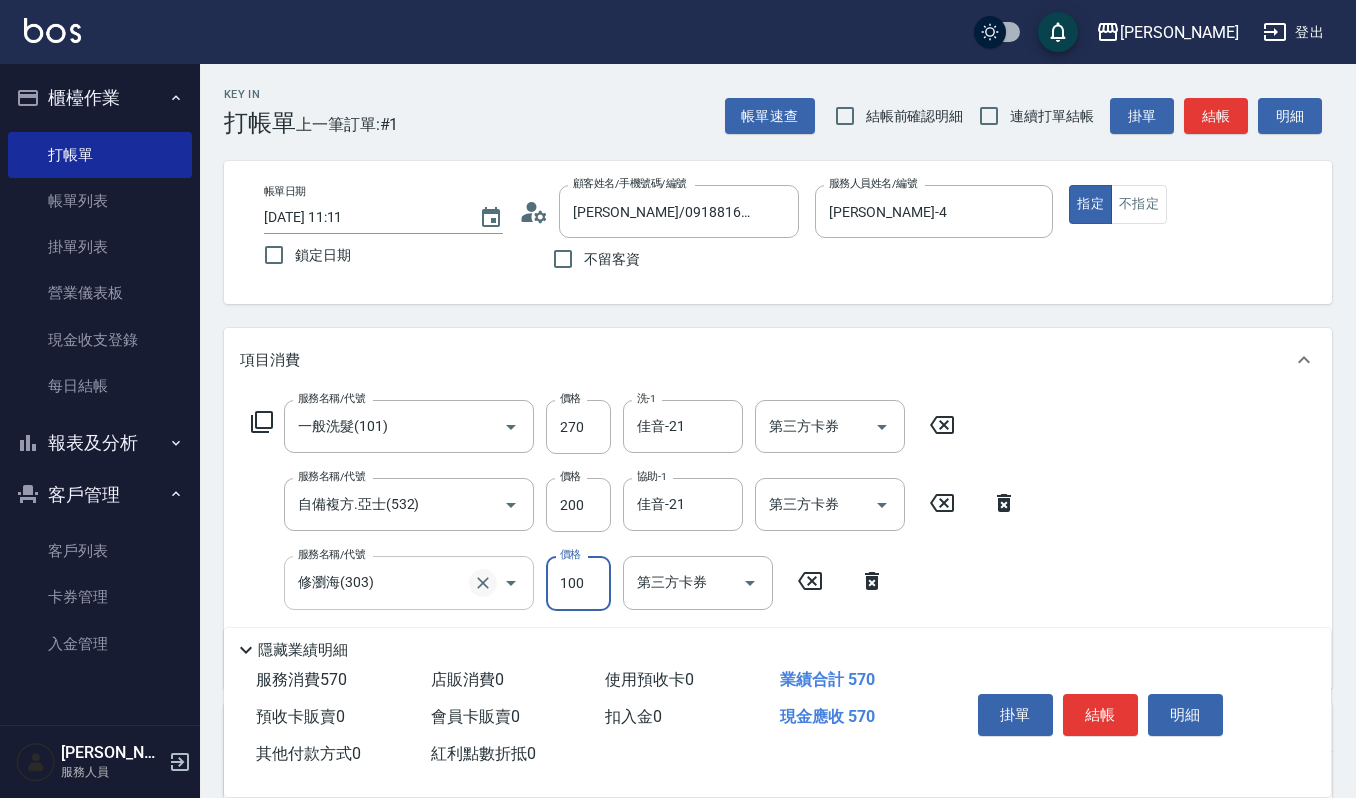 click at bounding box center [483, 583] 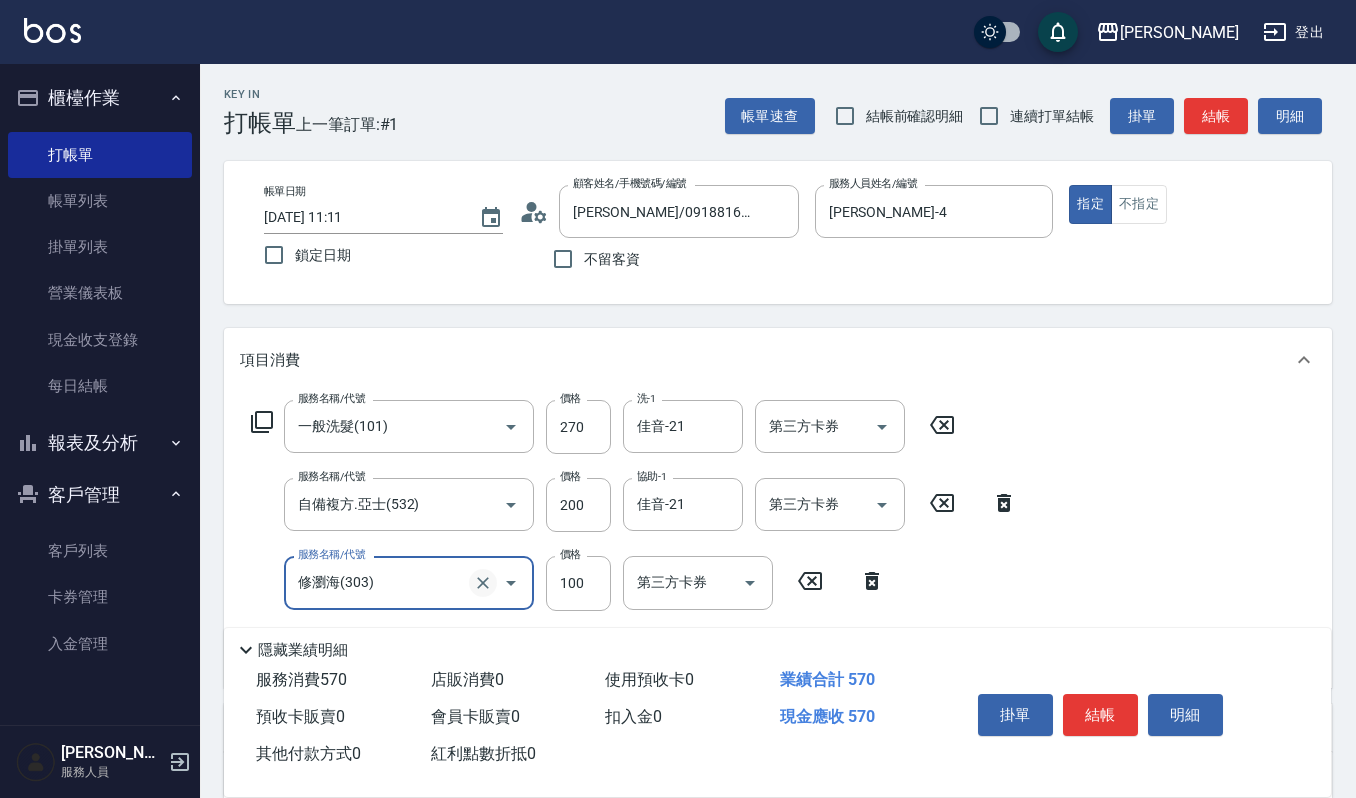 click 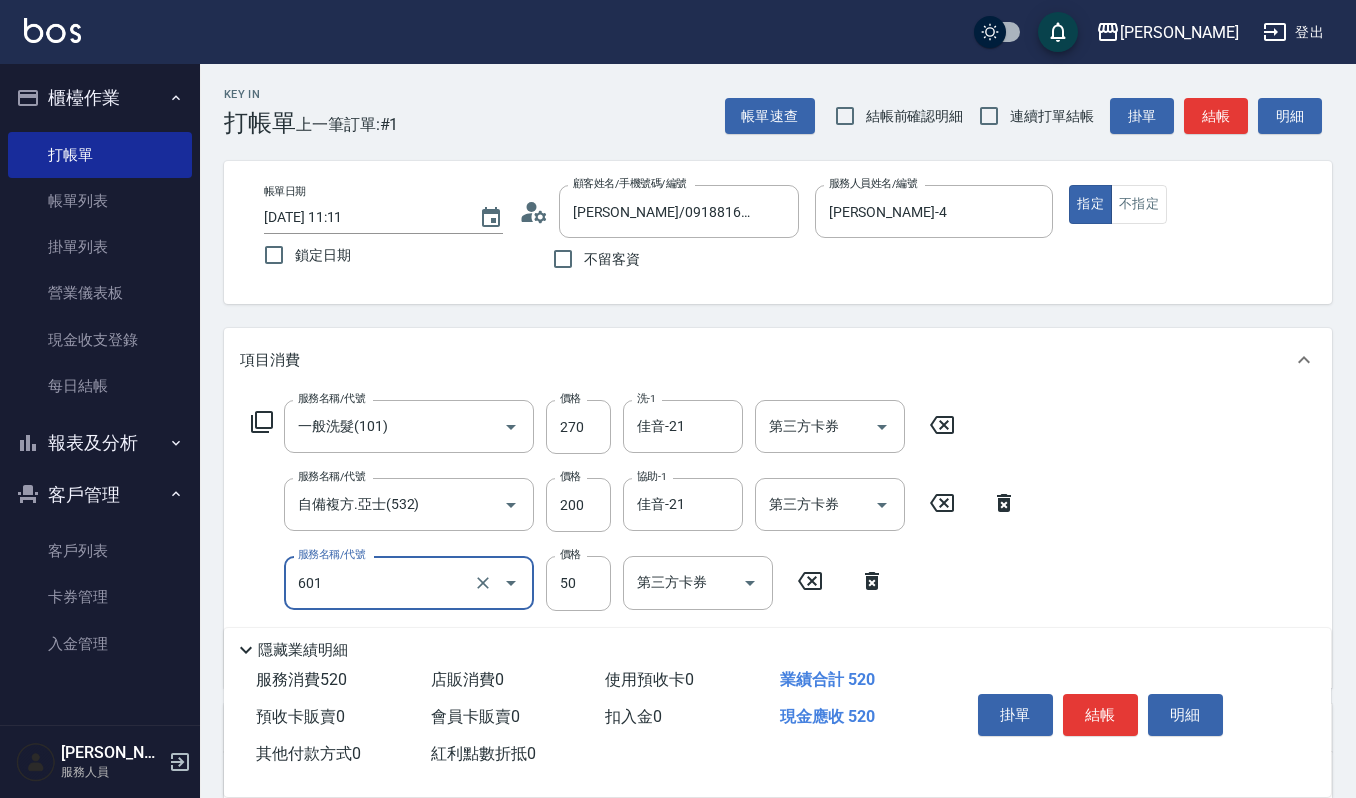 type on "上捲子(601)" 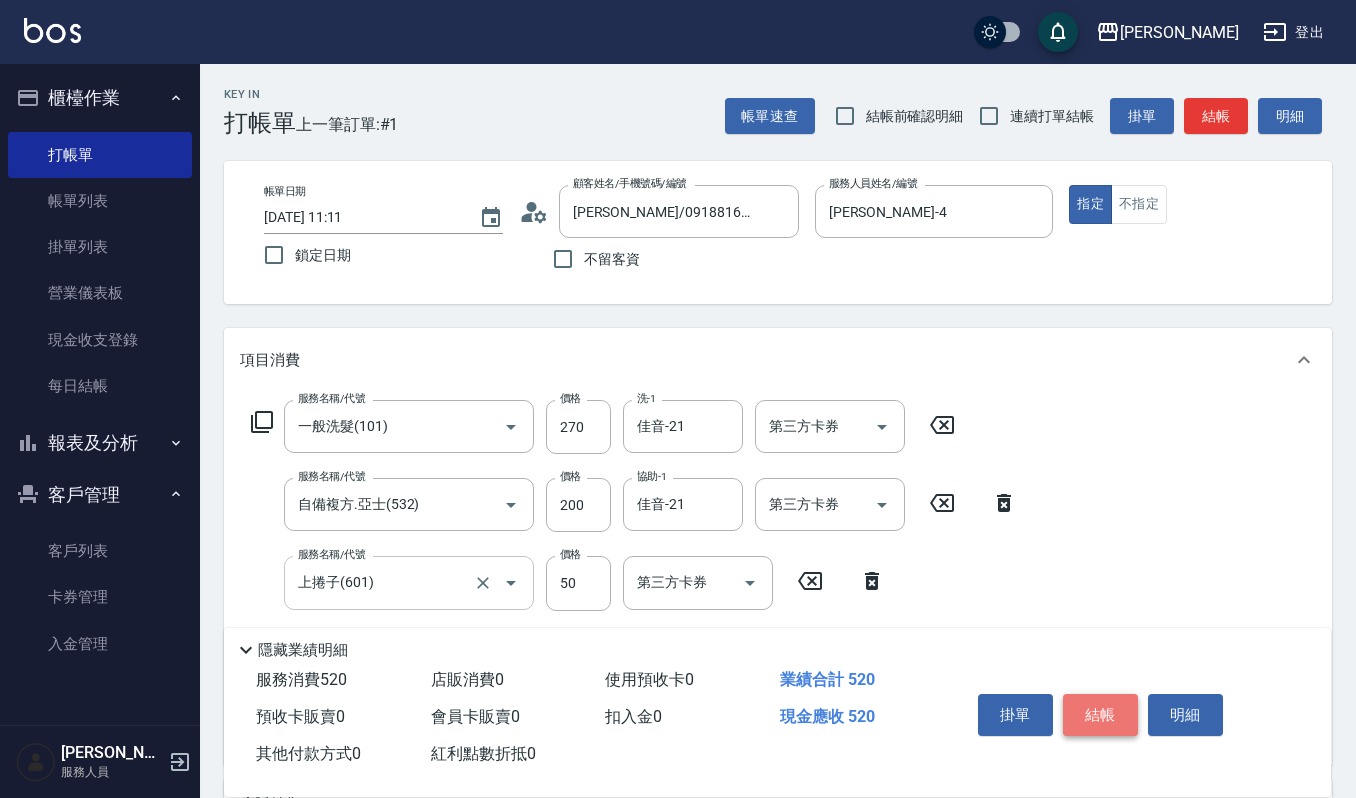 click on "結帳" at bounding box center [1100, 715] 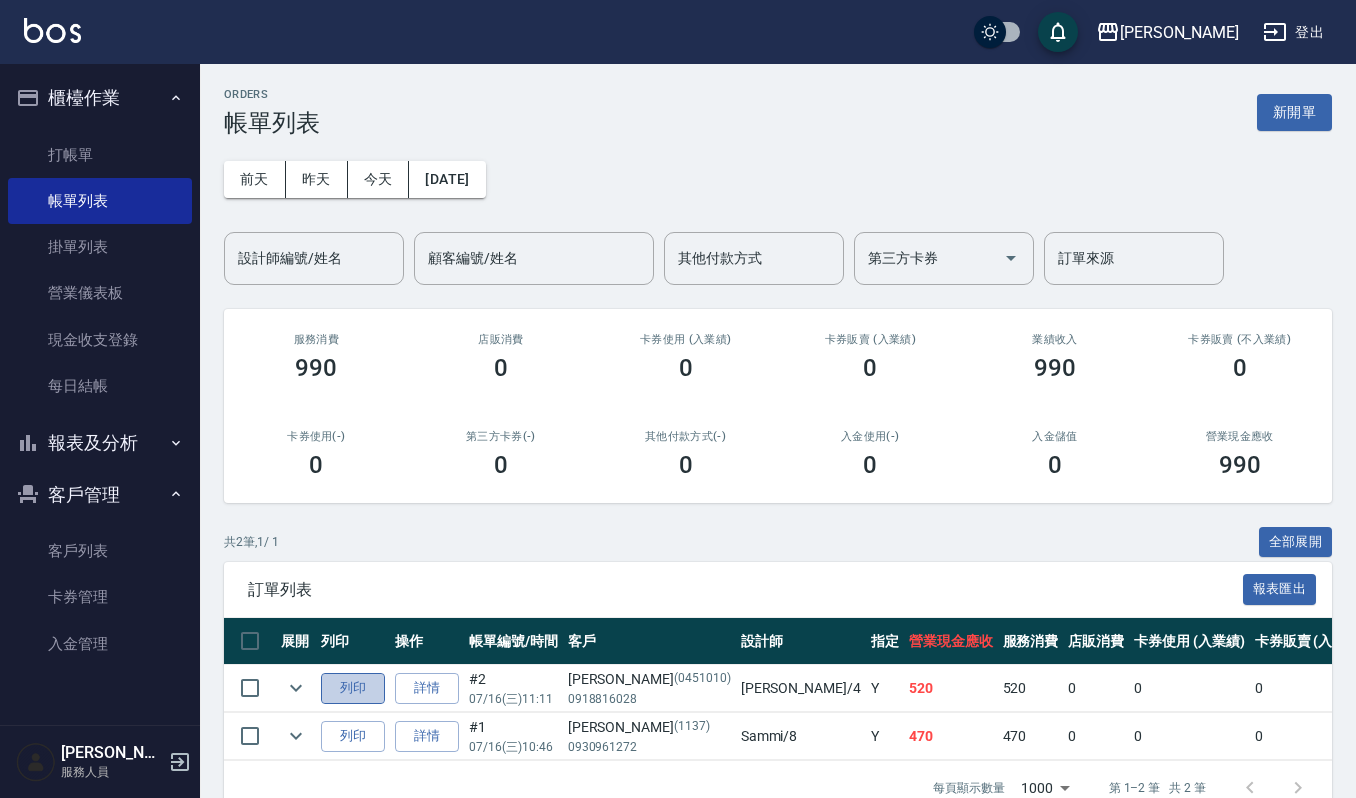 click on "列印" at bounding box center [353, 688] 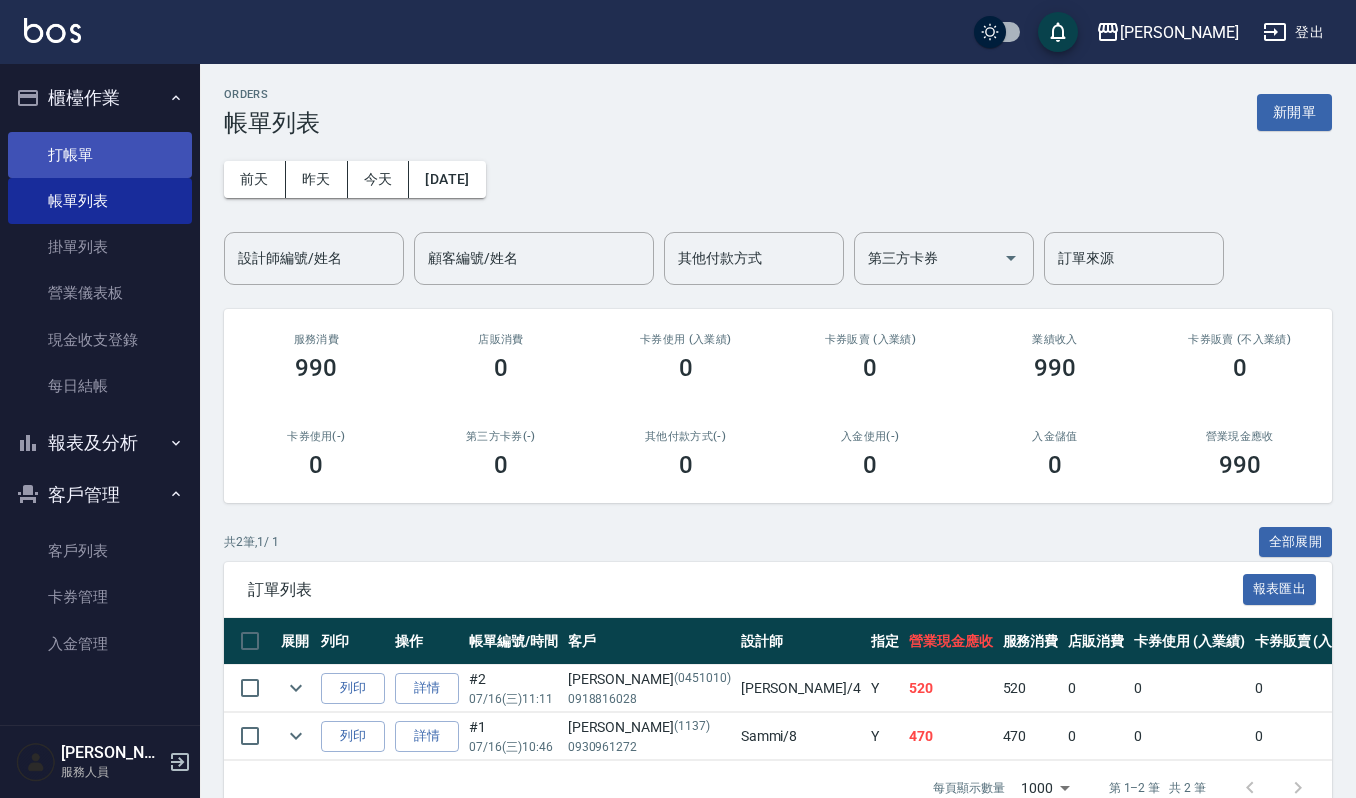 click on "打帳單" at bounding box center (100, 155) 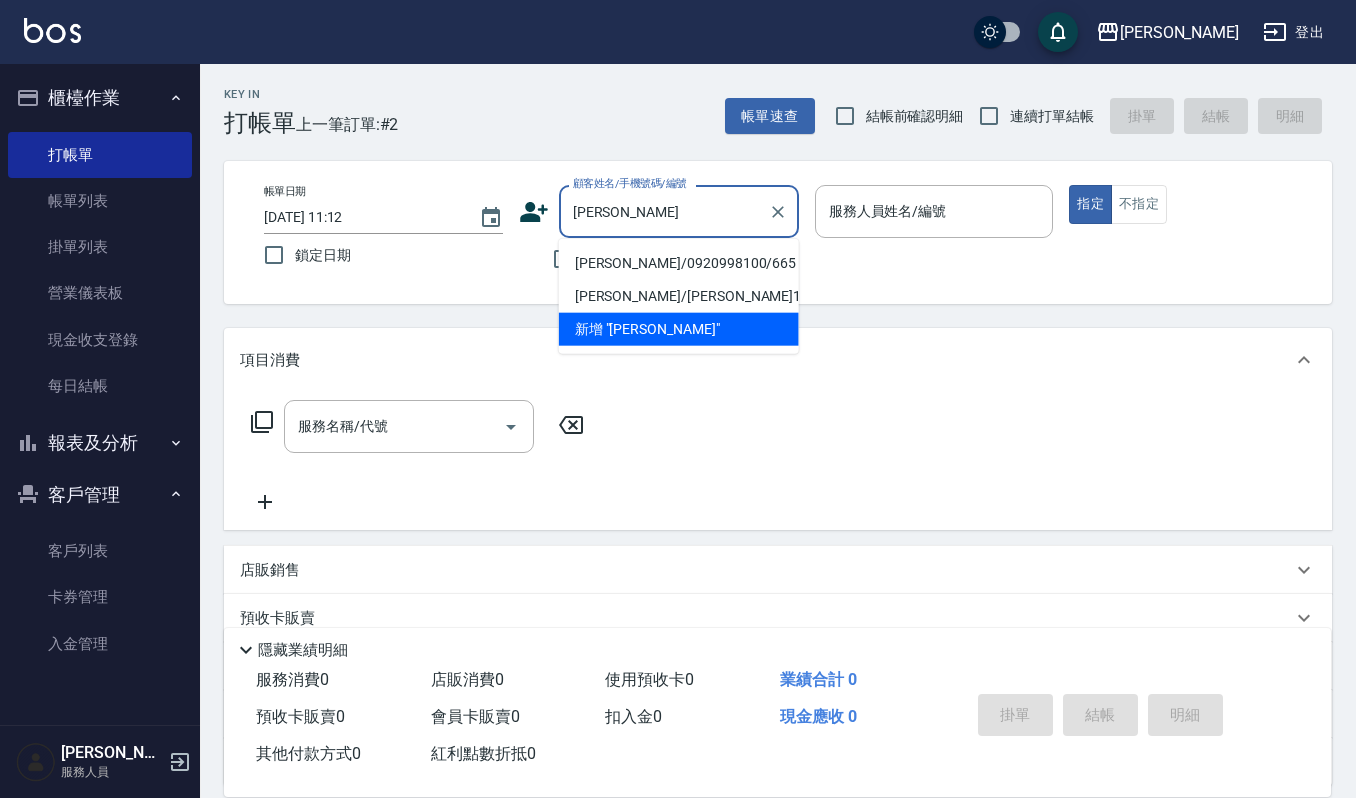 click on "[PERSON_NAME]/0920998100/665" at bounding box center [679, 263] 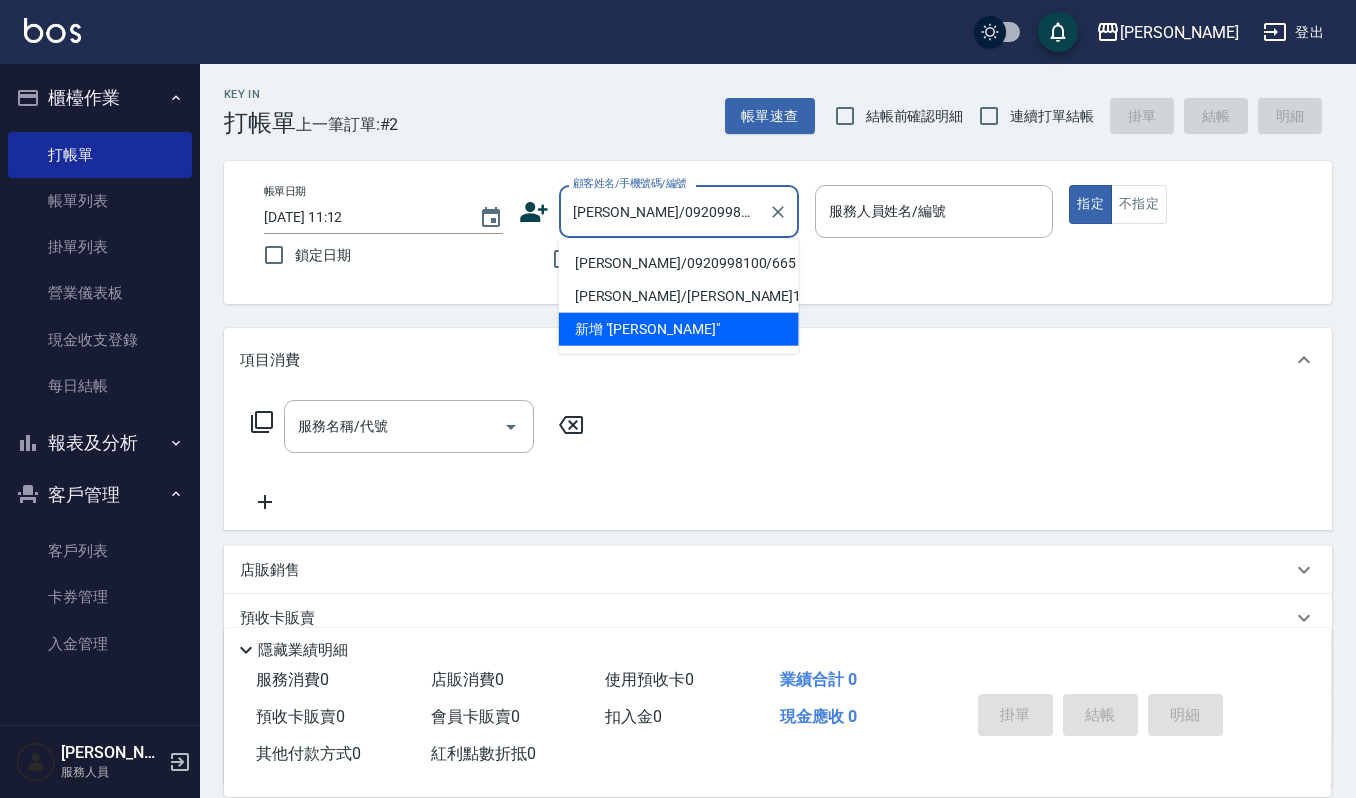 type on "[PERSON_NAME]-4" 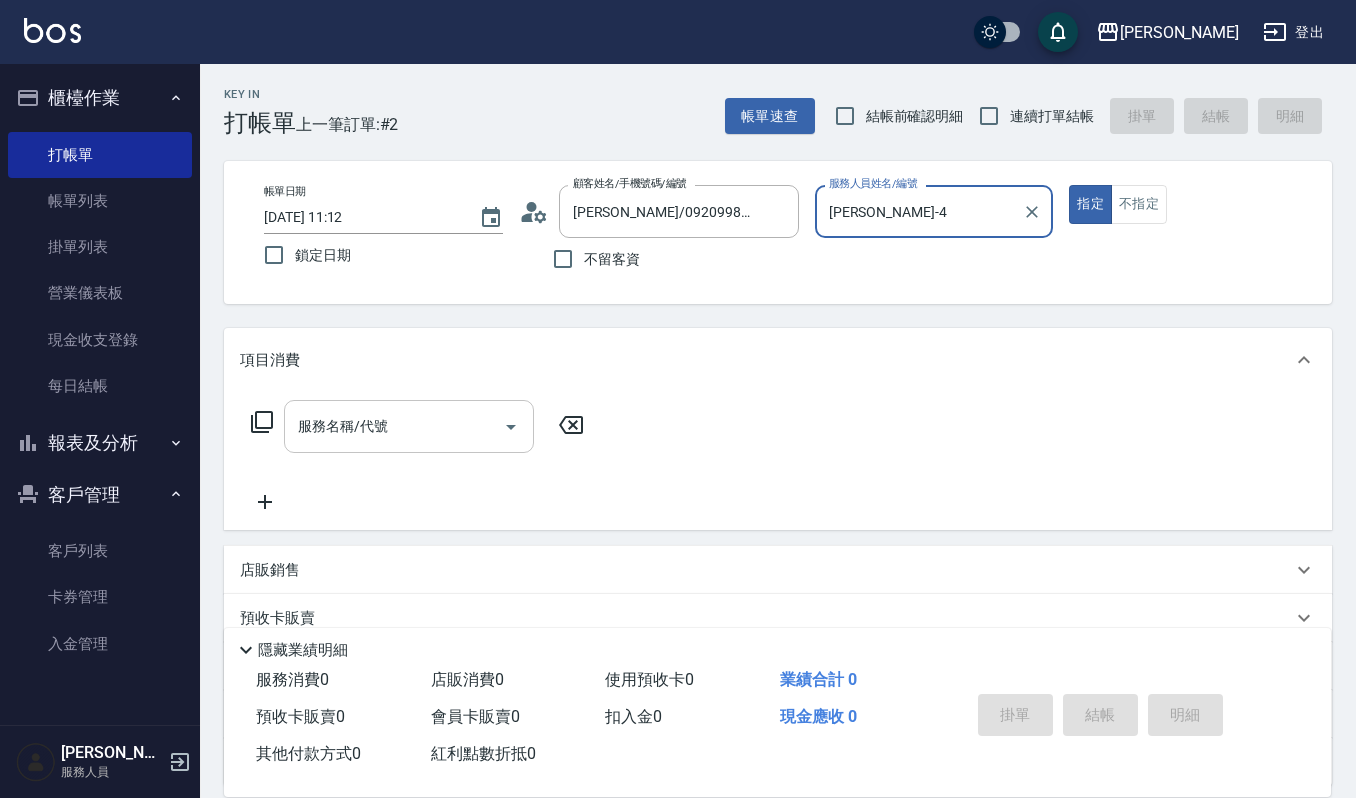 click on "服務名稱/代號" at bounding box center (394, 426) 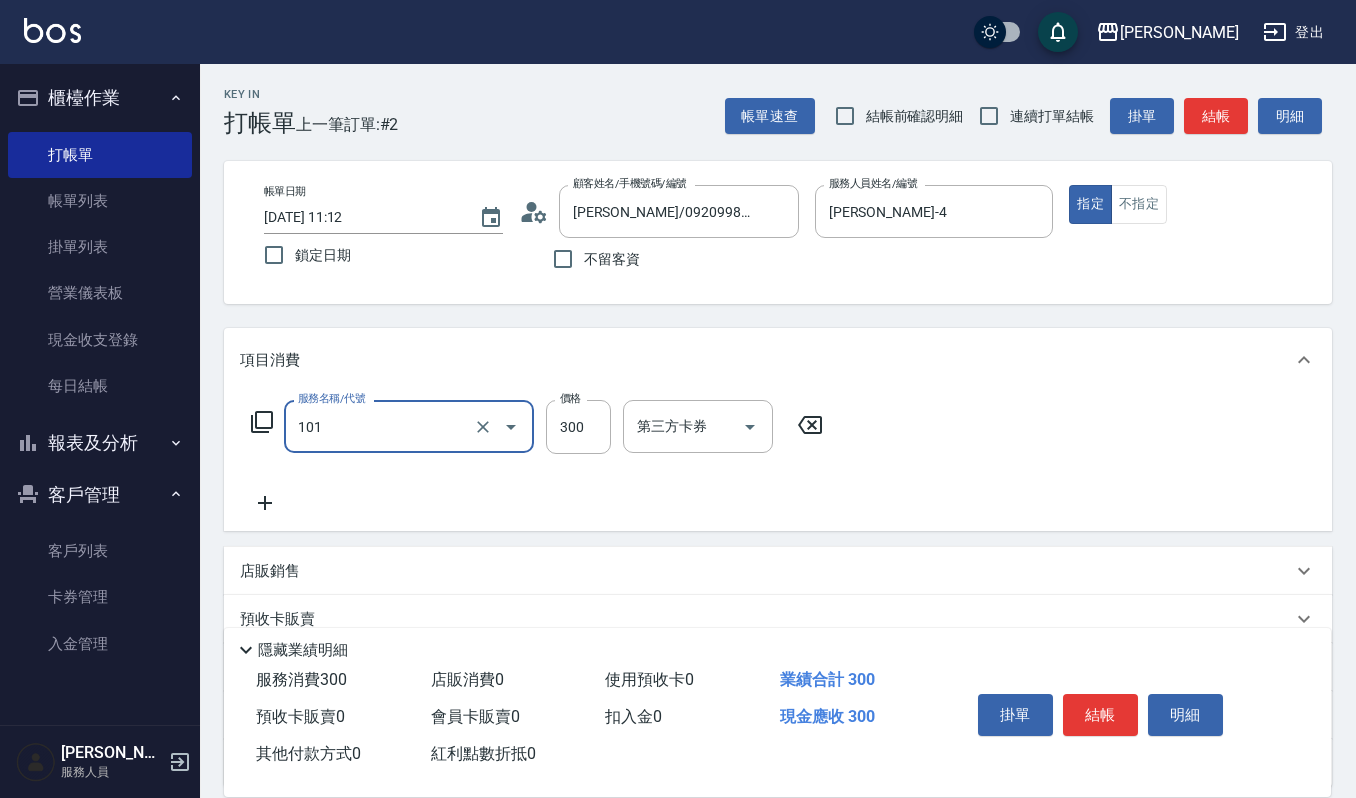 type on "一般洗髮(101)" 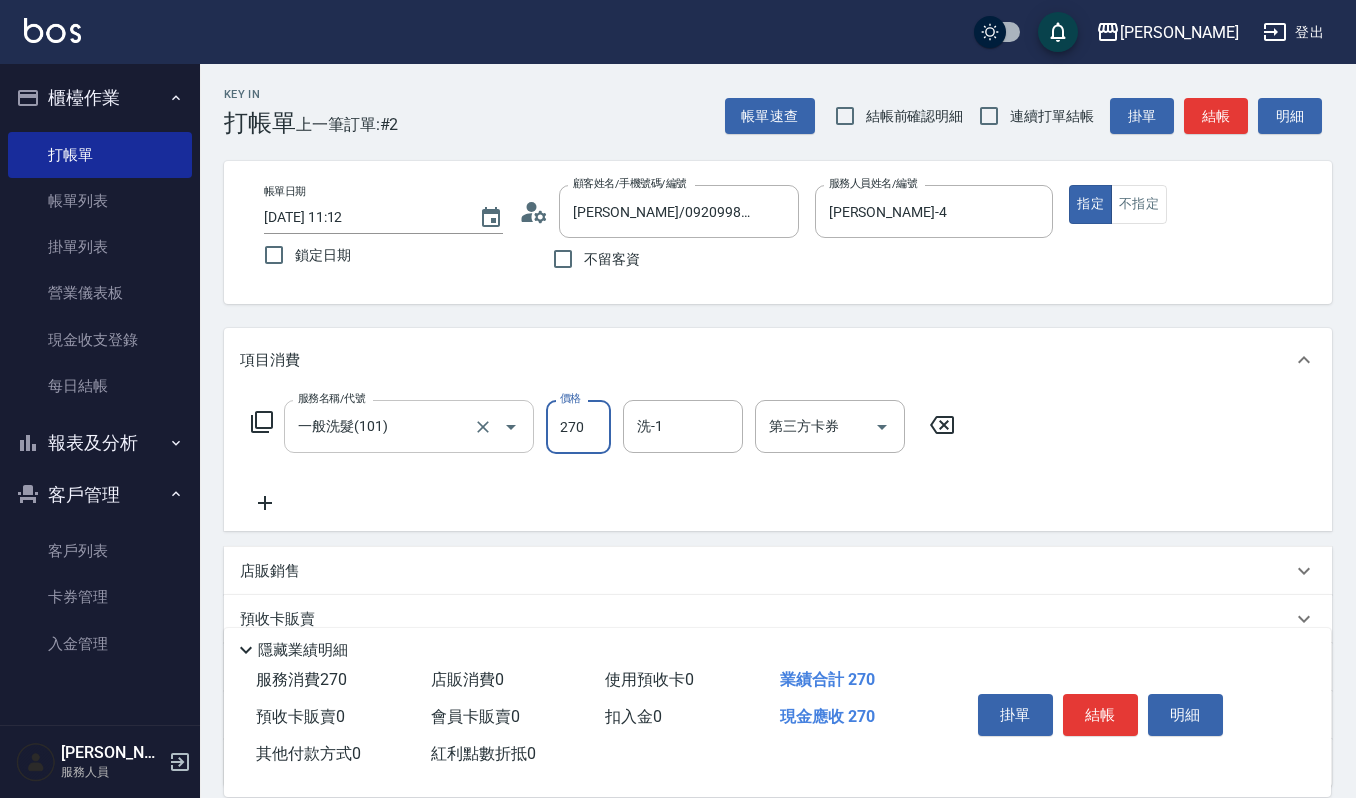 type on "270" 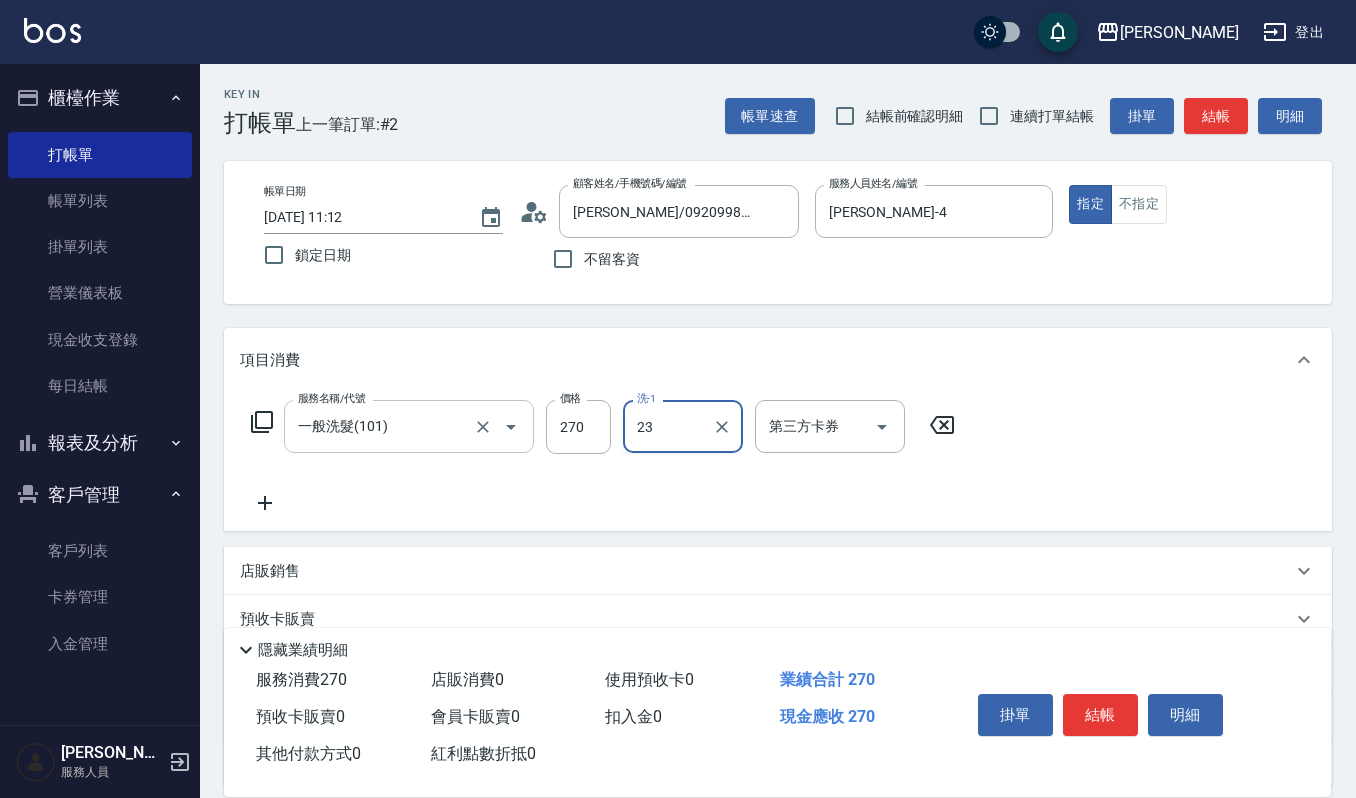 type on "[PERSON_NAME]-23" 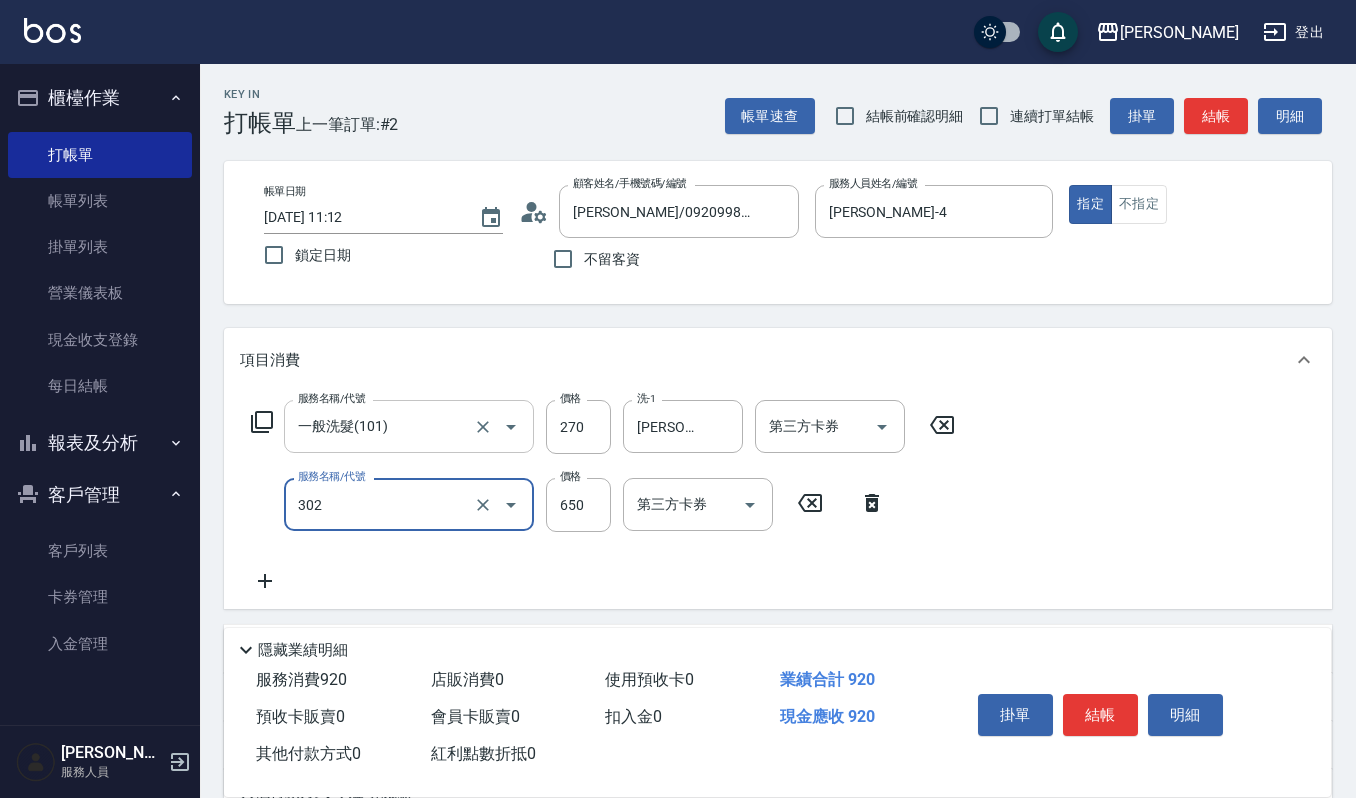 type on "經典剪髮-Gill(302)" 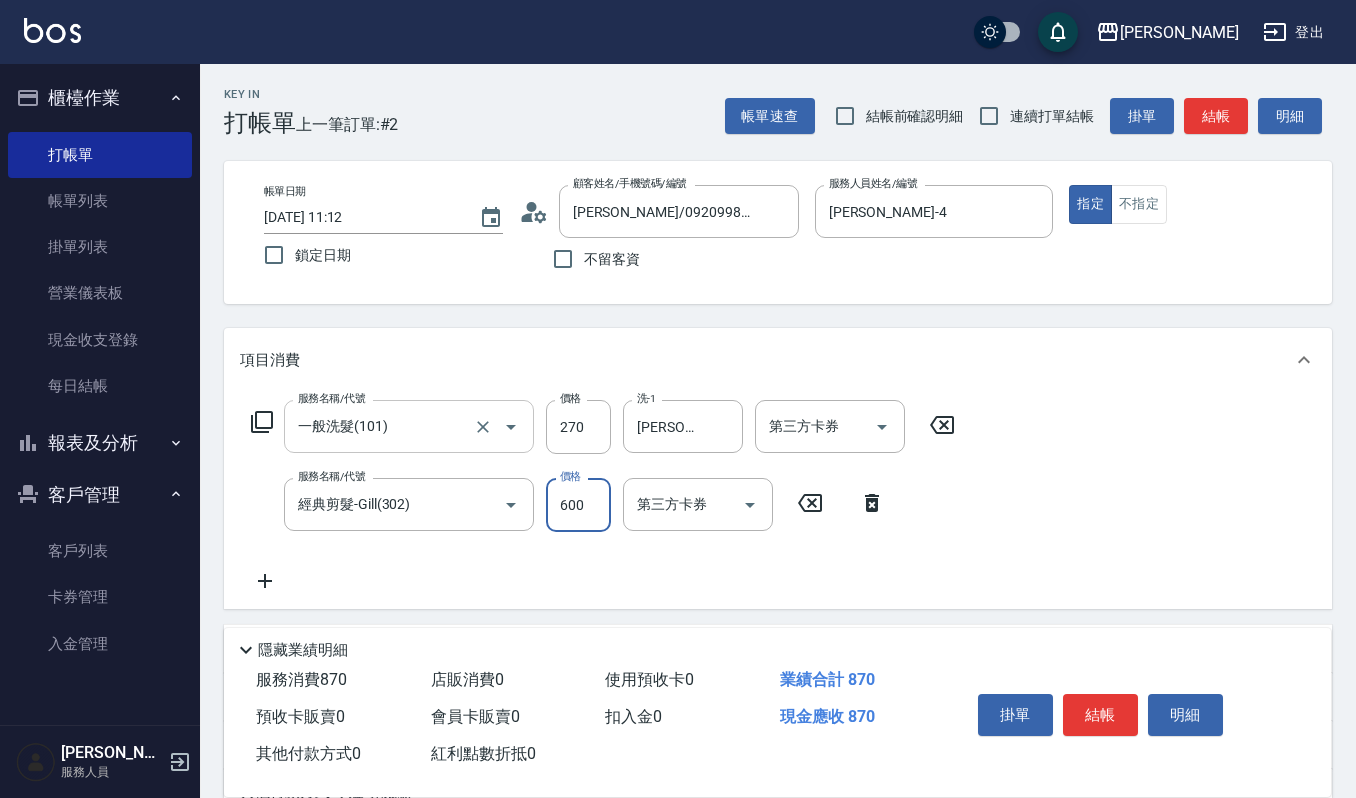 type on "600" 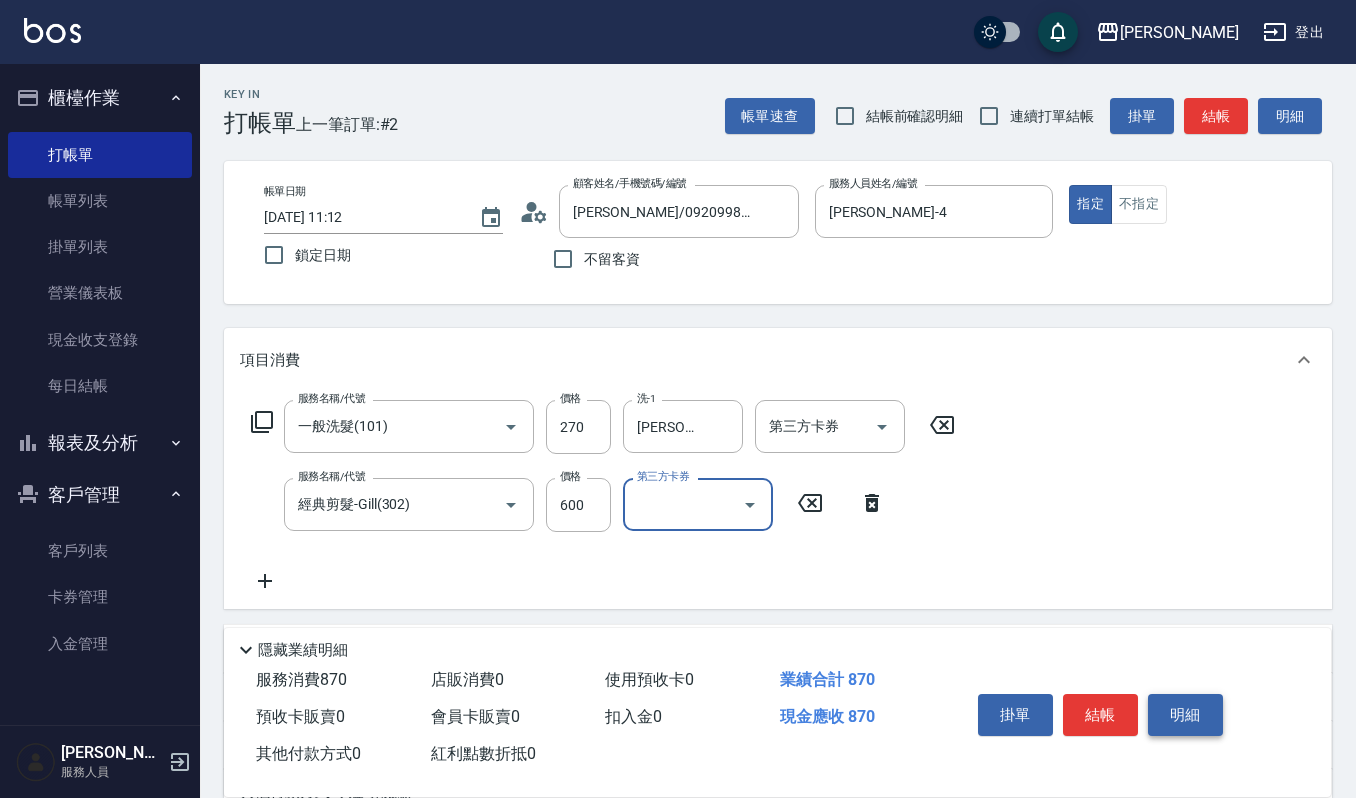 click on "明細" at bounding box center (1185, 715) 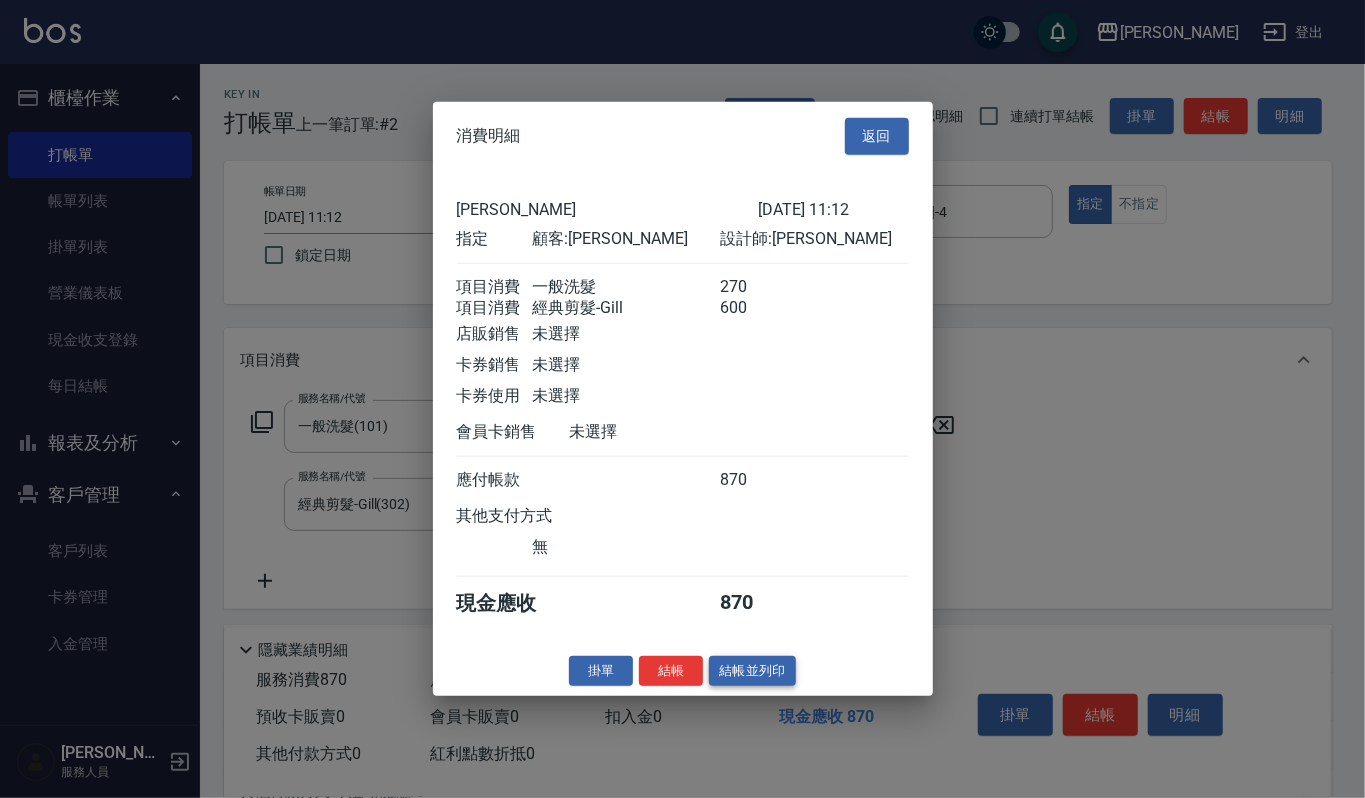 click on "消費明細 返回 上越[PERSON_NAME] [DATE] 11:12 指定 顧客: [PERSON_NAME] 設計師: [PERSON_NAME] 項目消費 一般洗髮 270 項目消費 經典剪髮-Gill 600 店販銷售 未選擇 卡券銷售 未選擇 卡券使用 未選擇 會員卡銷售 未選擇 應付帳款 870 其他支付方式 無 現金應收 870 掛單 結帳 結帳並列印 上越[PERSON_NAME] 結帳單 日期： [DATE] 11:12 帳單編號： 0 設計師: [PERSON_NAME] 顧客： [PERSON_NAME] 一般洗髮 助理: 23 270 x1 經典剪髮-Gill 600 x1 合計： 870 結帳： 扣入金： 0 入金餘額： 0 卡券金額： 0 付現金額： 870 上越[PERSON_NAME] 結帳單 日期： [DATE] 11:12 帳單編號： 設計師: [PERSON_NAME] 顧客： [PERSON_NAME] 名稱 單價 數量 小計 一般洗髮 270 1 270 助理: 23 經典剪髮-Gill 600 1 600 合計： 870 扣入金： 0 入金餘額： 0 卡券金額： 0 付現金額： 870 [PERSON_NAME],歡迎下次光臨!" at bounding box center [683, 399] 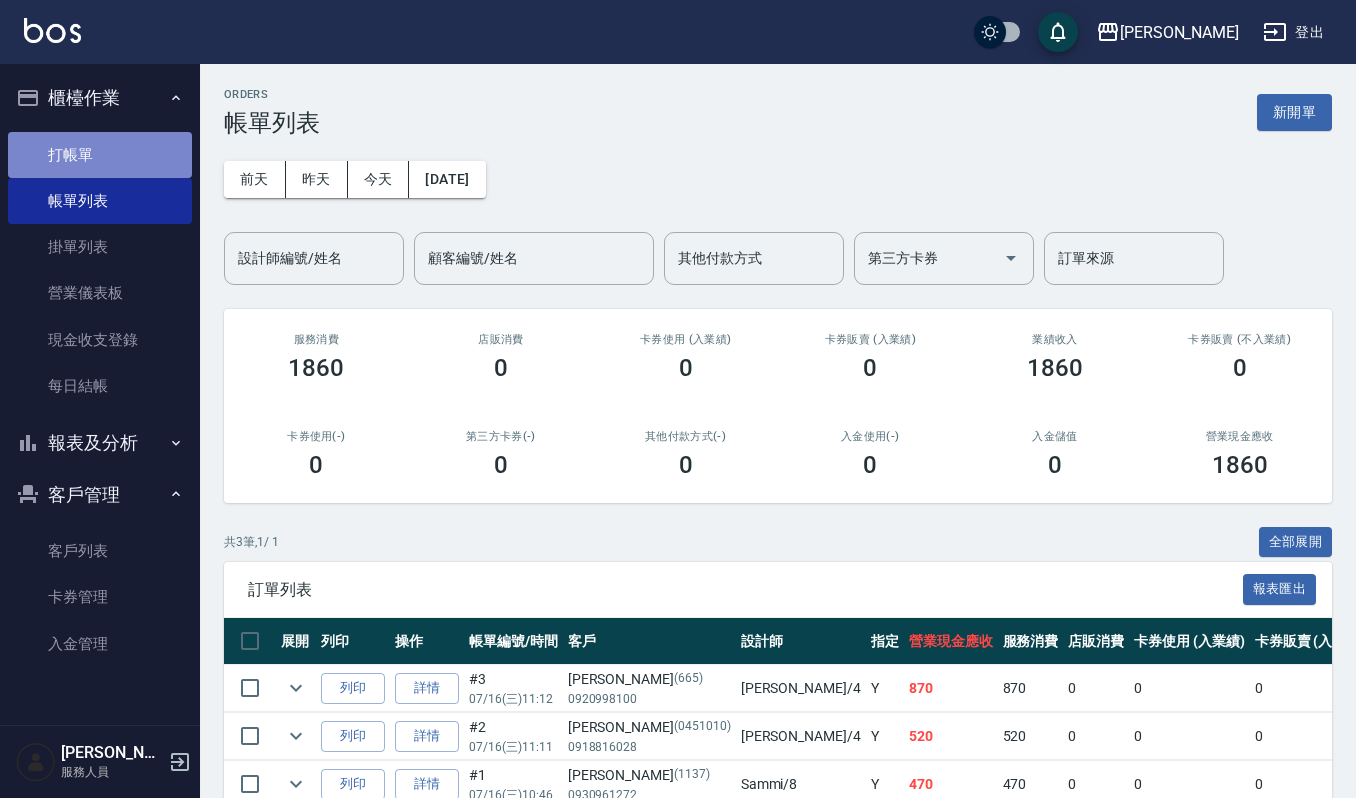 click on "打帳單" at bounding box center (100, 155) 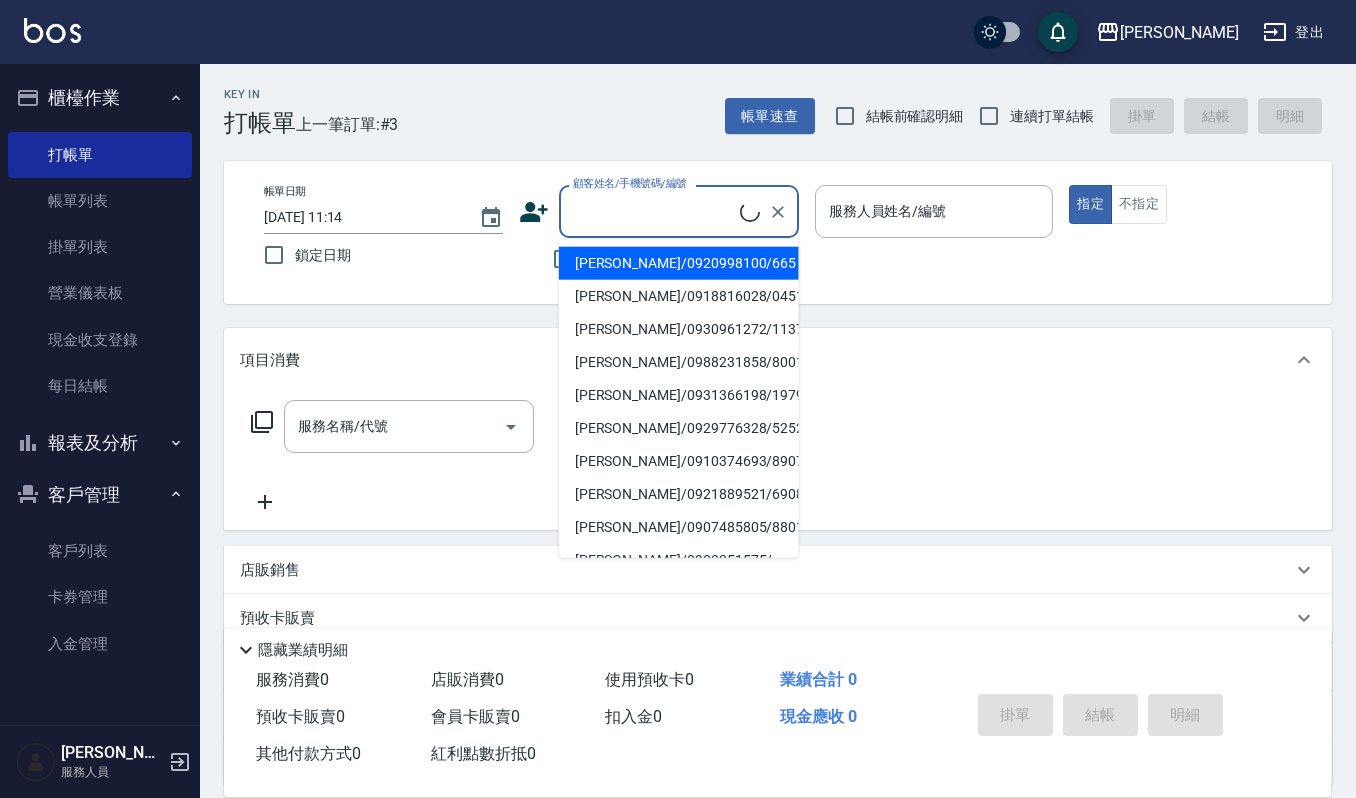 click on "顧客姓名/手機號碼/編號" at bounding box center (654, 211) 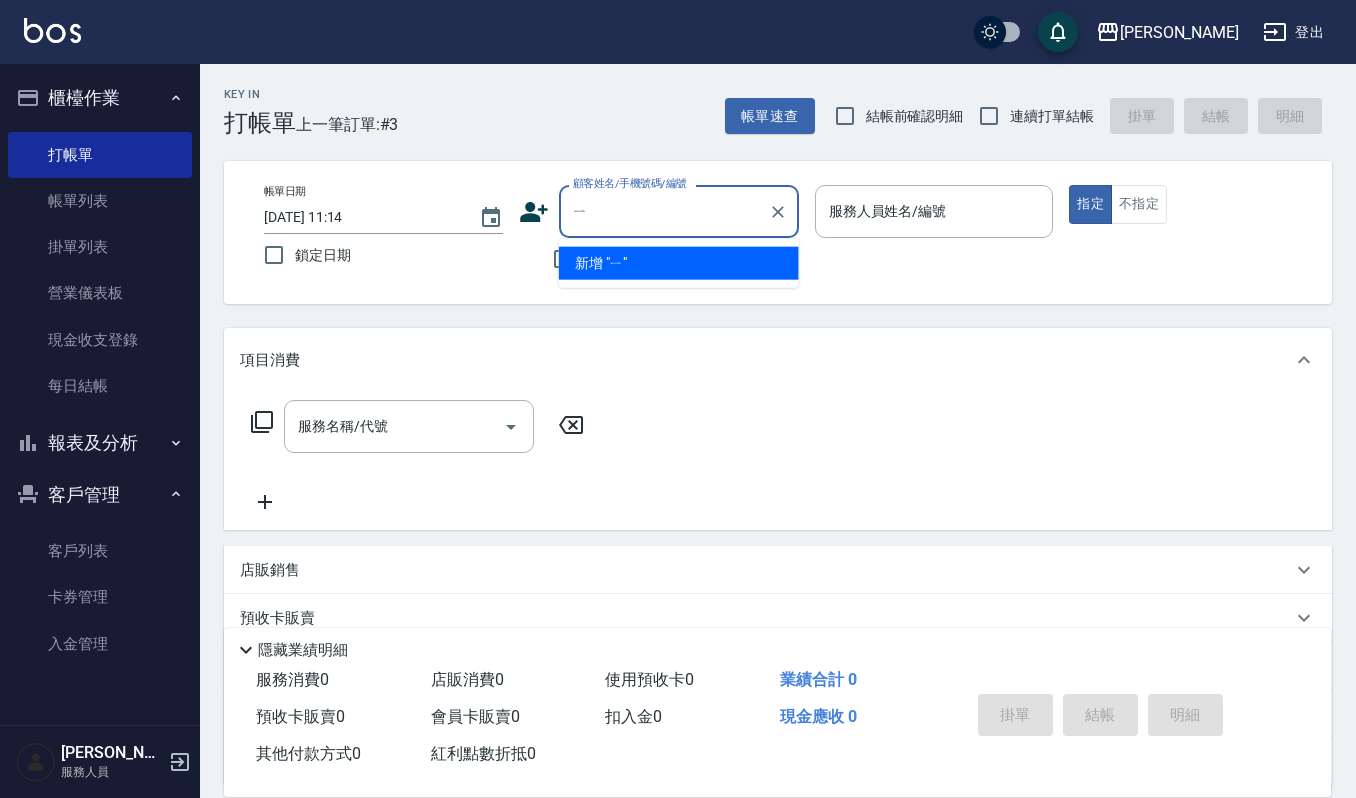 type on "一" 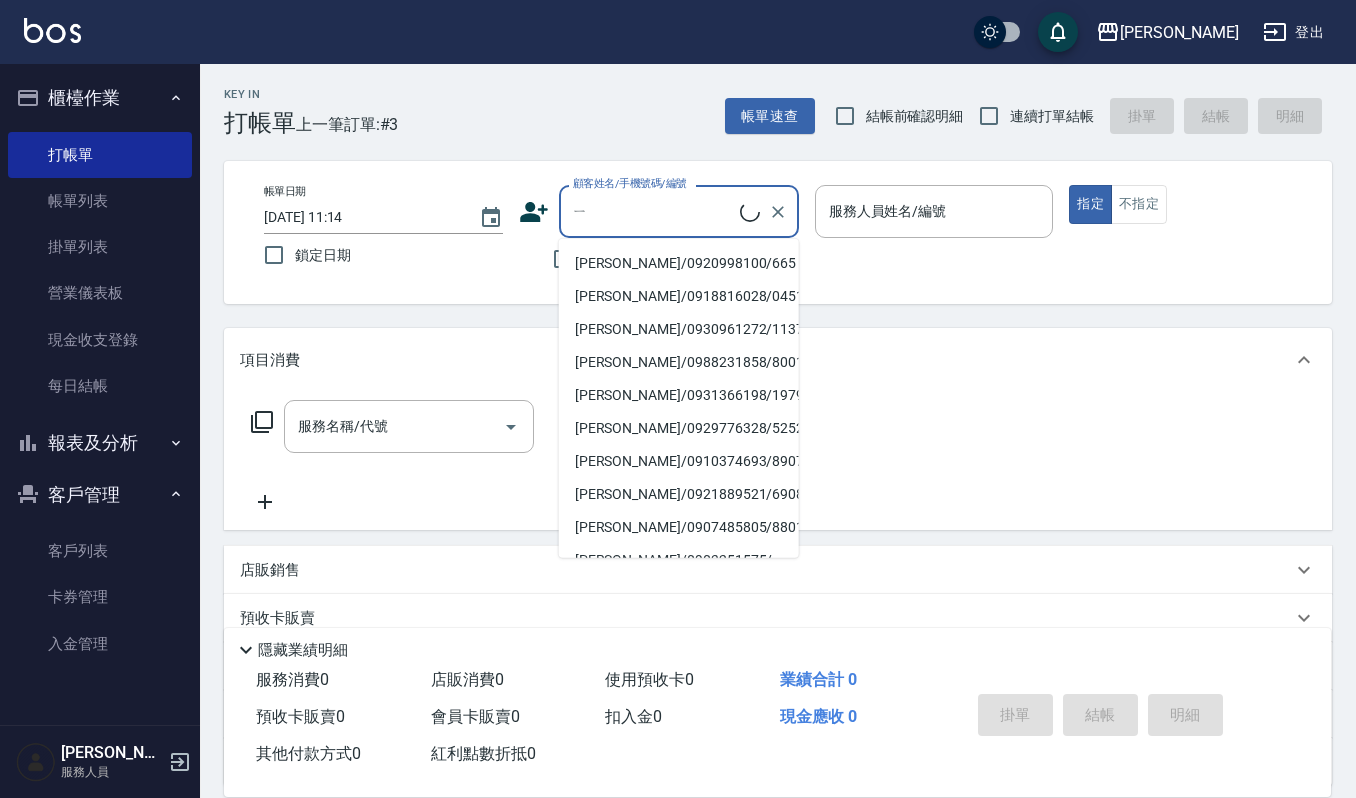 type on "以" 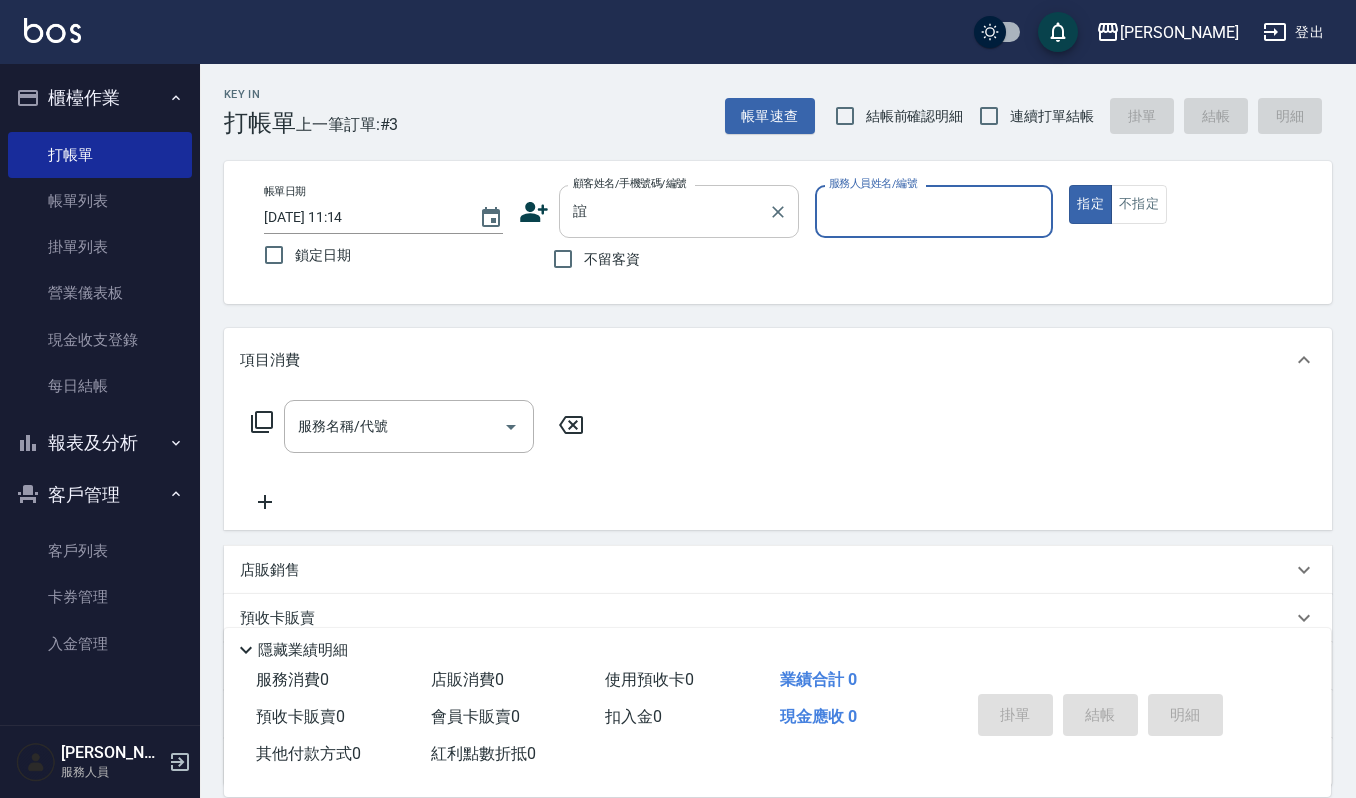 click on "誼" at bounding box center (664, 211) 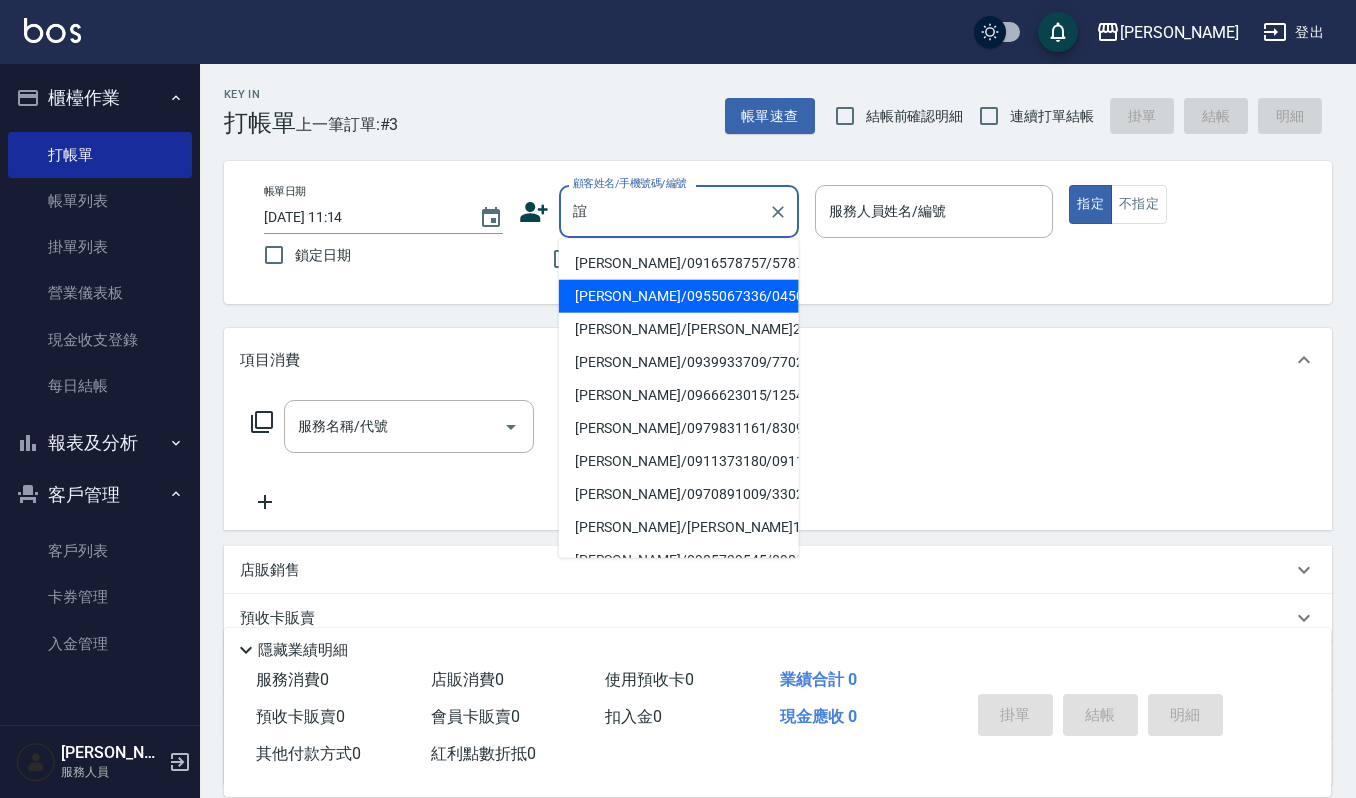 click on "[PERSON_NAME]/0955067336/04508" at bounding box center (679, 296) 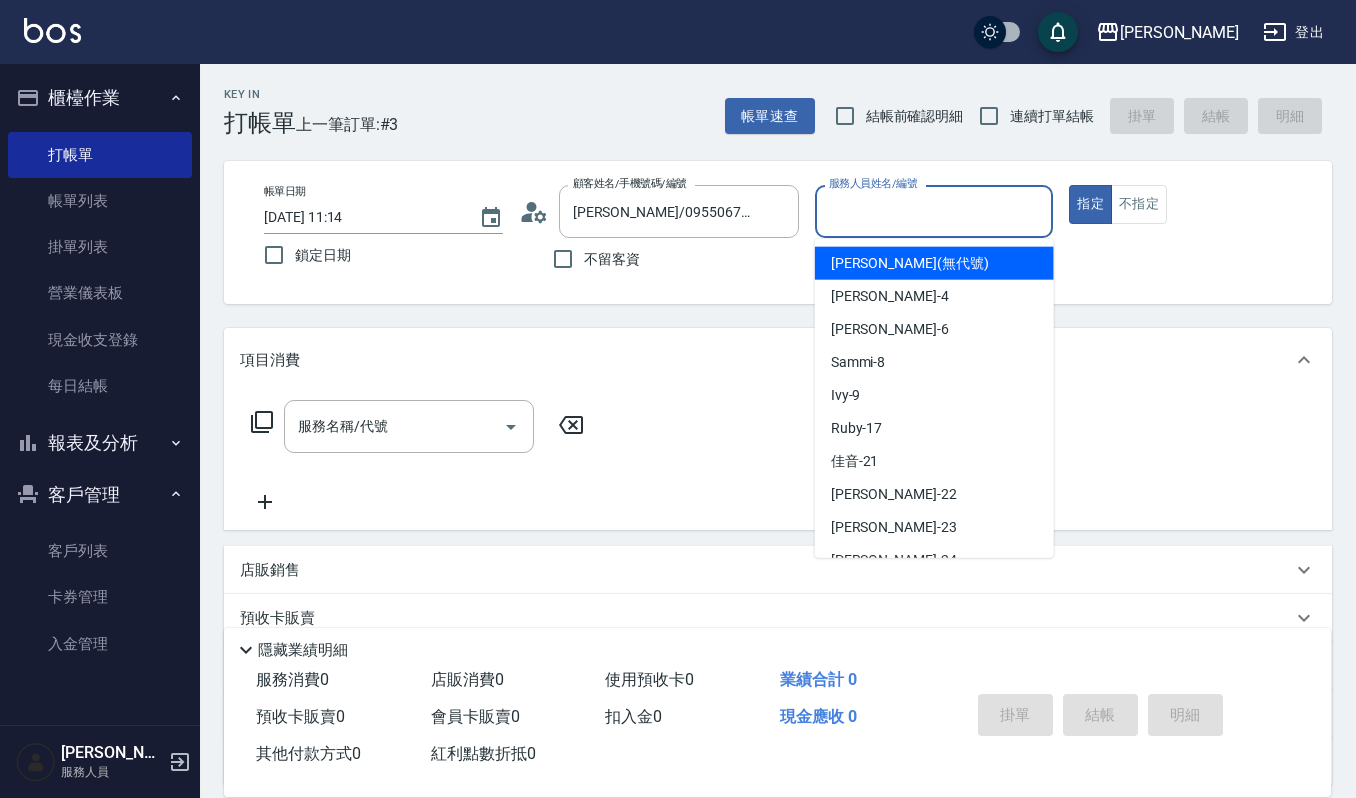 click on "服務人員姓名/編號" at bounding box center (934, 211) 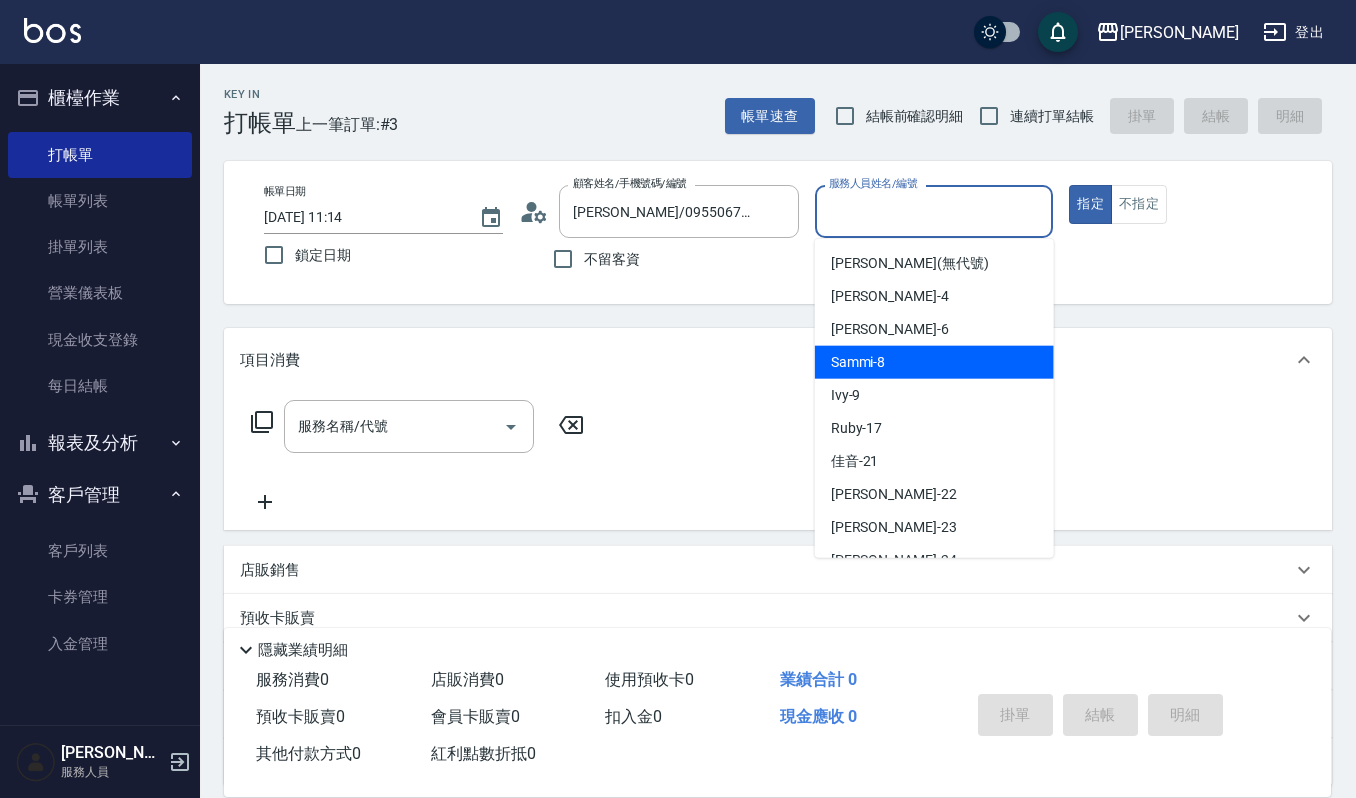 click on "Sammi -8" at bounding box center (858, 362) 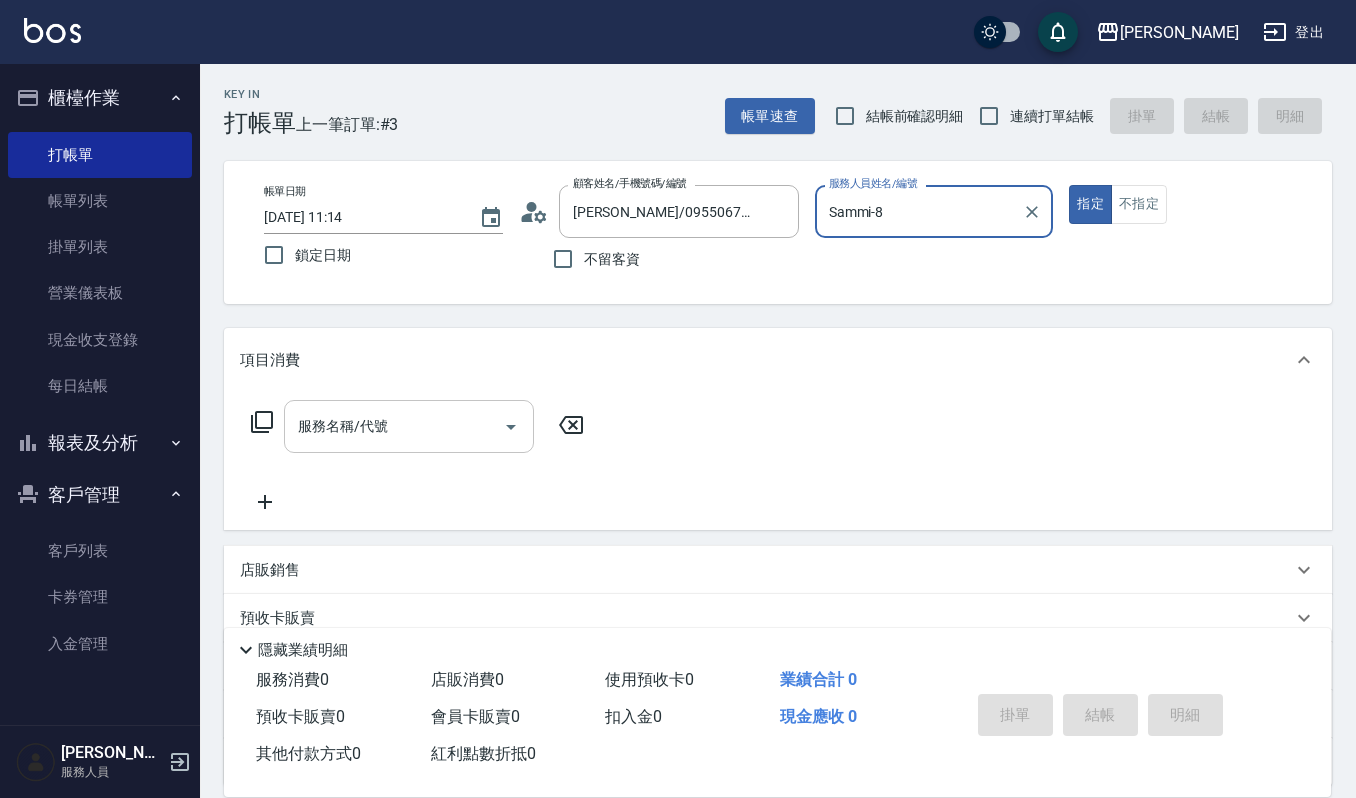 click 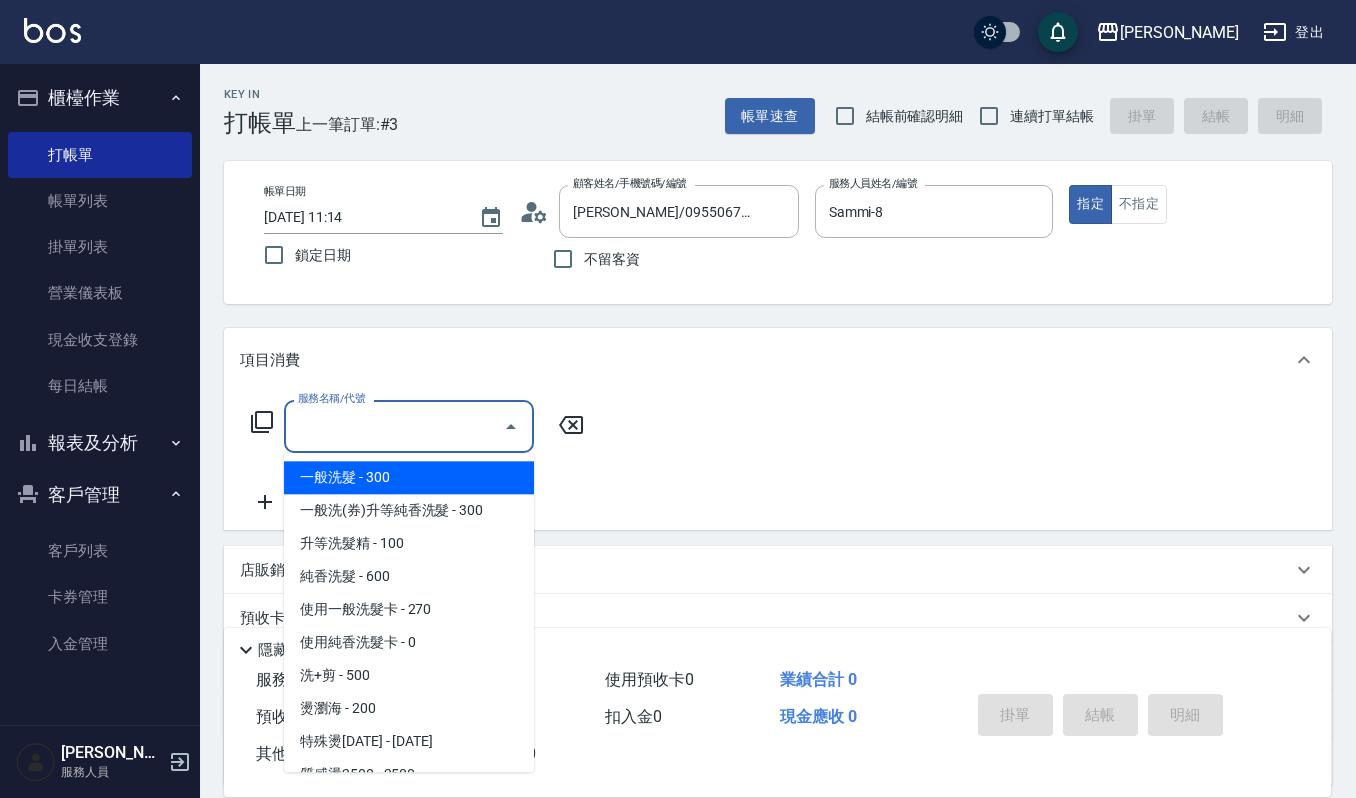click on "一般洗髮 - 300" at bounding box center (409, 477) 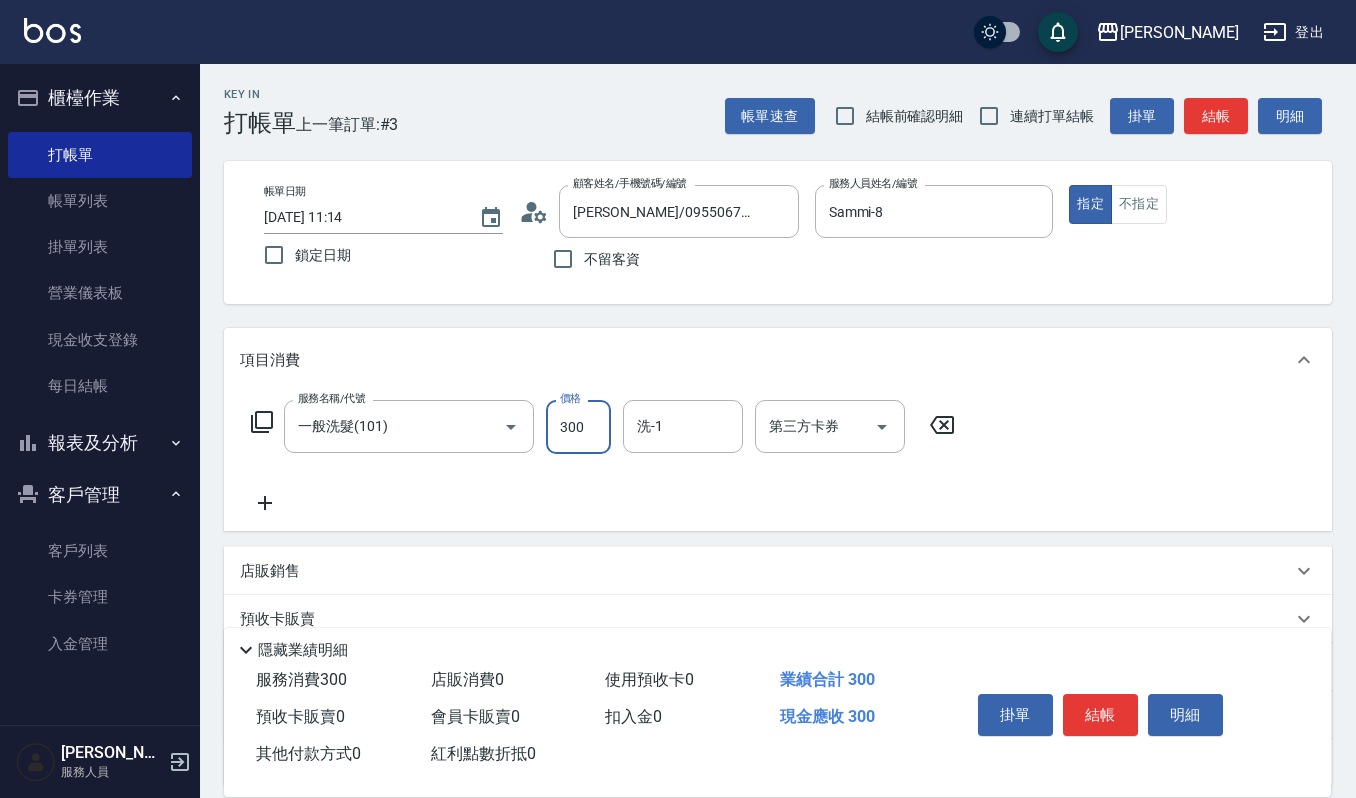 click on "300" at bounding box center [578, 427] 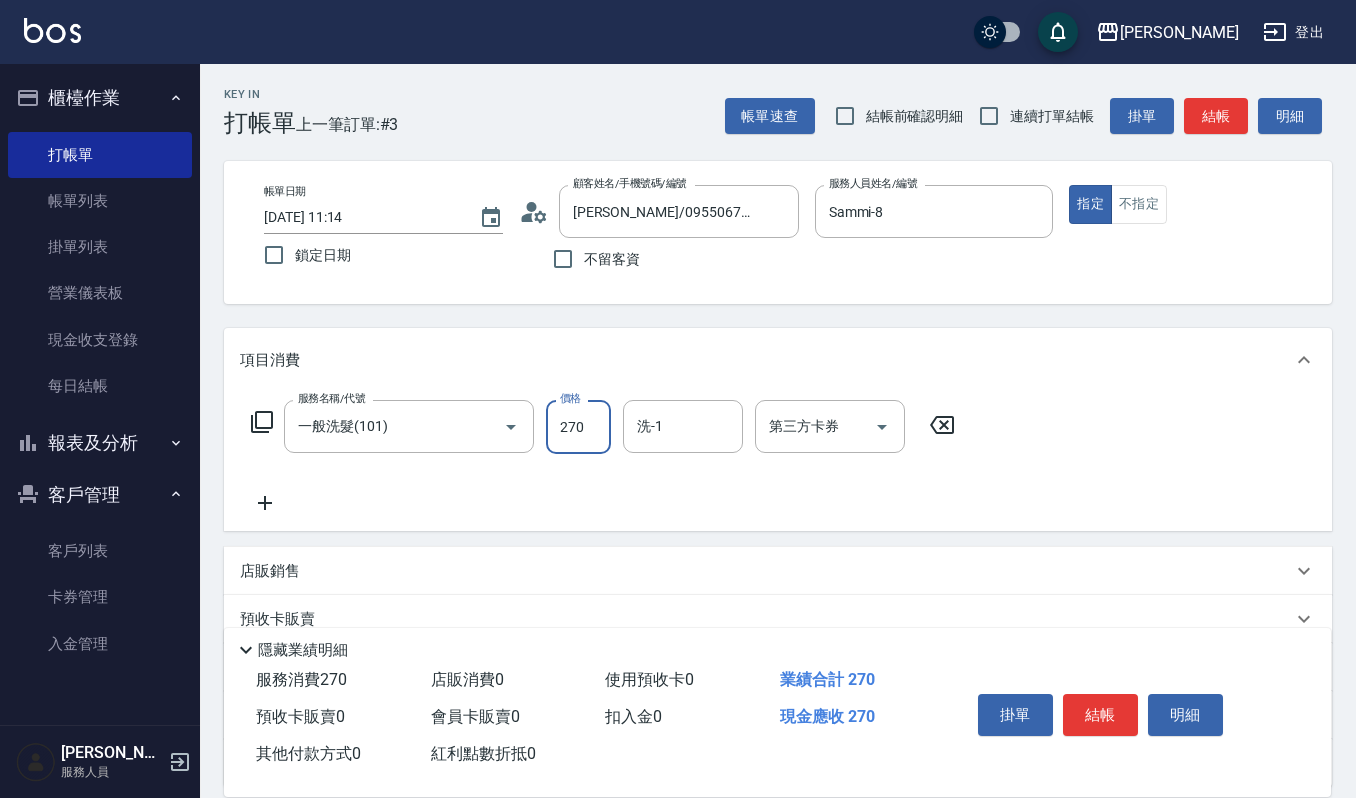 type on "270" 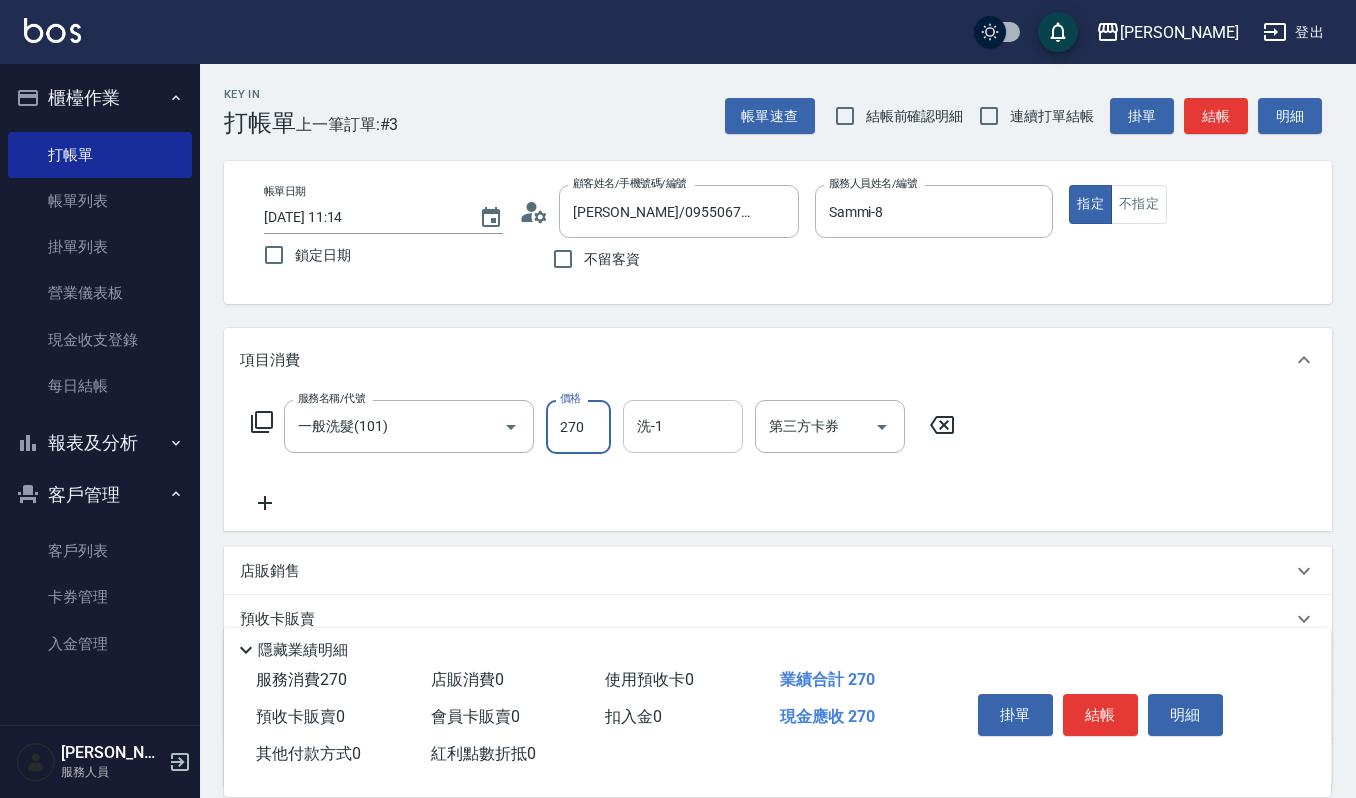 click on "洗-1" at bounding box center (683, 426) 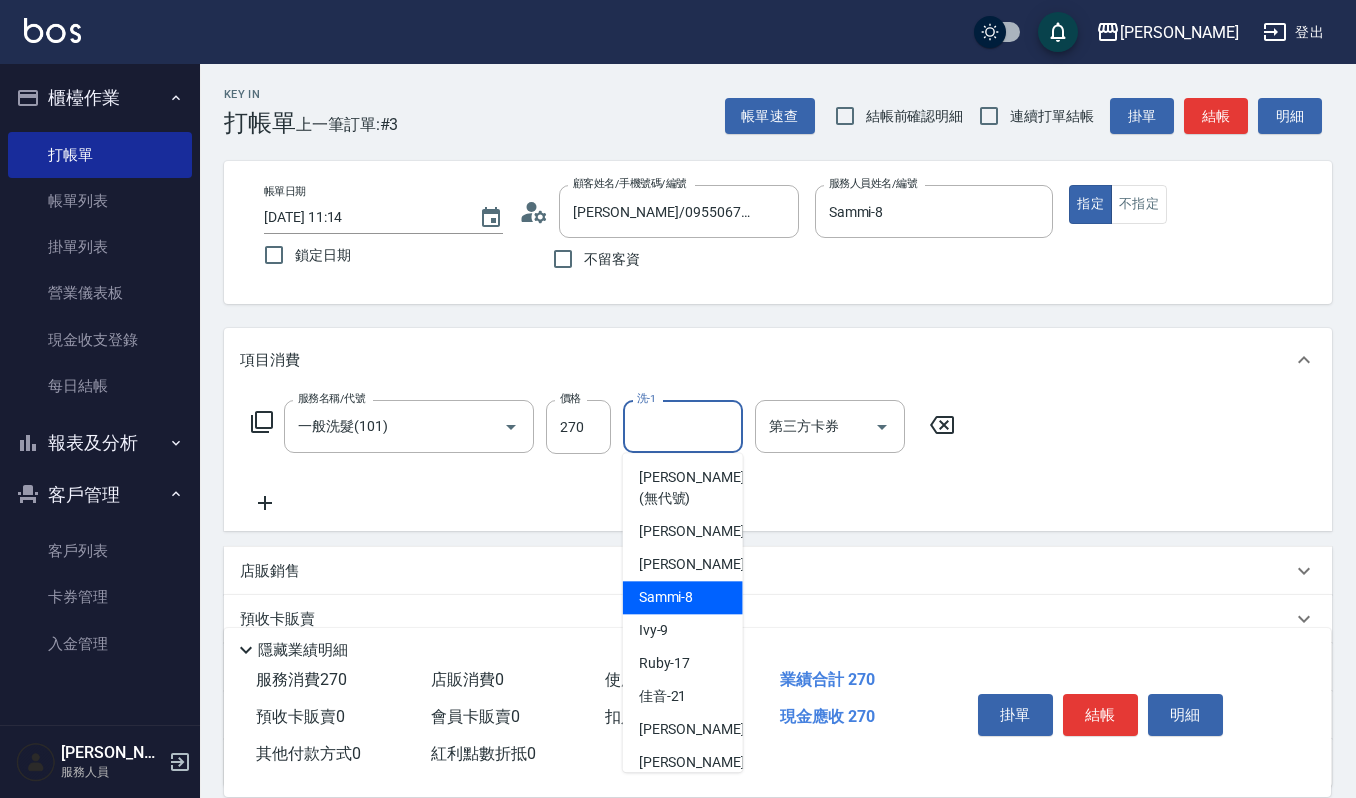 type on "ㄔ" 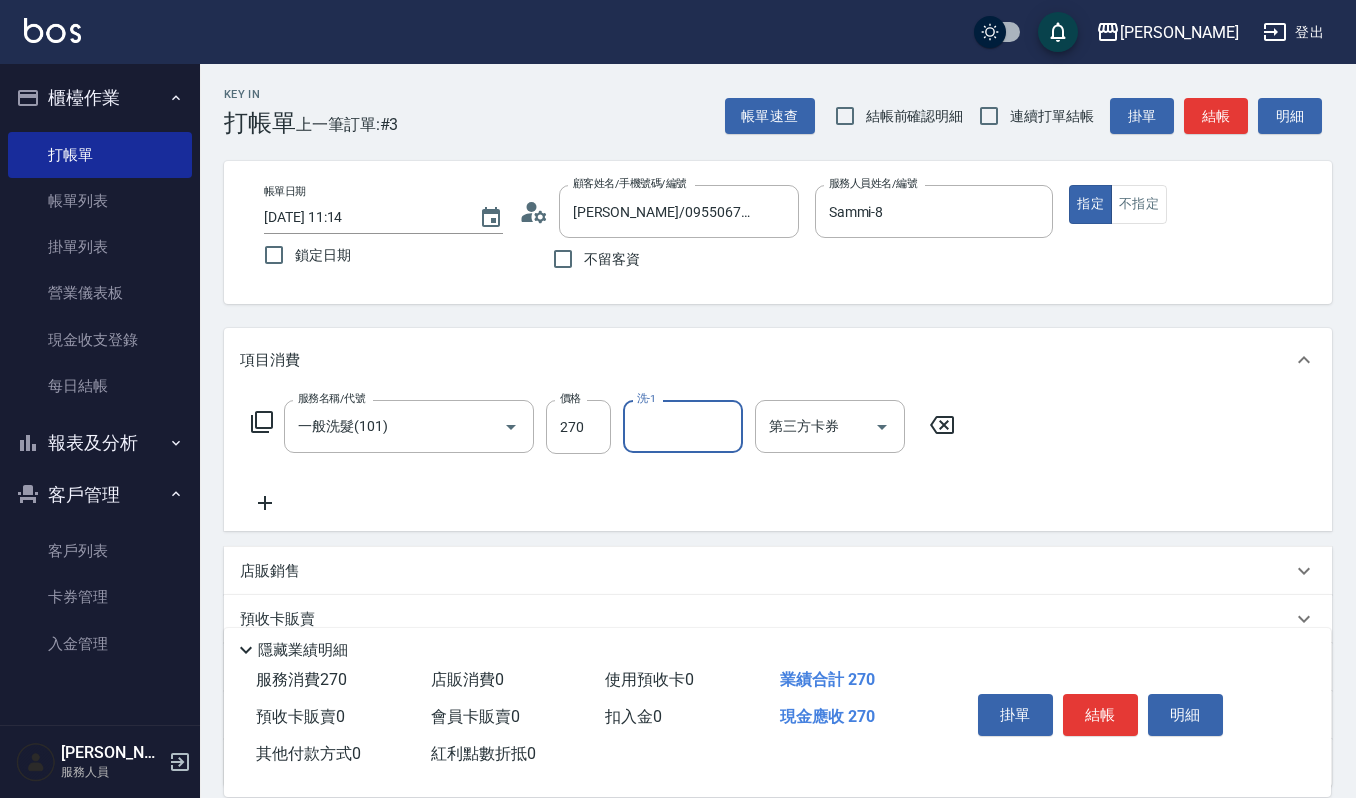 click on "洗-1" at bounding box center [683, 426] 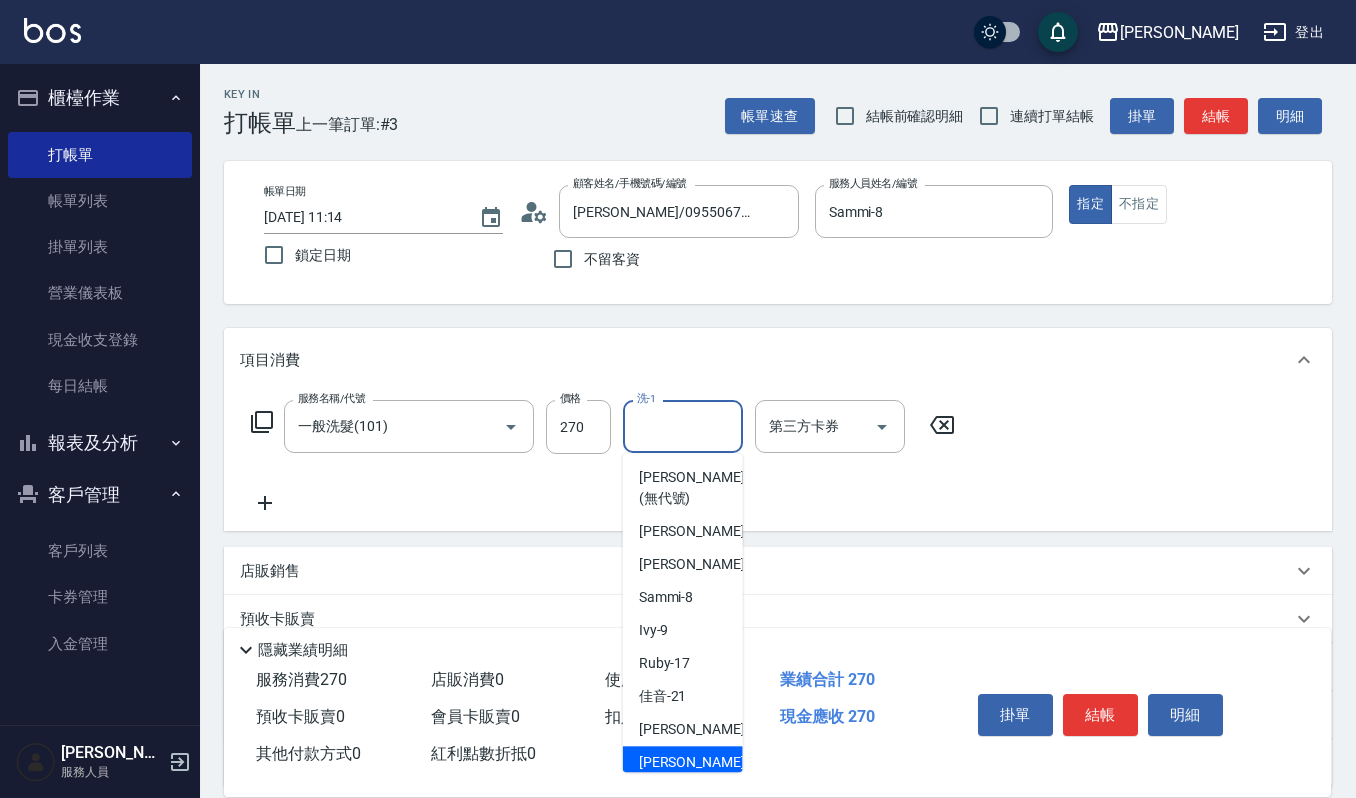 click on "[PERSON_NAME] -23" at bounding box center [683, 762] 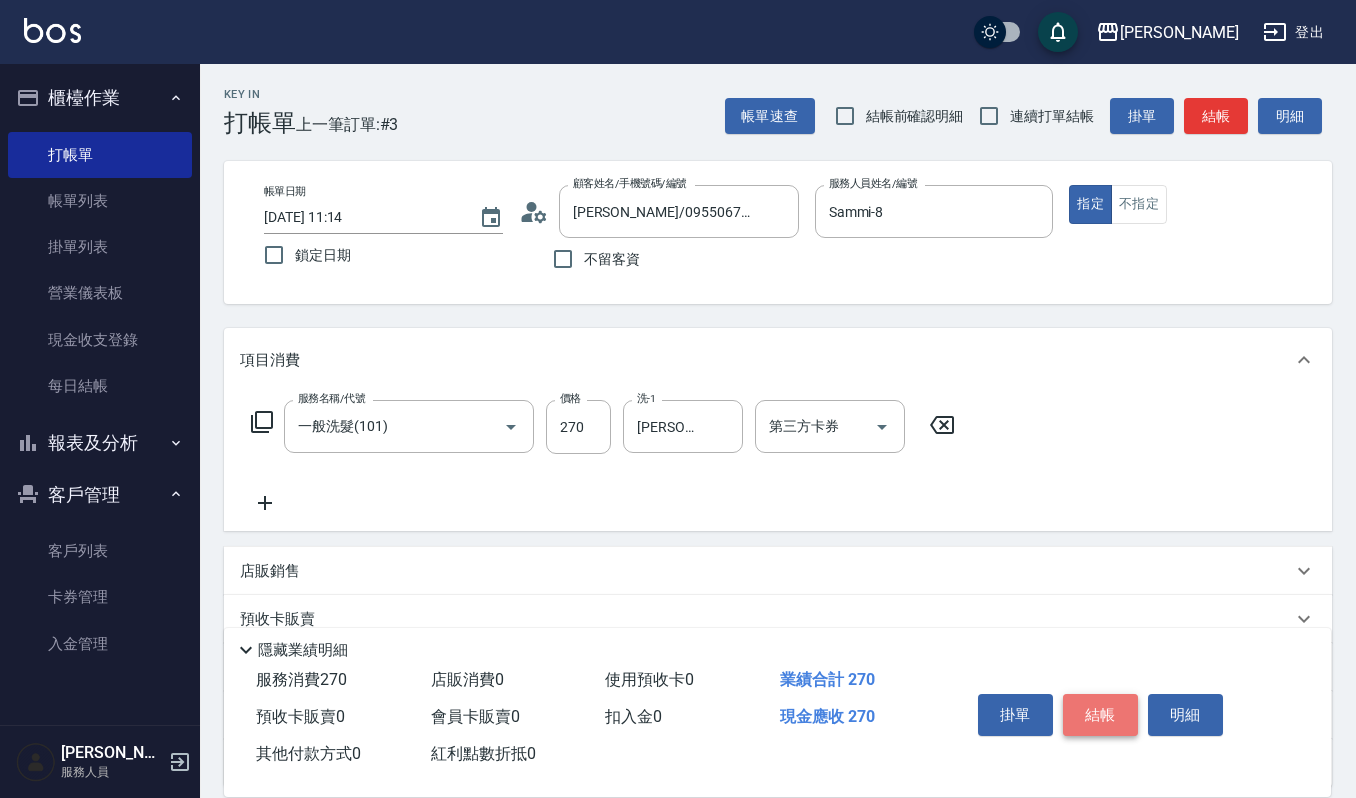 click on "結帳" at bounding box center (1100, 715) 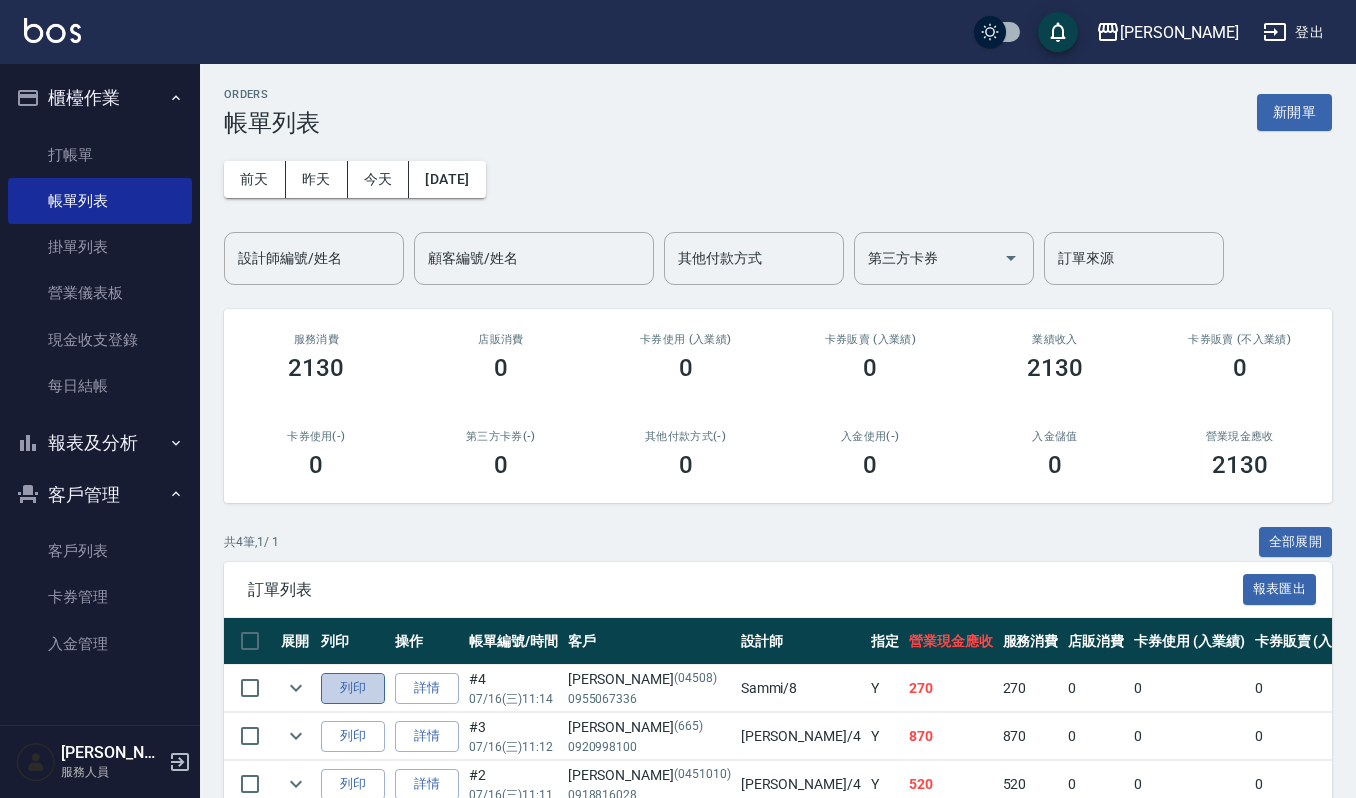 click on "列印" at bounding box center [353, 688] 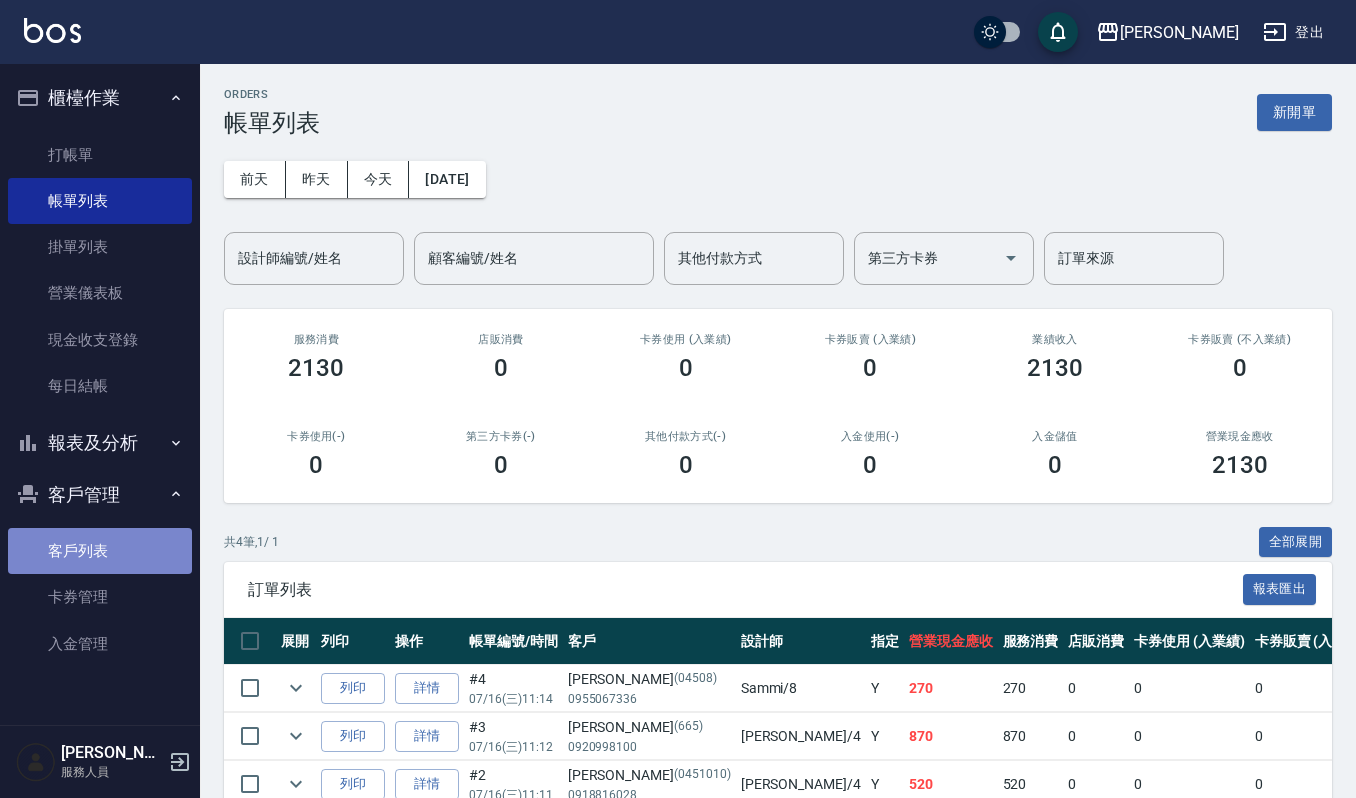 click on "客戶列表" at bounding box center (100, 551) 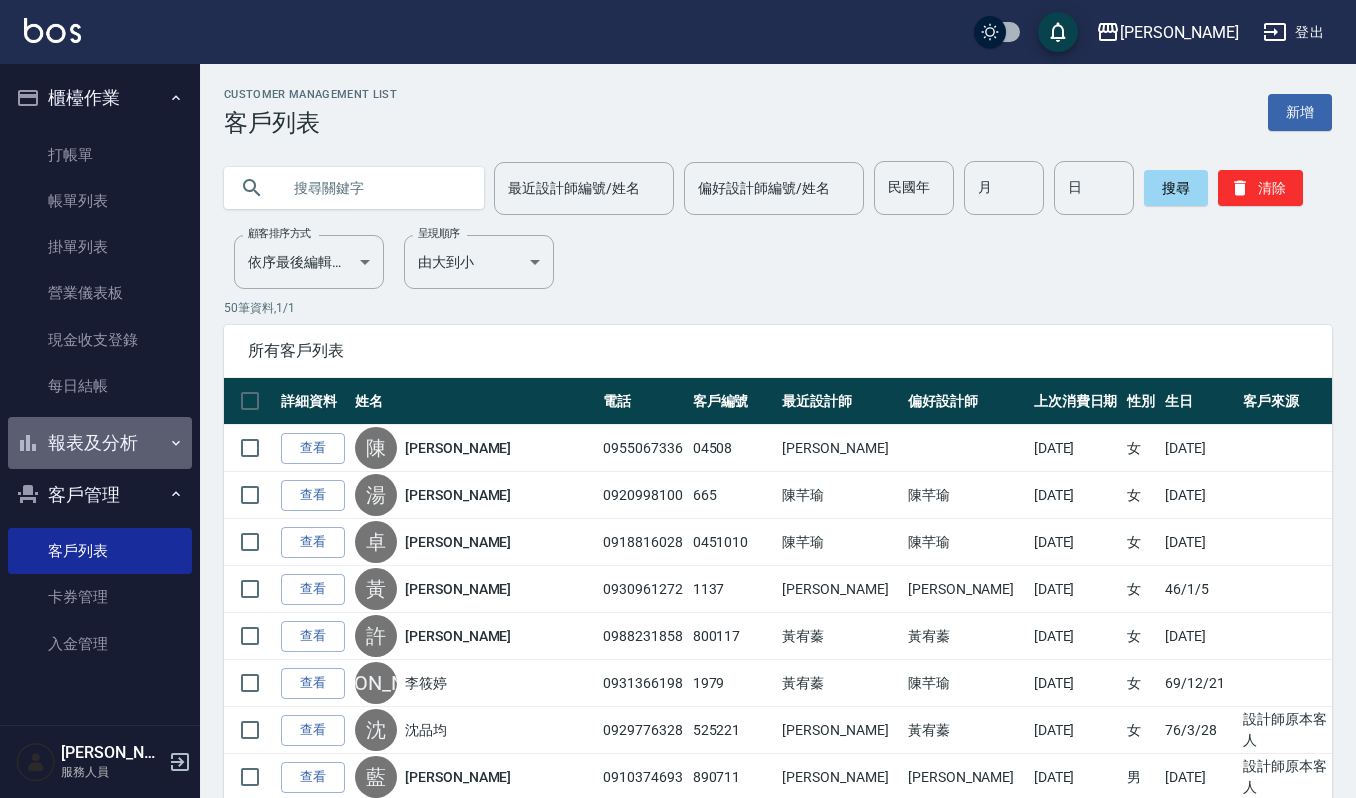 click on "報表及分析" at bounding box center (100, 443) 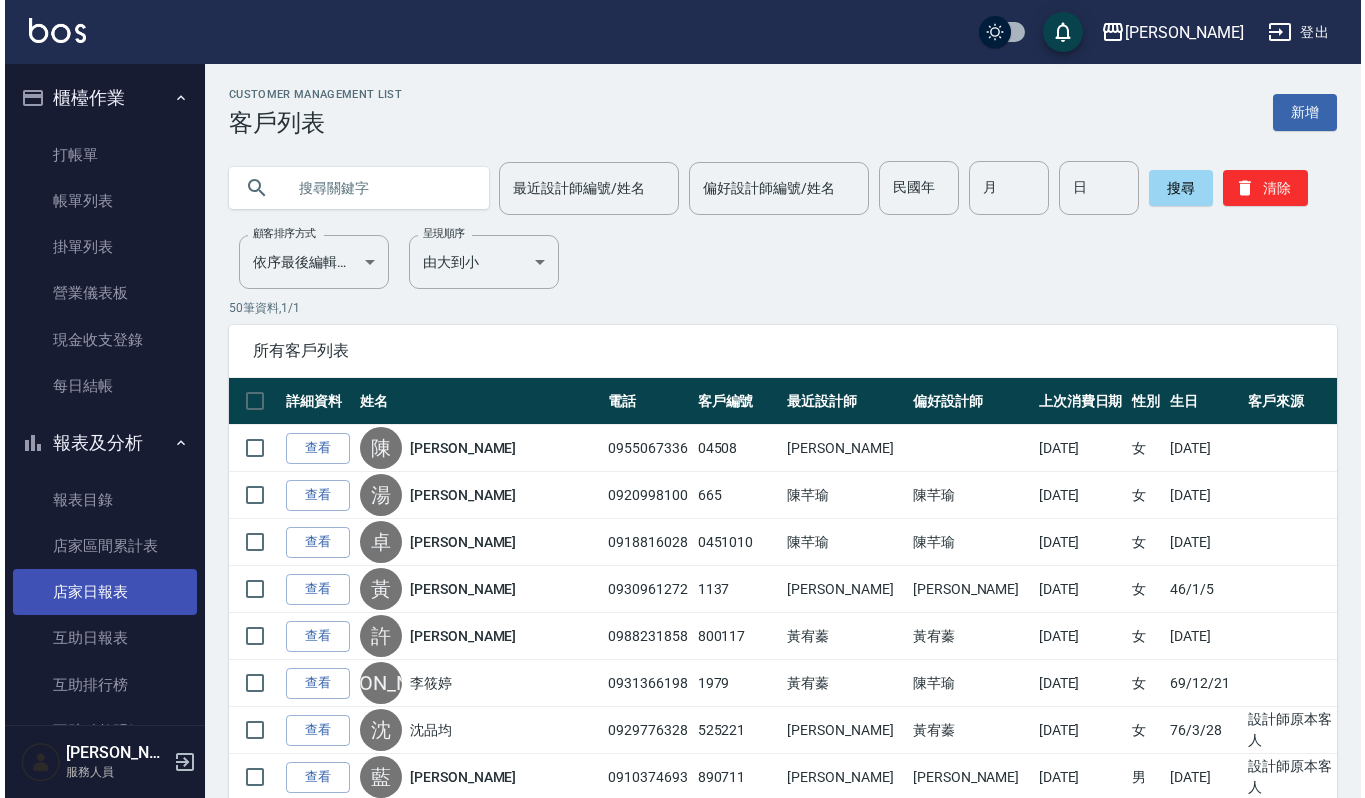 scroll, scrollTop: 400, scrollLeft: 0, axis: vertical 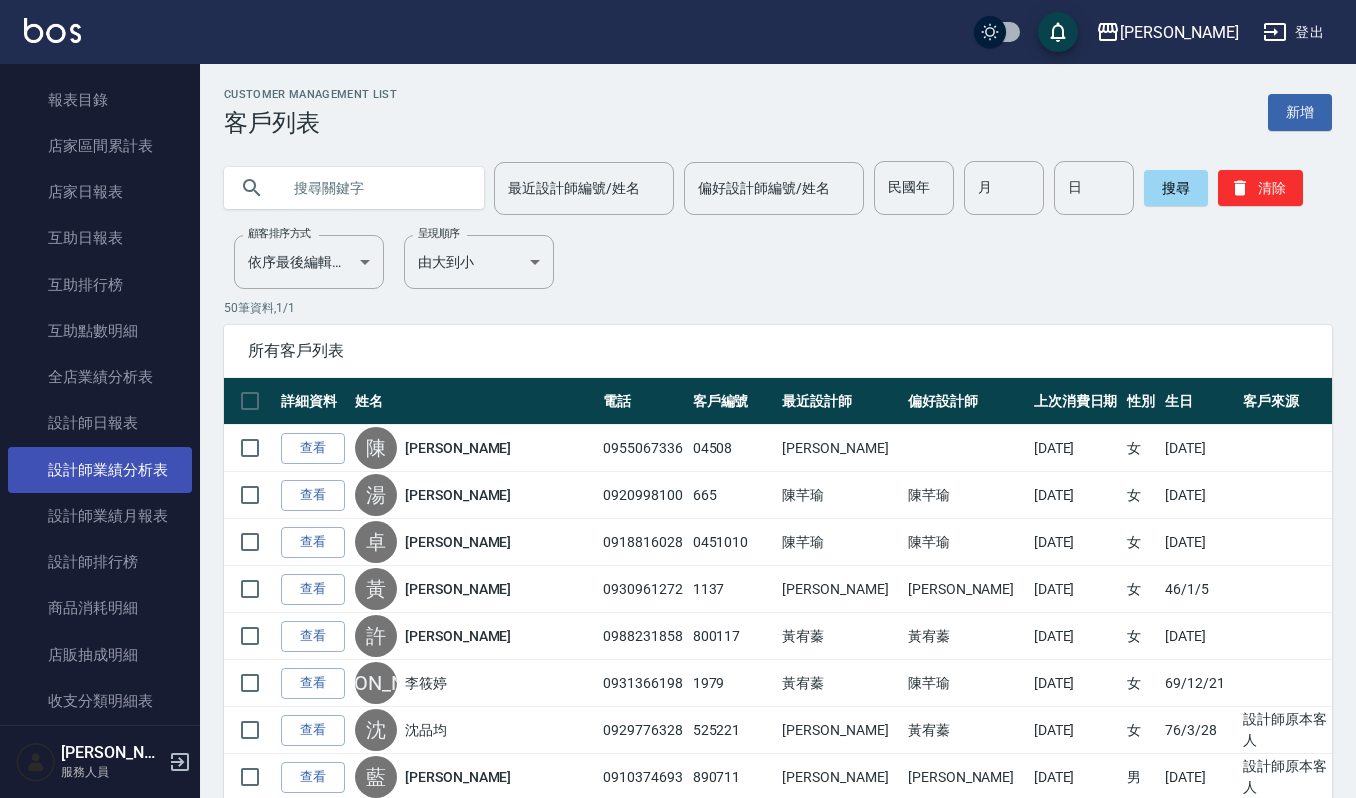 click on "設計師業績分析表" at bounding box center (100, 470) 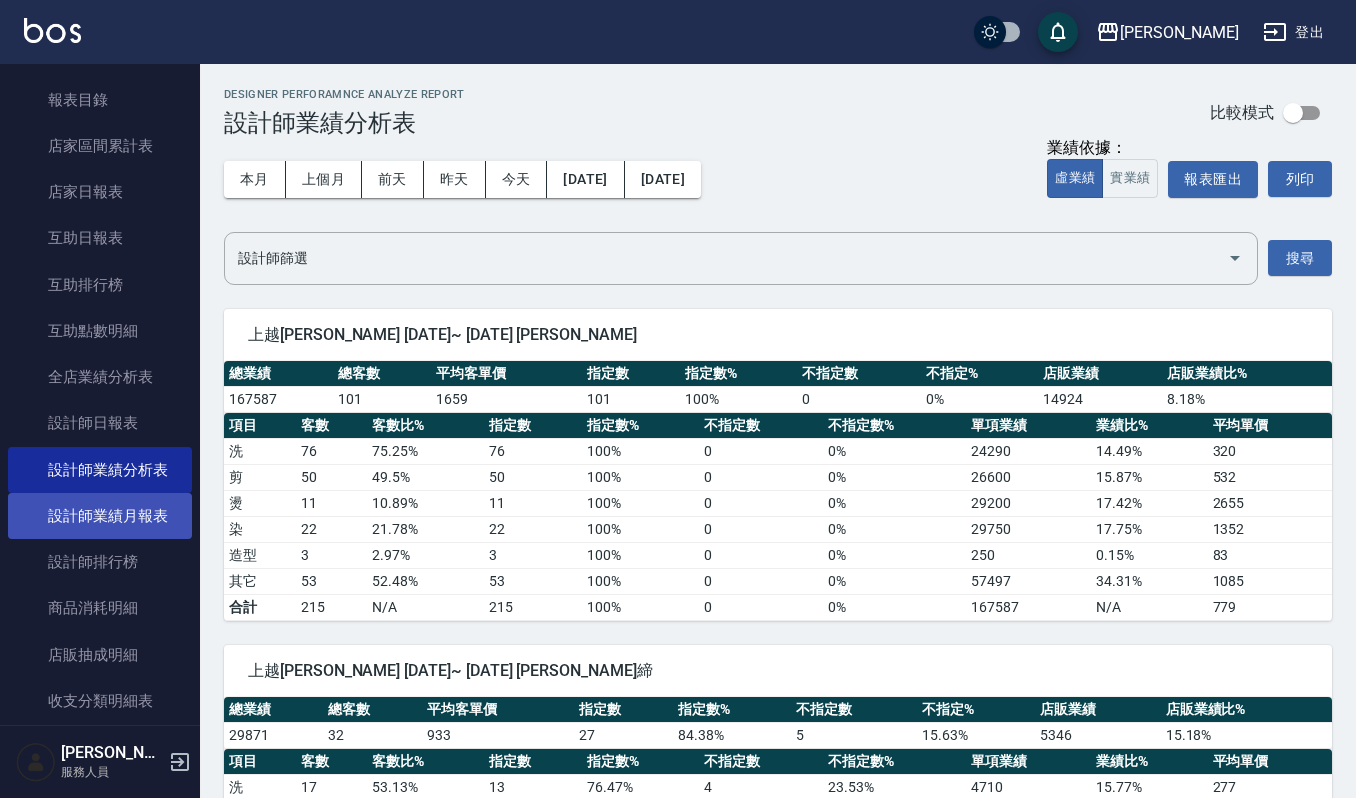 click on "設計師業績月報表" at bounding box center [100, 516] 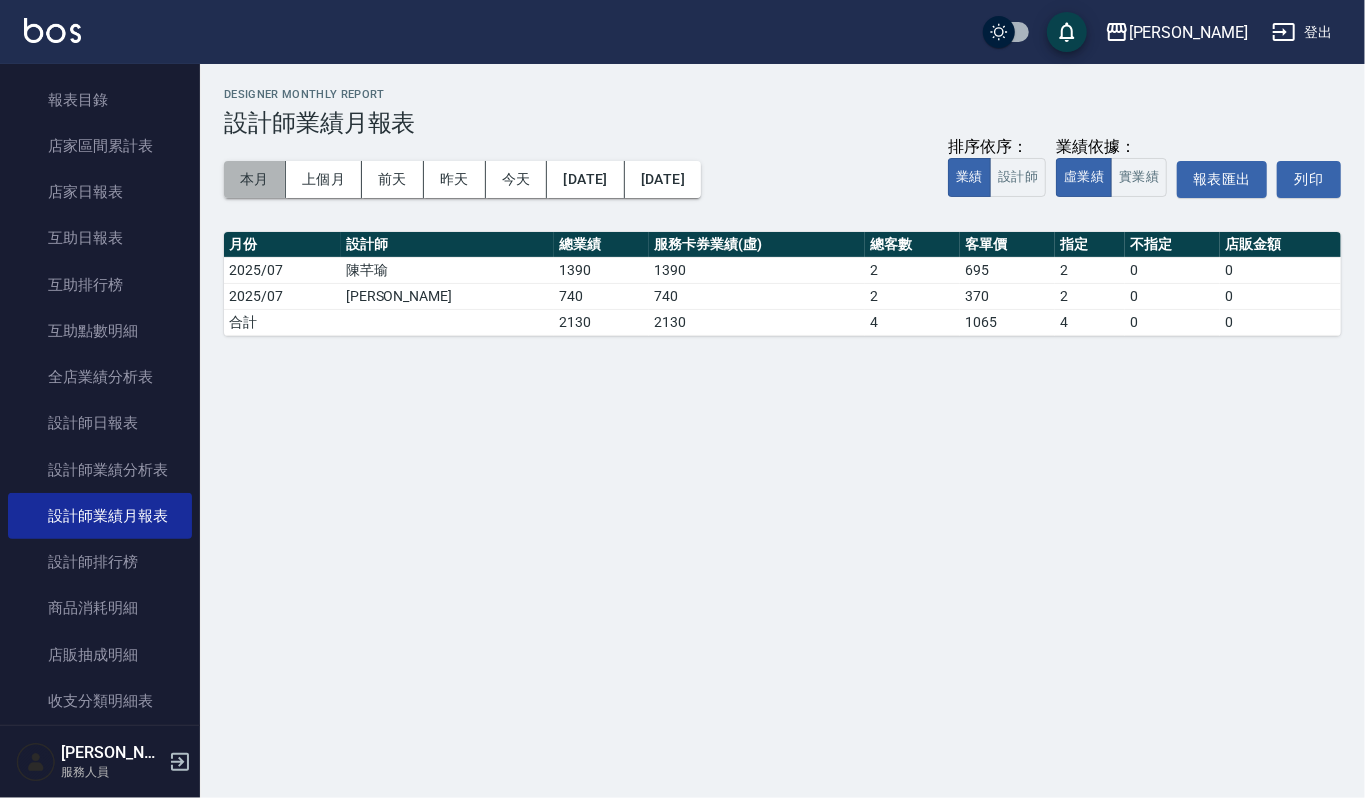 click on "本月" at bounding box center (255, 179) 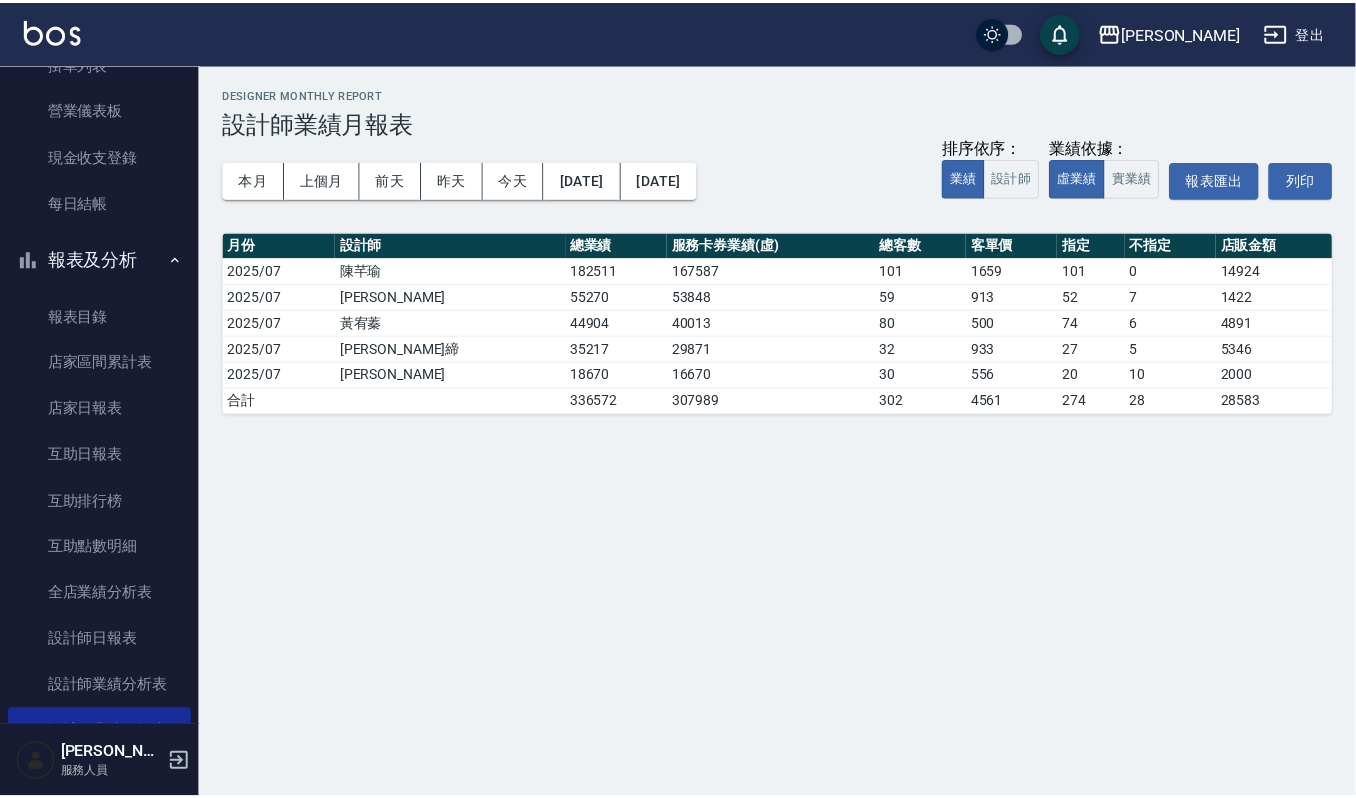 scroll, scrollTop: 0, scrollLeft: 0, axis: both 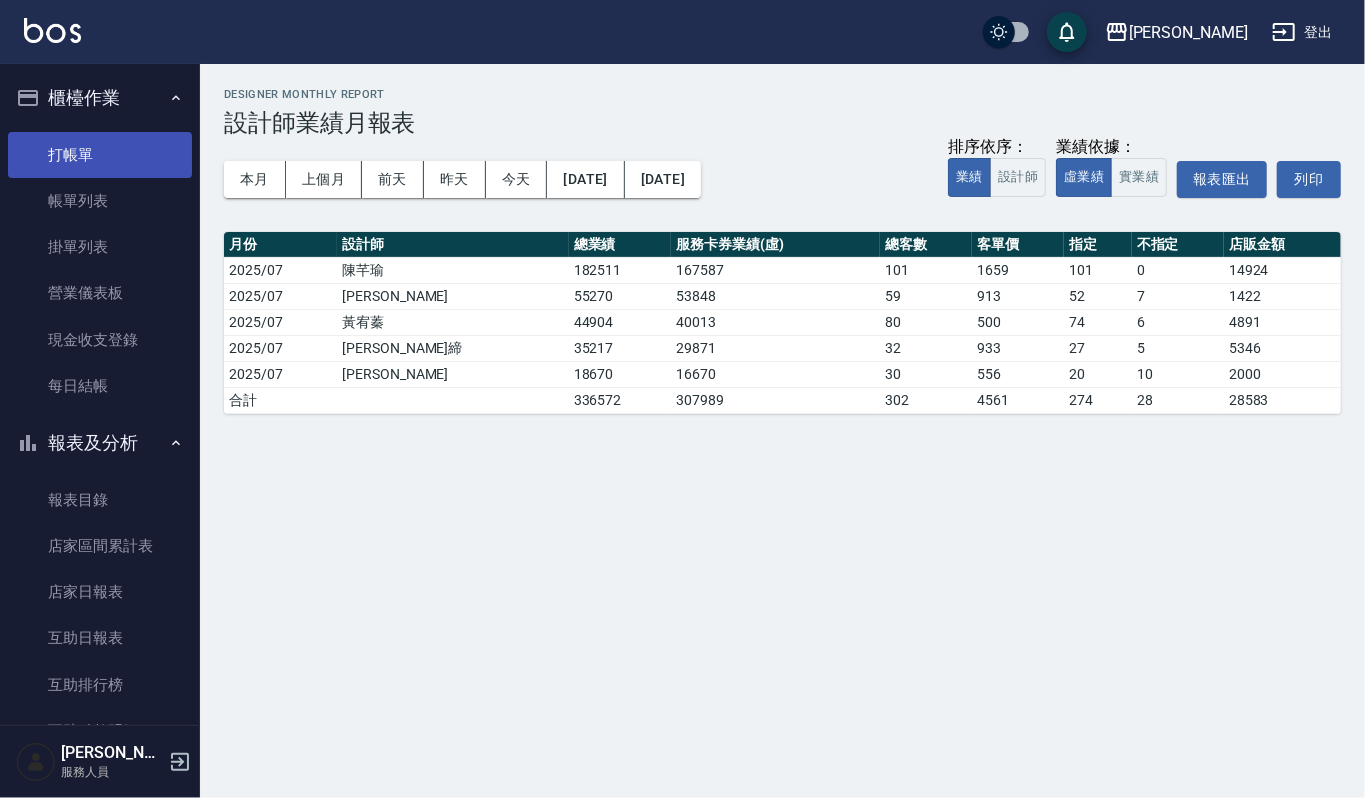 click on "打帳單" at bounding box center [100, 155] 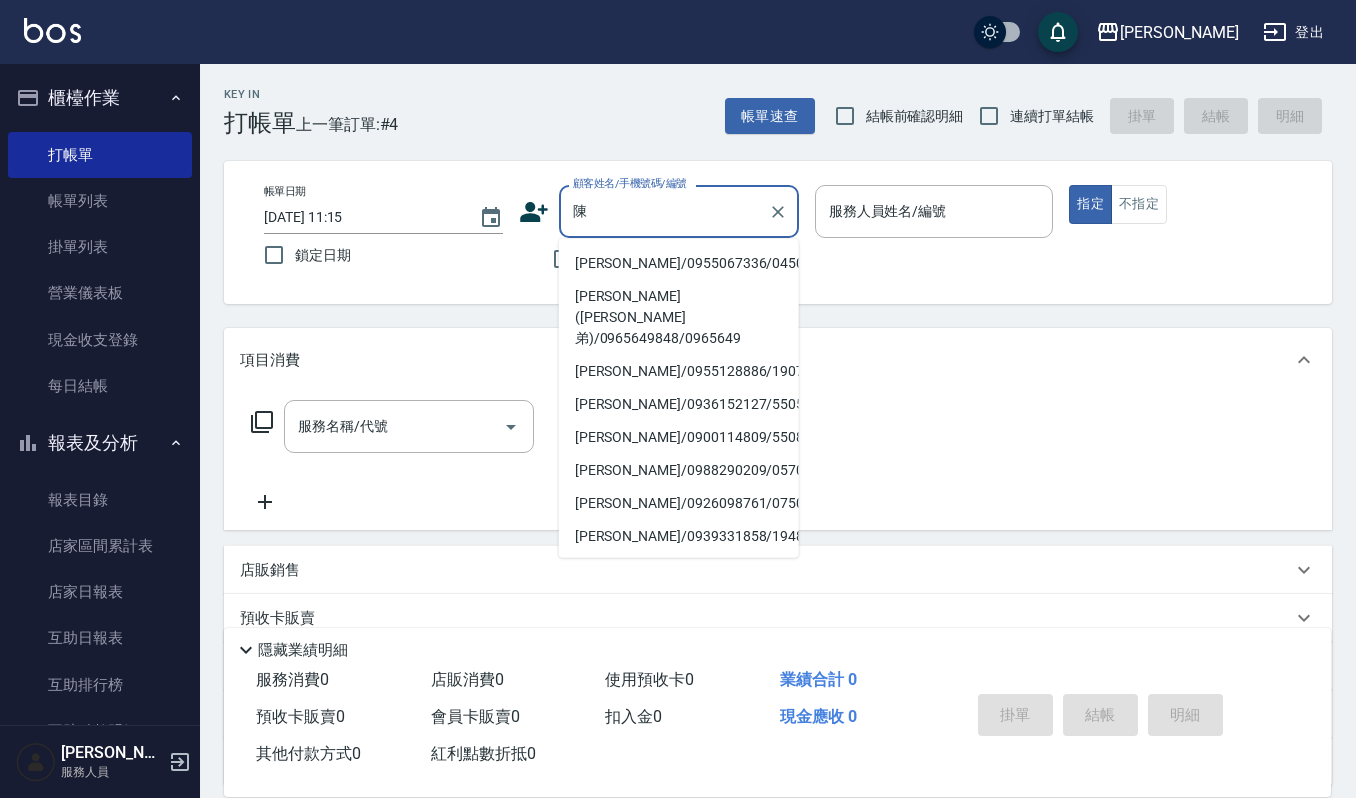 click on "[PERSON_NAME]/0955067336/04508" at bounding box center [679, 263] 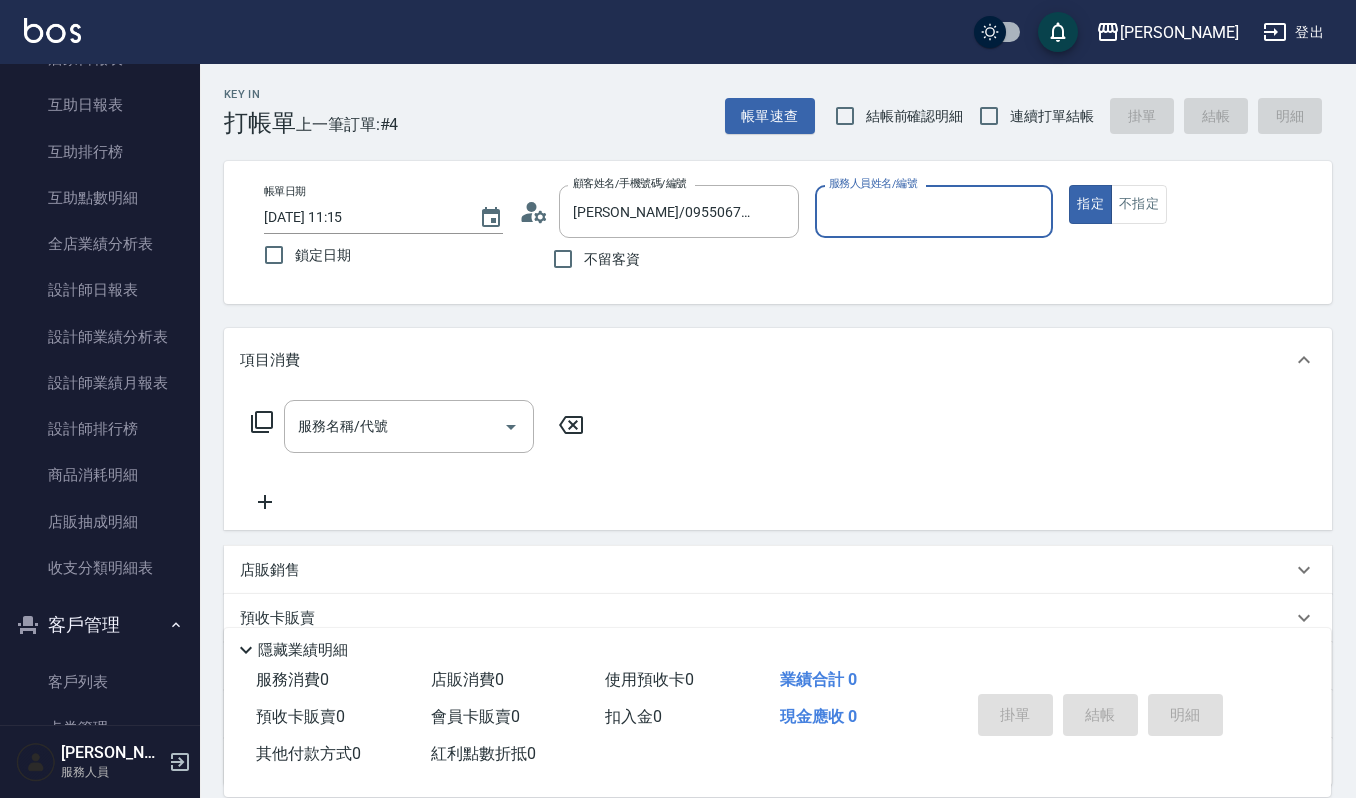 scroll, scrollTop: 637, scrollLeft: 0, axis: vertical 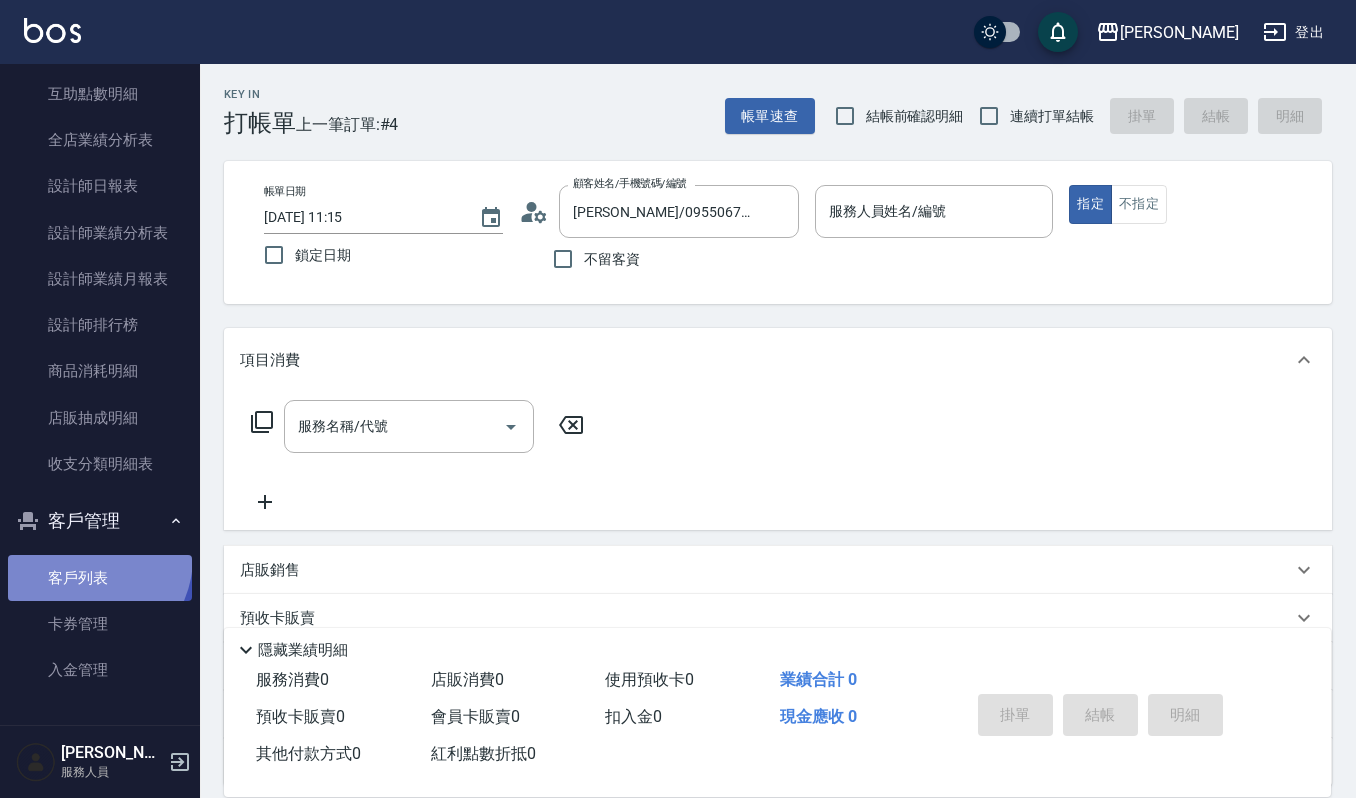 click on "客戶列表" at bounding box center (100, 578) 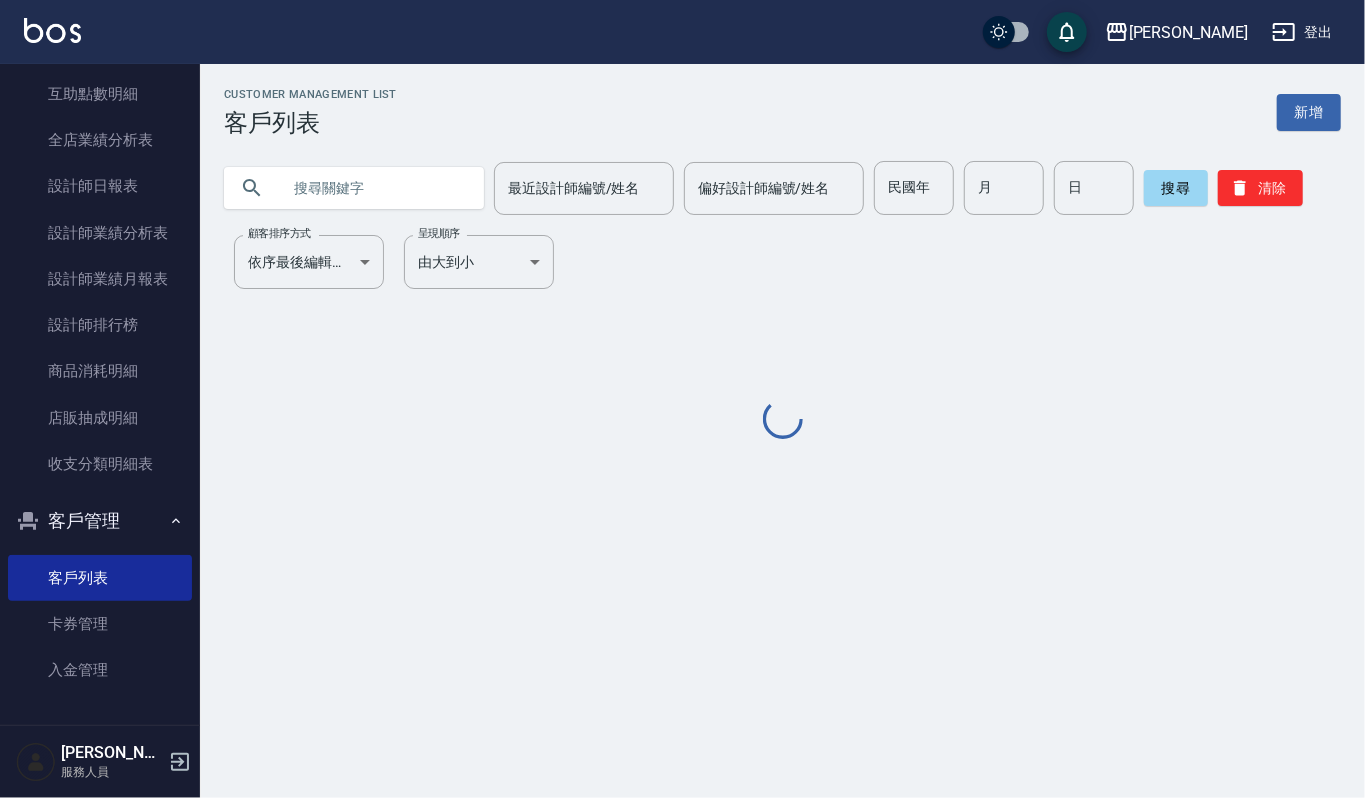 click at bounding box center (374, 188) 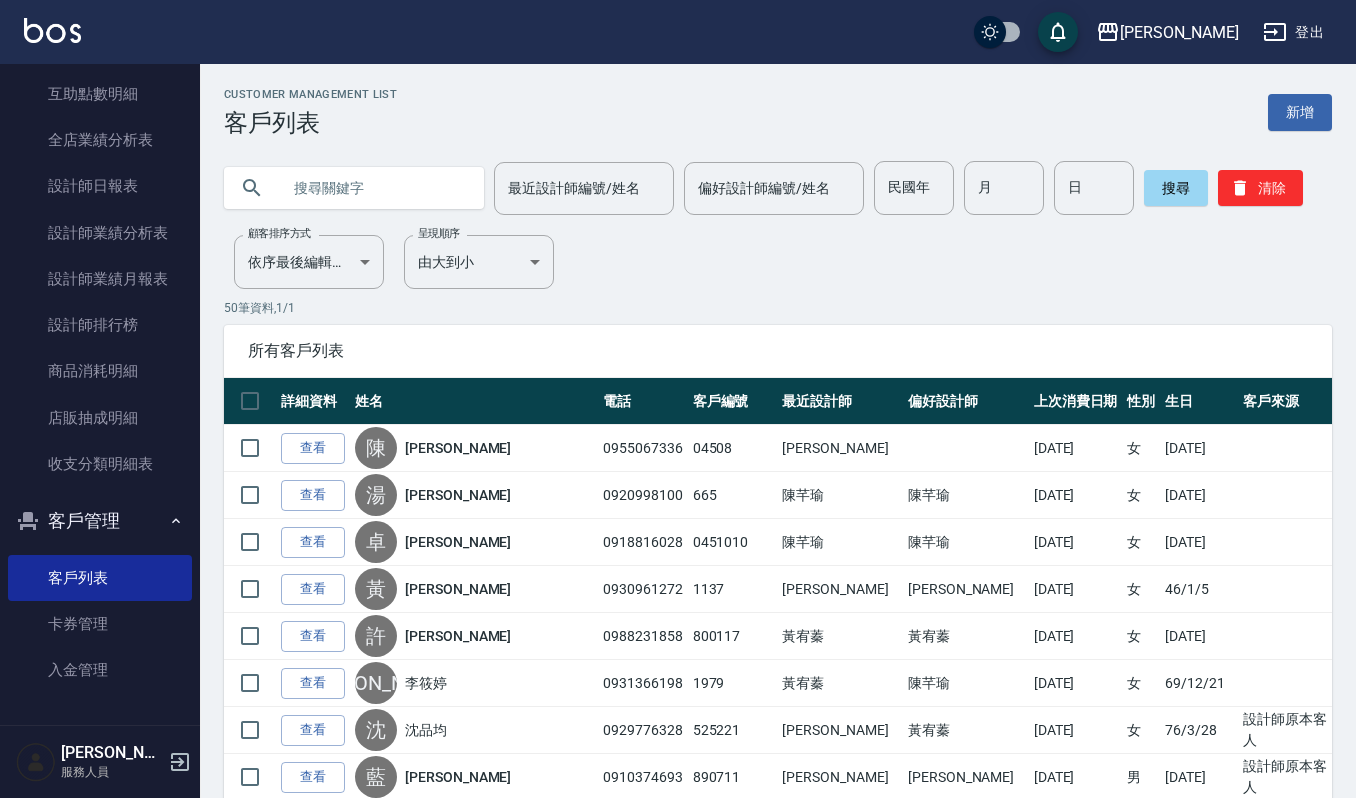 paste on "2465416" 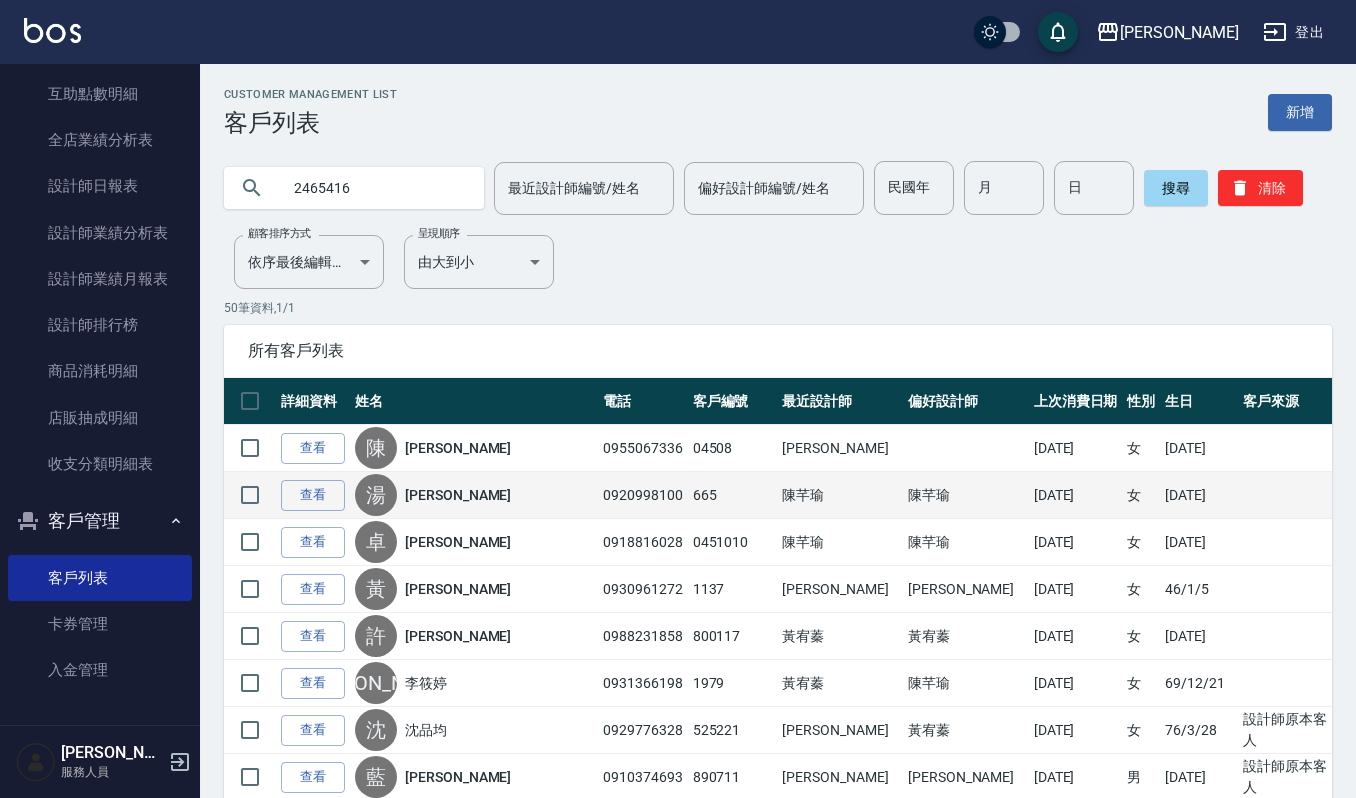 type on "2465416" 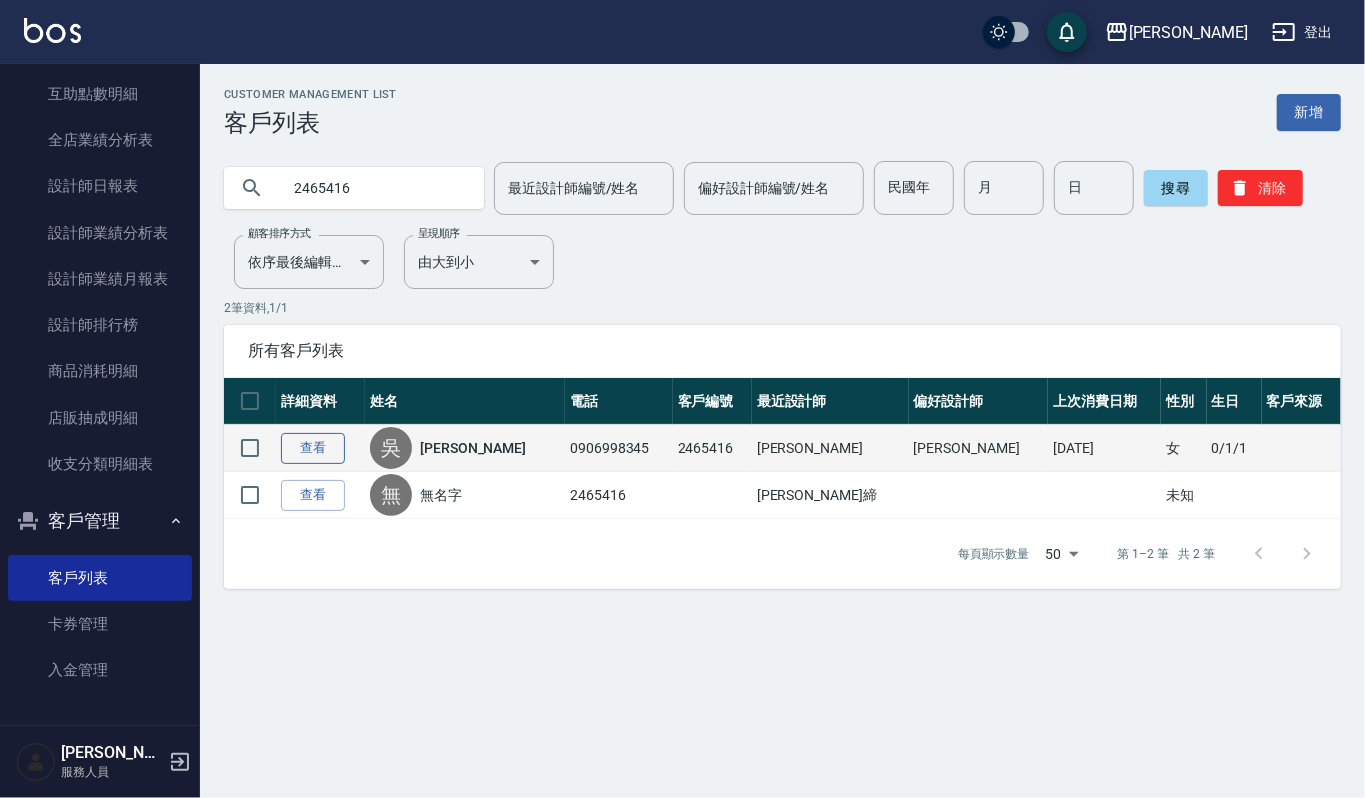 click on "查看" at bounding box center [313, 448] 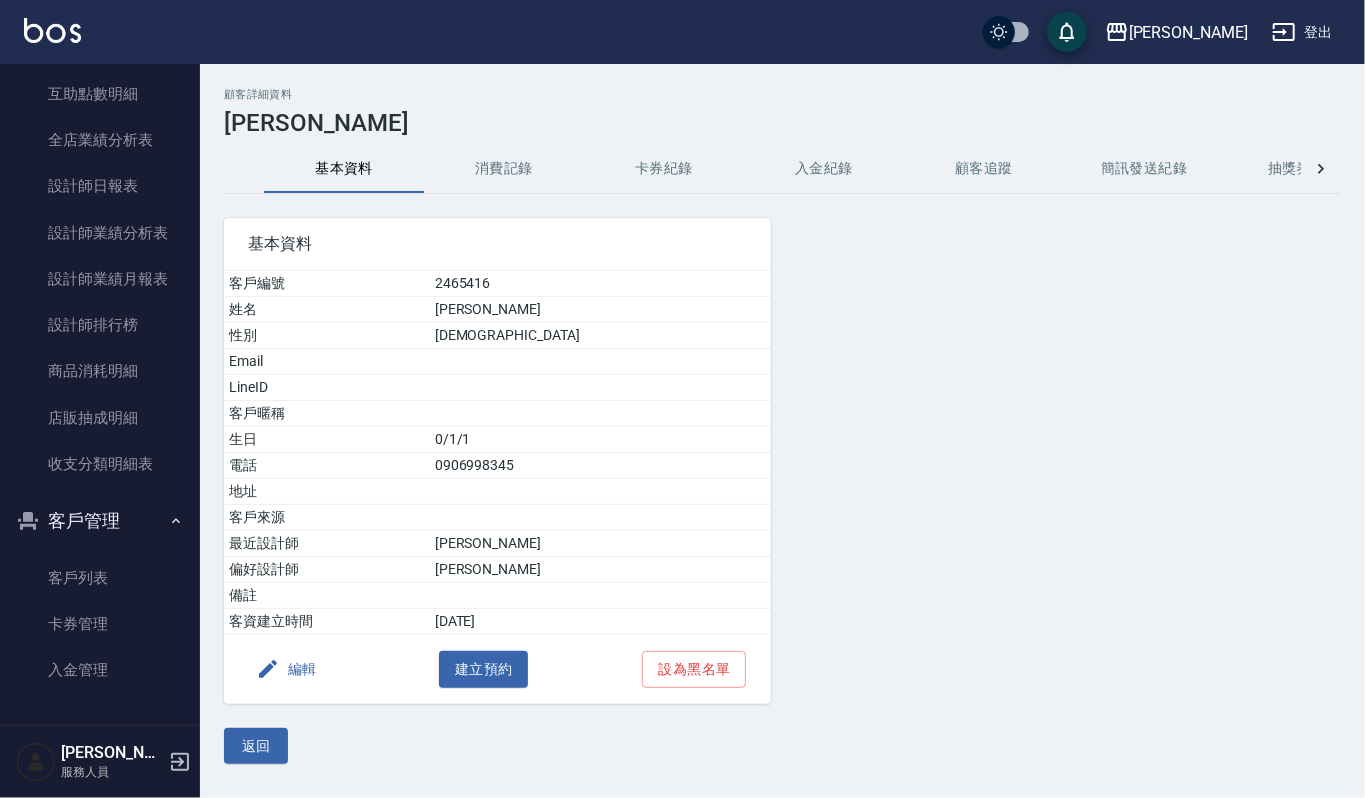 drag, startPoint x: 496, startPoint y: 205, endPoint x: 496, endPoint y: 182, distance: 23 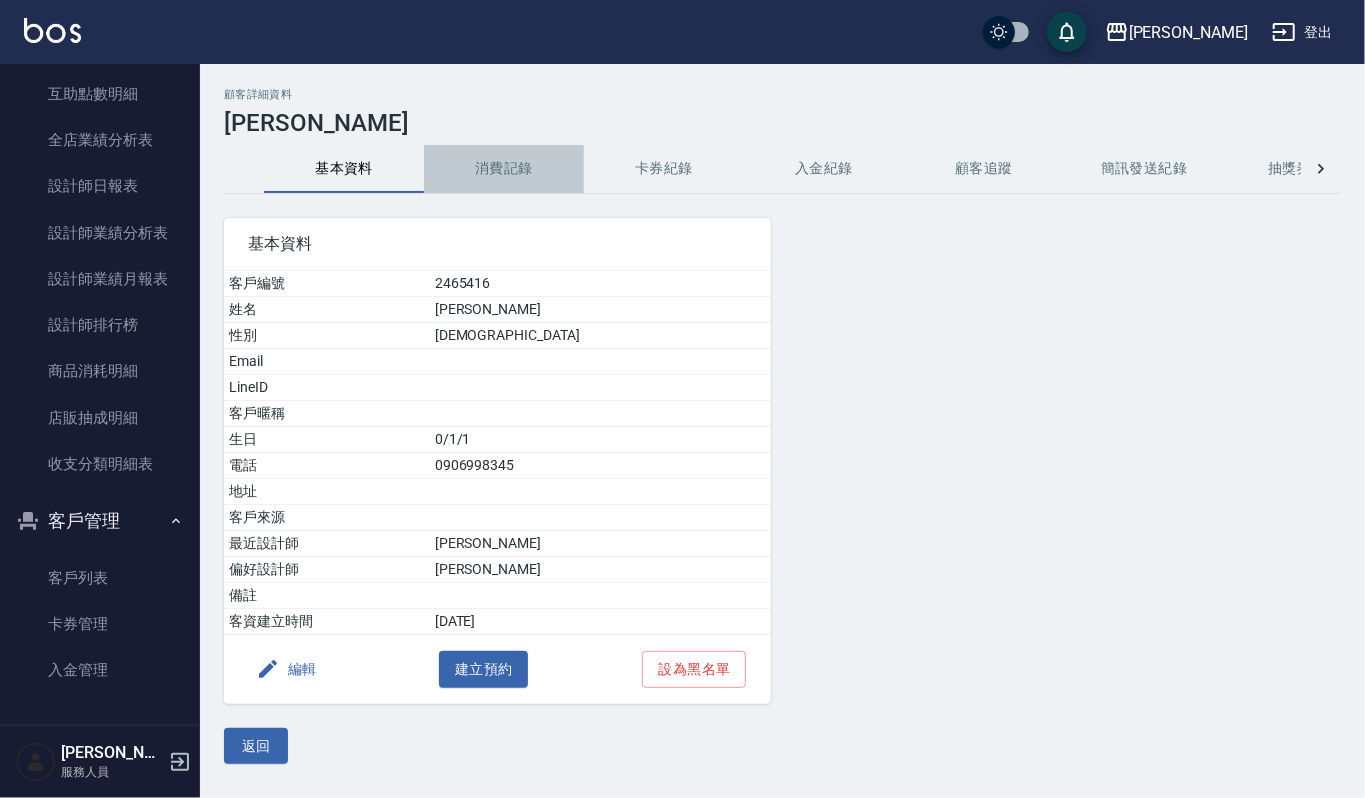 click on "消費記錄" at bounding box center [504, 169] 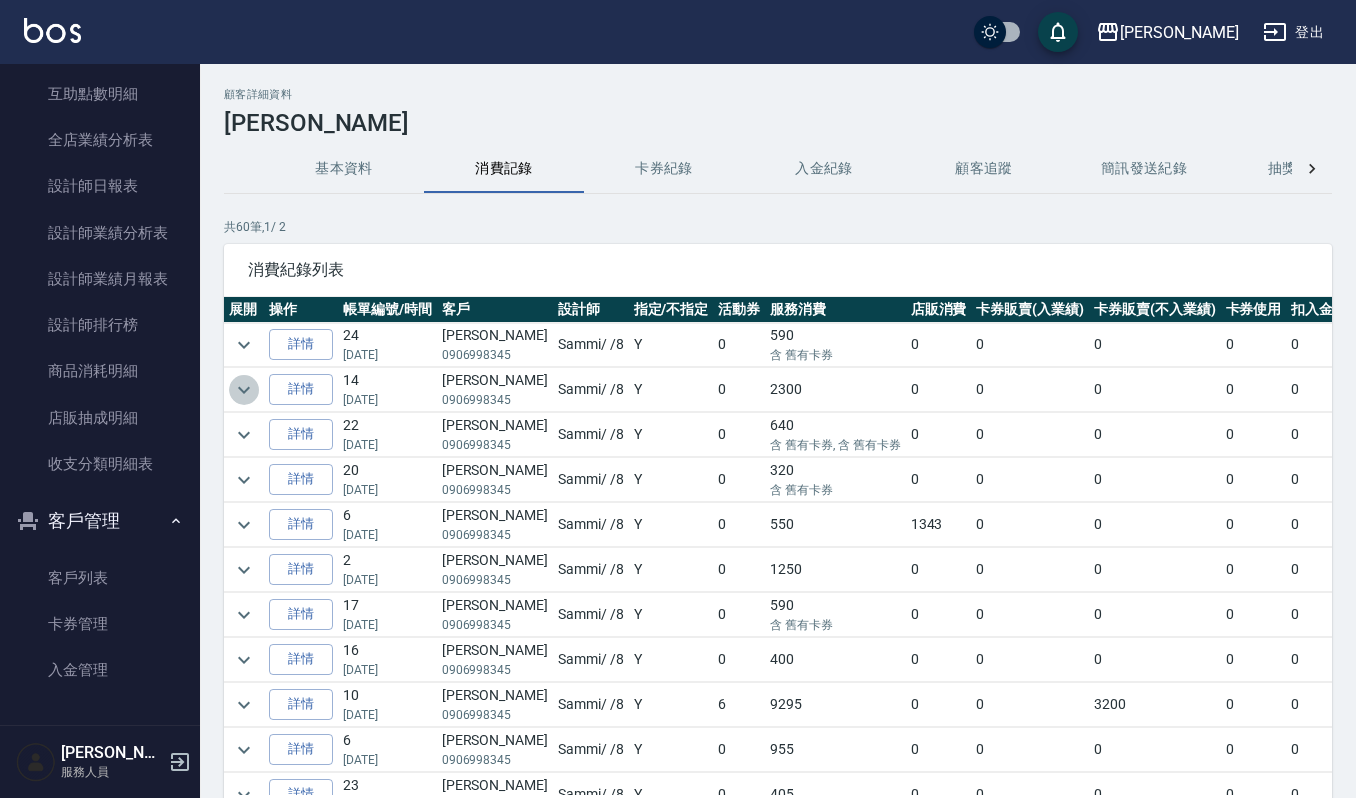click 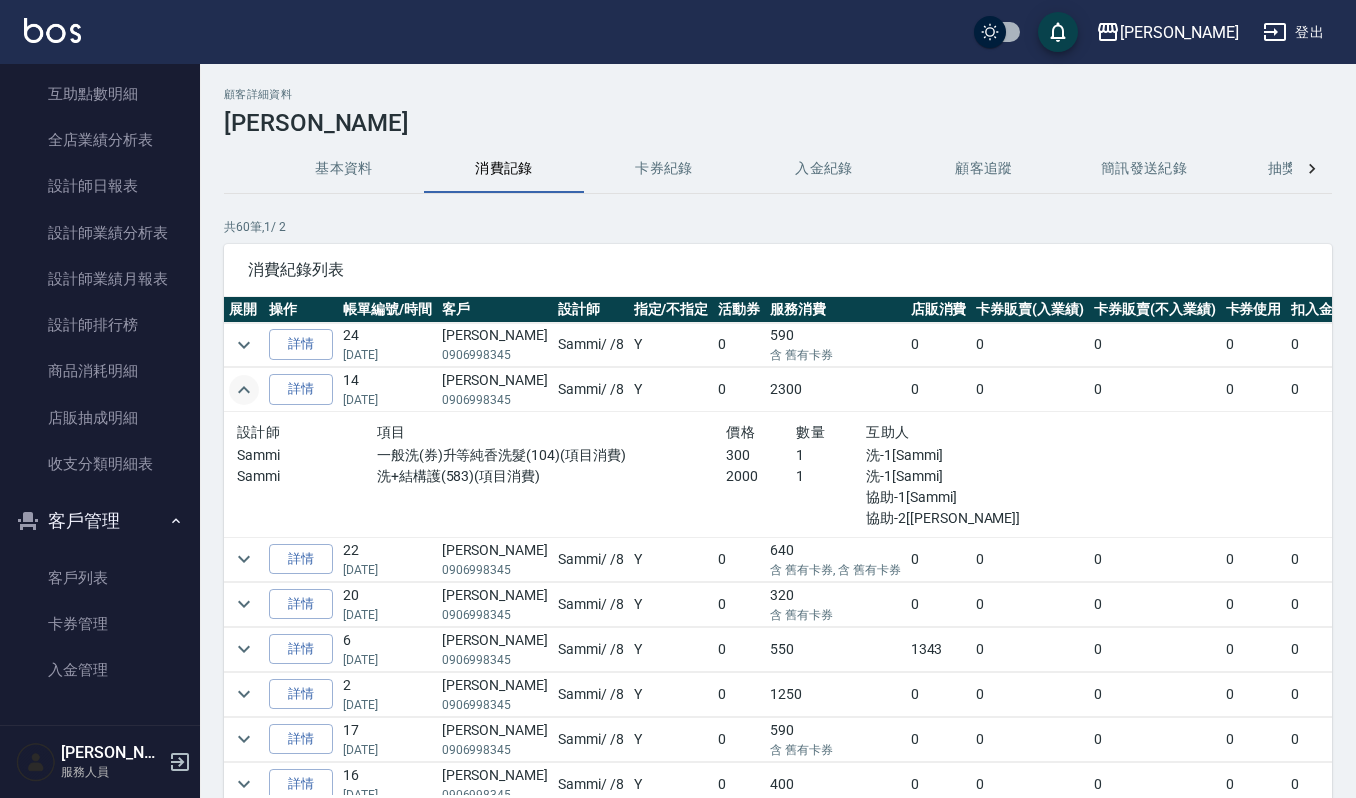 click 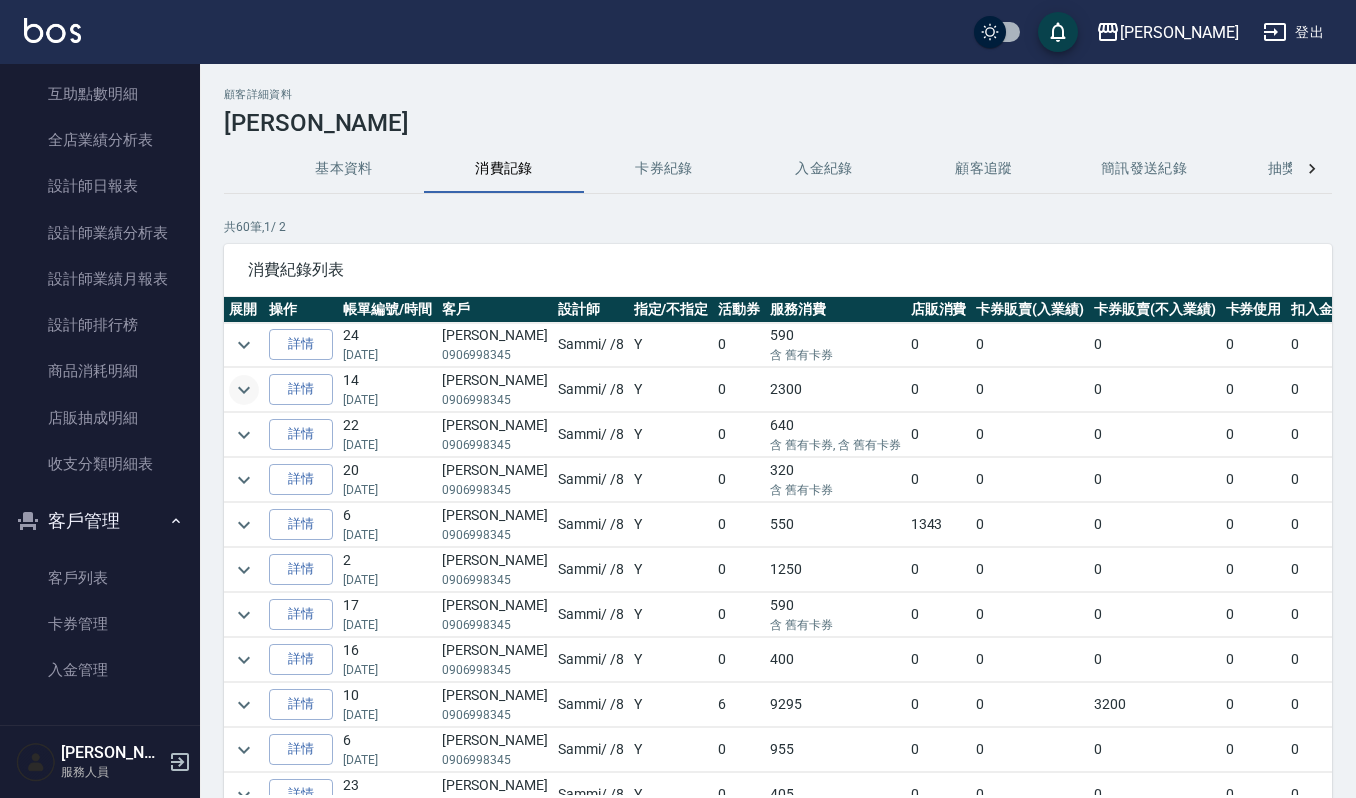 scroll, scrollTop: 133, scrollLeft: 0, axis: vertical 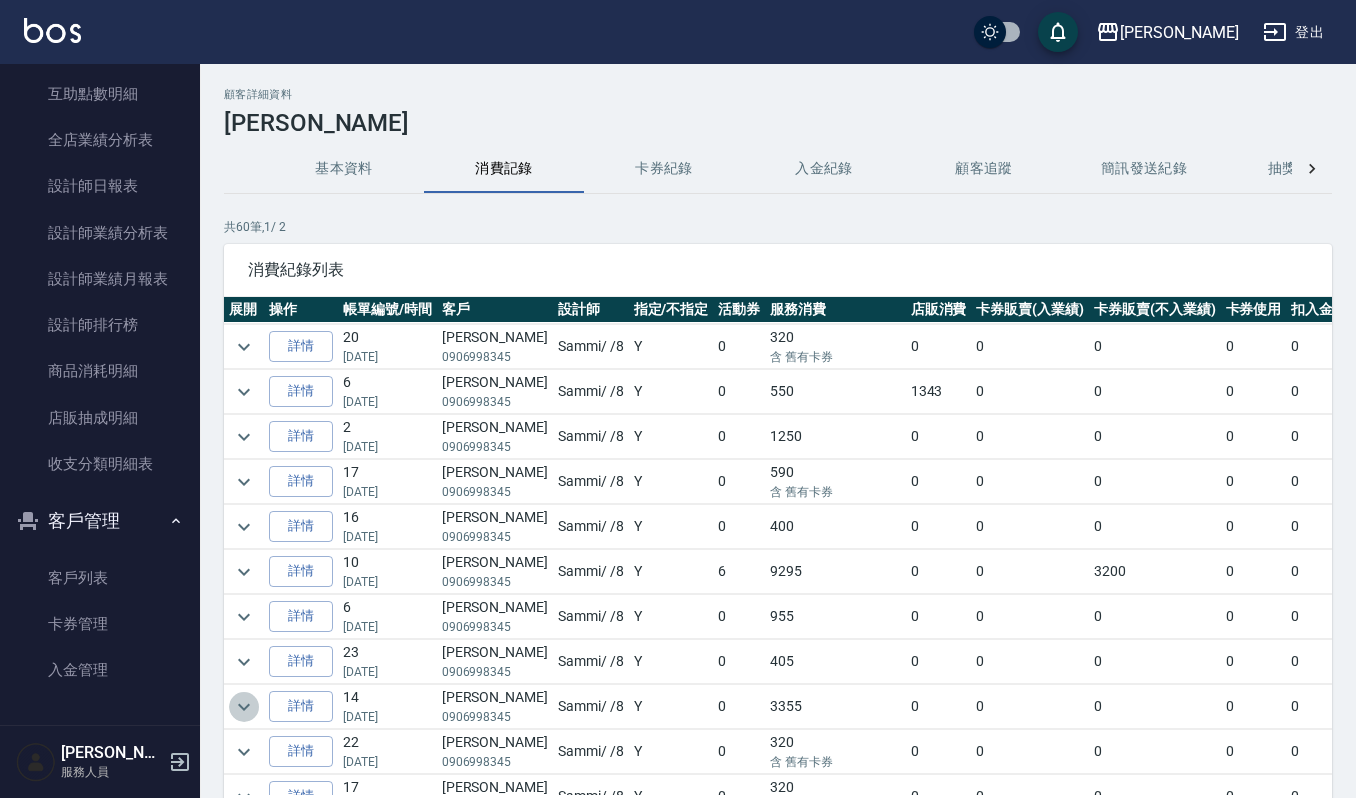 click 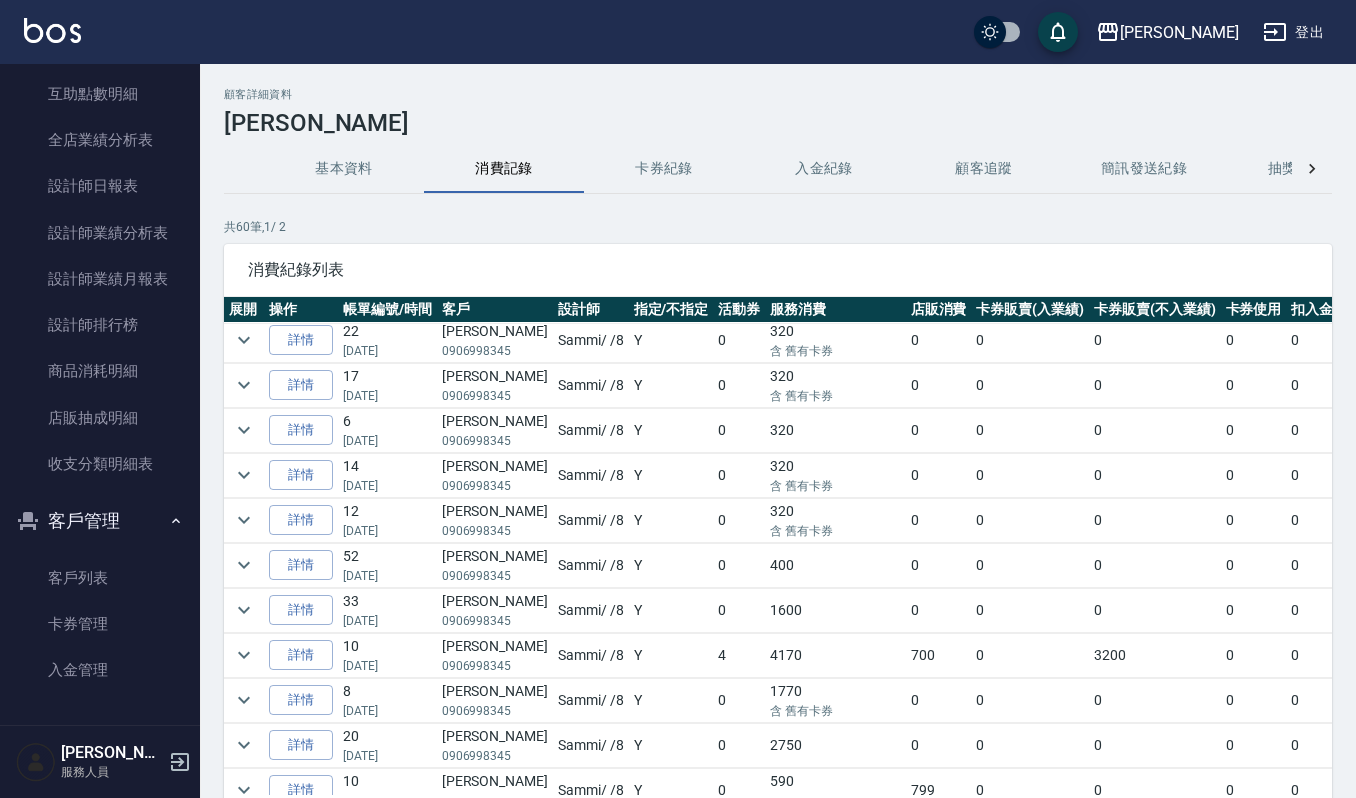 scroll, scrollTop: 800, scrollLeft: 0, axis: vertical 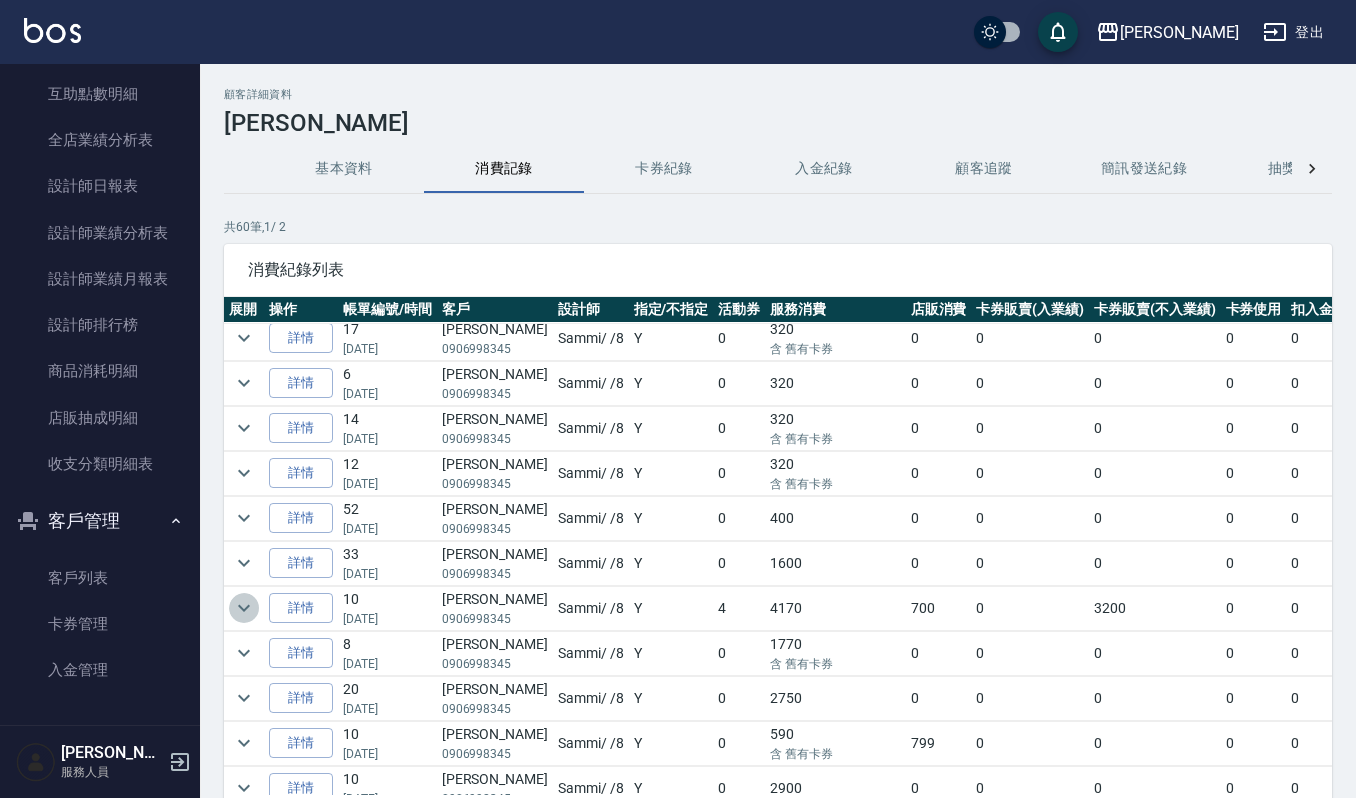 click 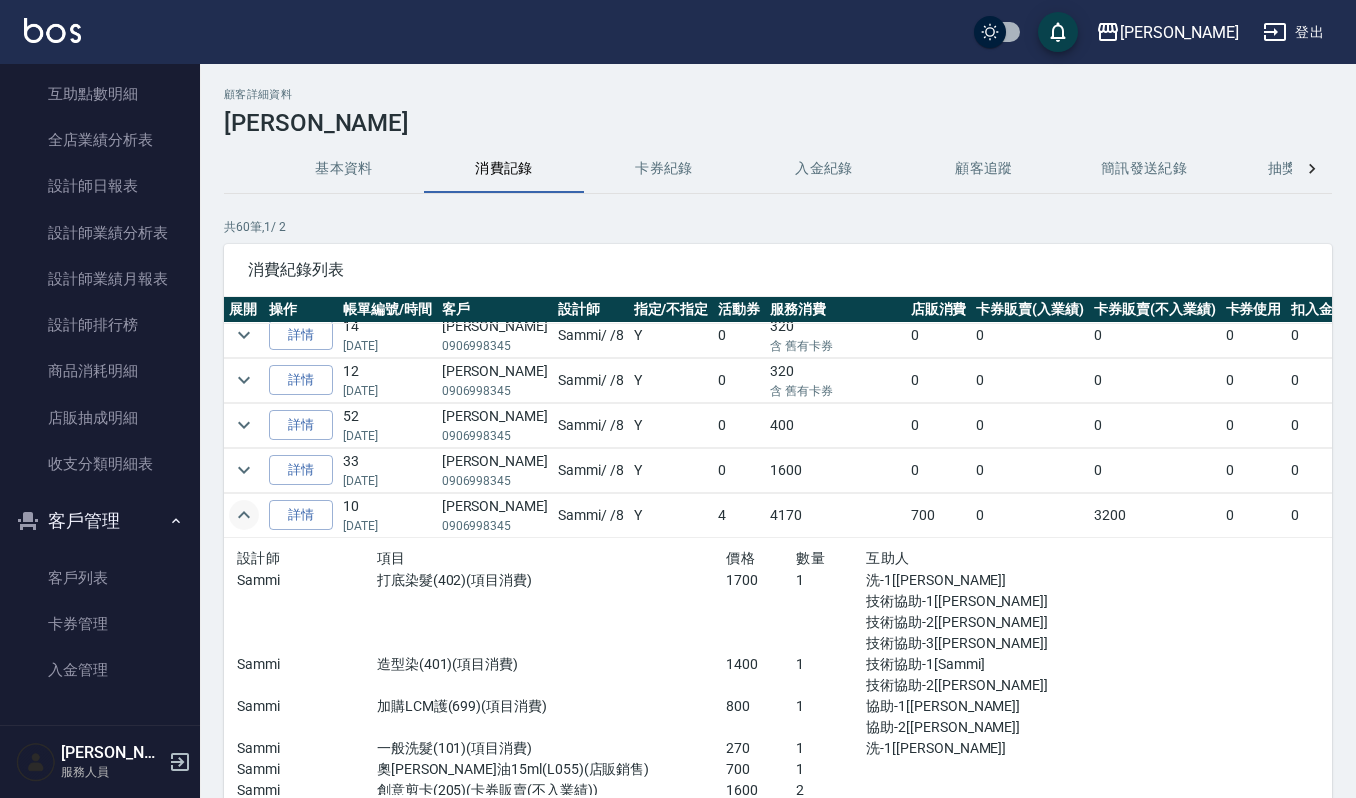 scroll, scrollTop: 933, scrollLeft: 0, axis: vertical 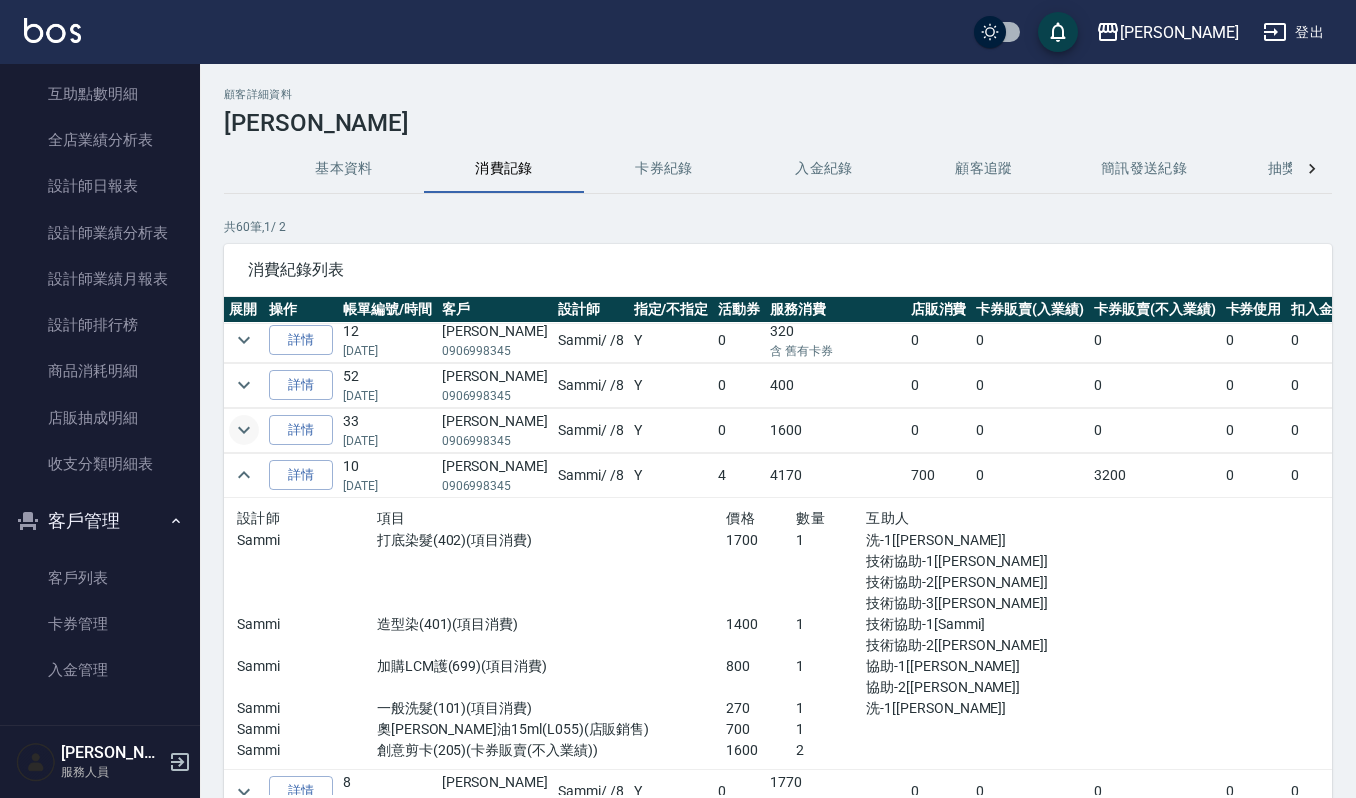 click 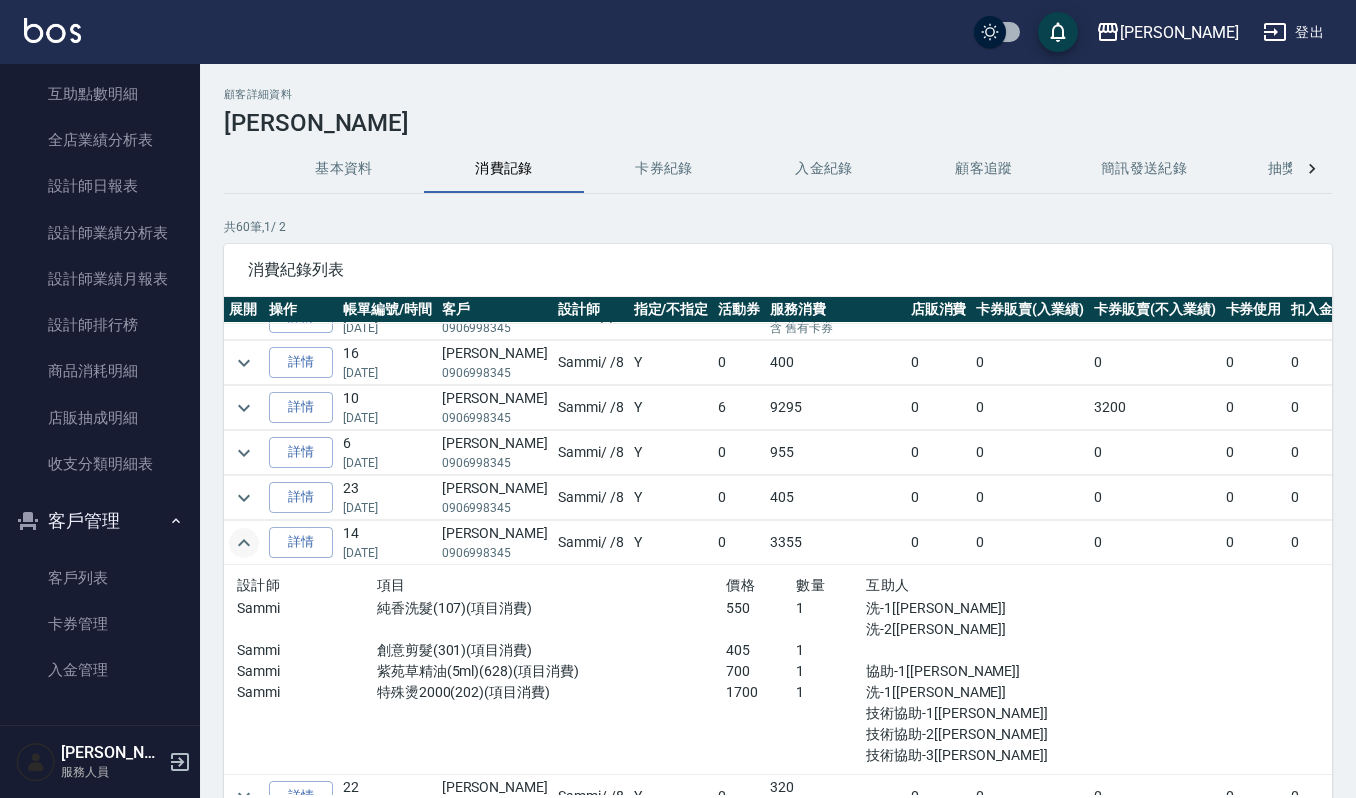 scroll, scrollTop: 266, scrollLeft: 0, axis: vertical 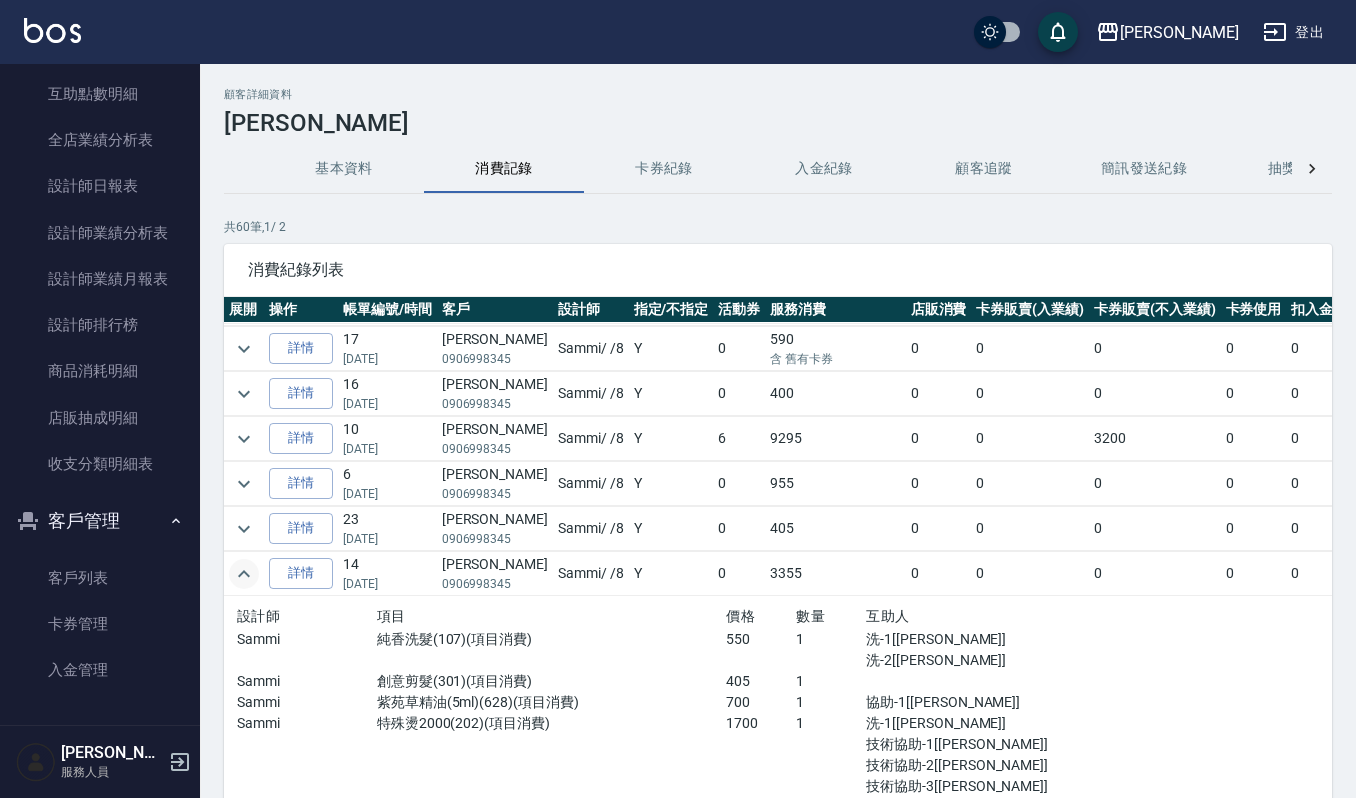 click at bounding box center (244, 439) 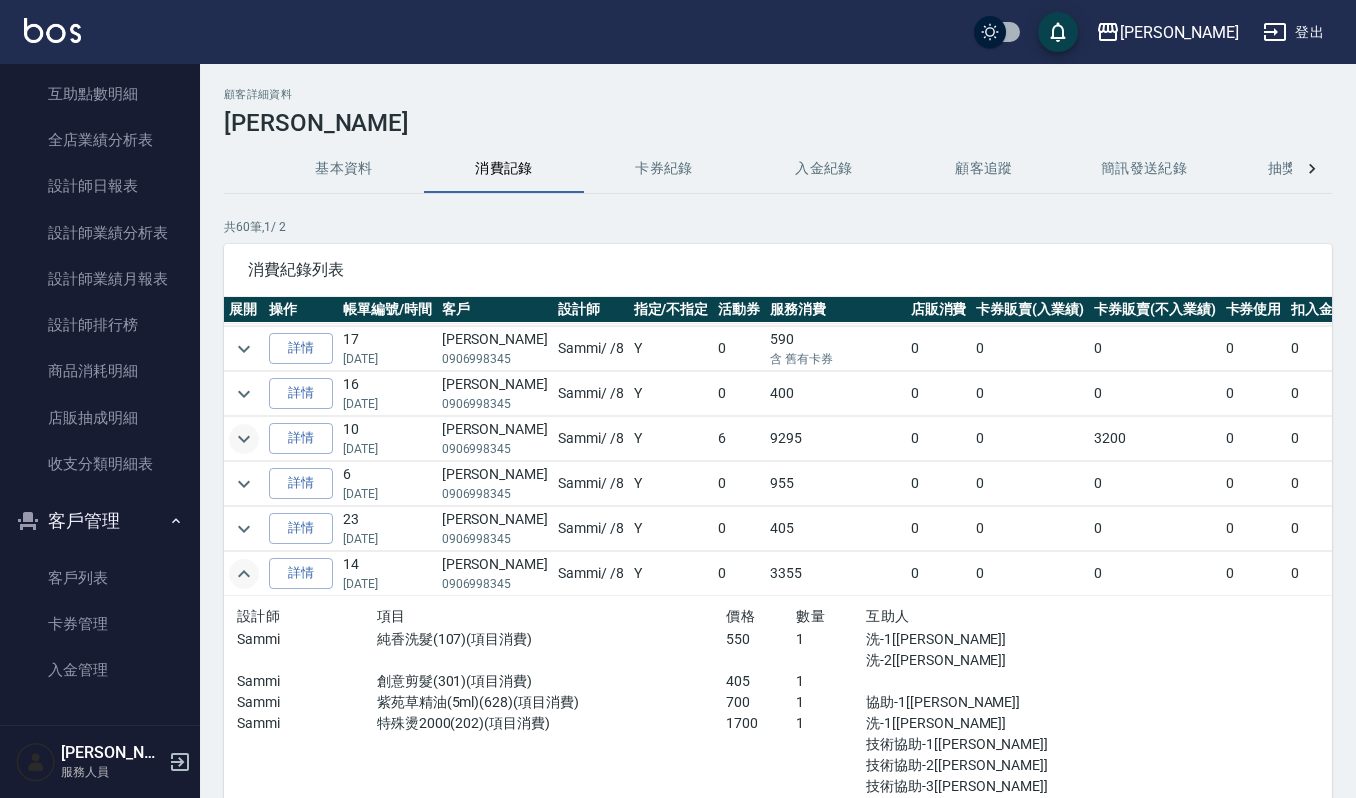 click 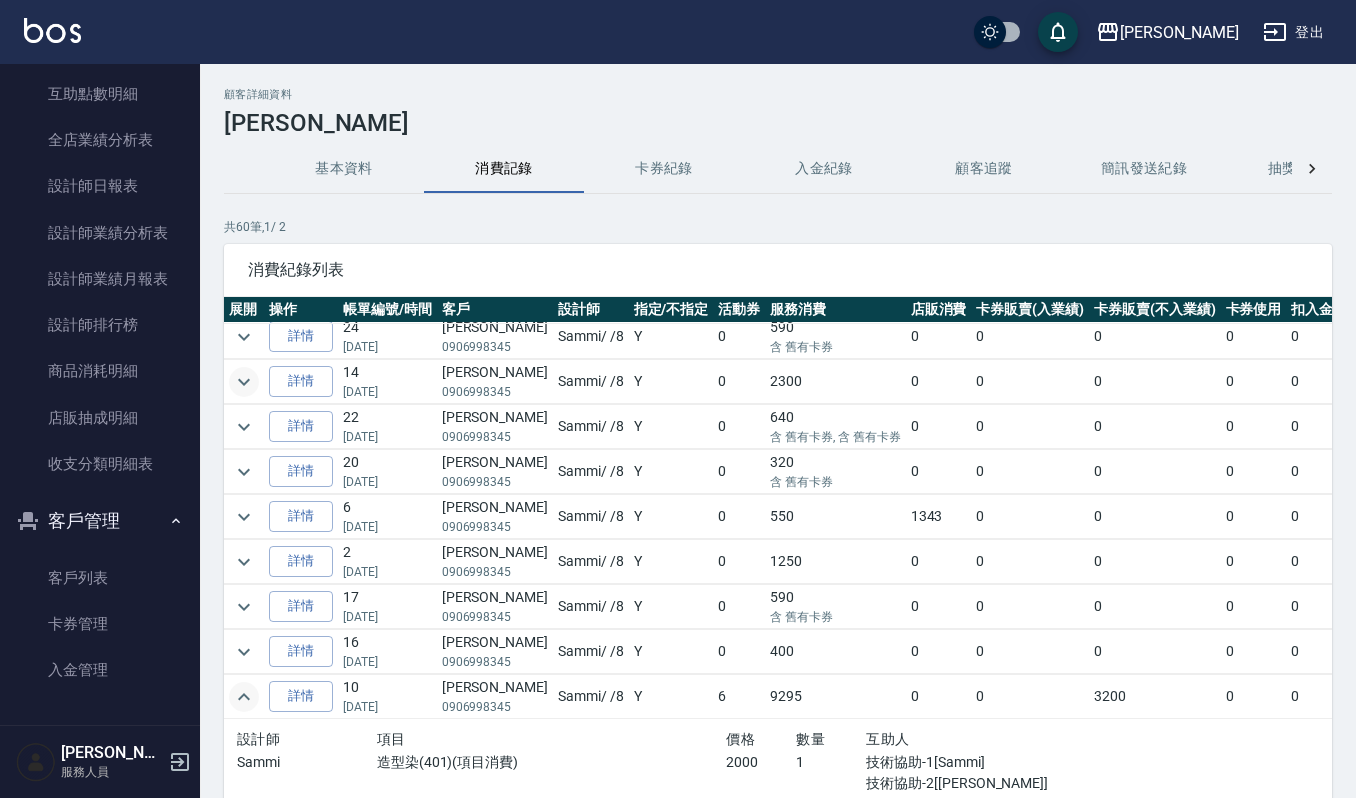 scroll, scrollTop: 0, scrollLeft: 0, axis: both 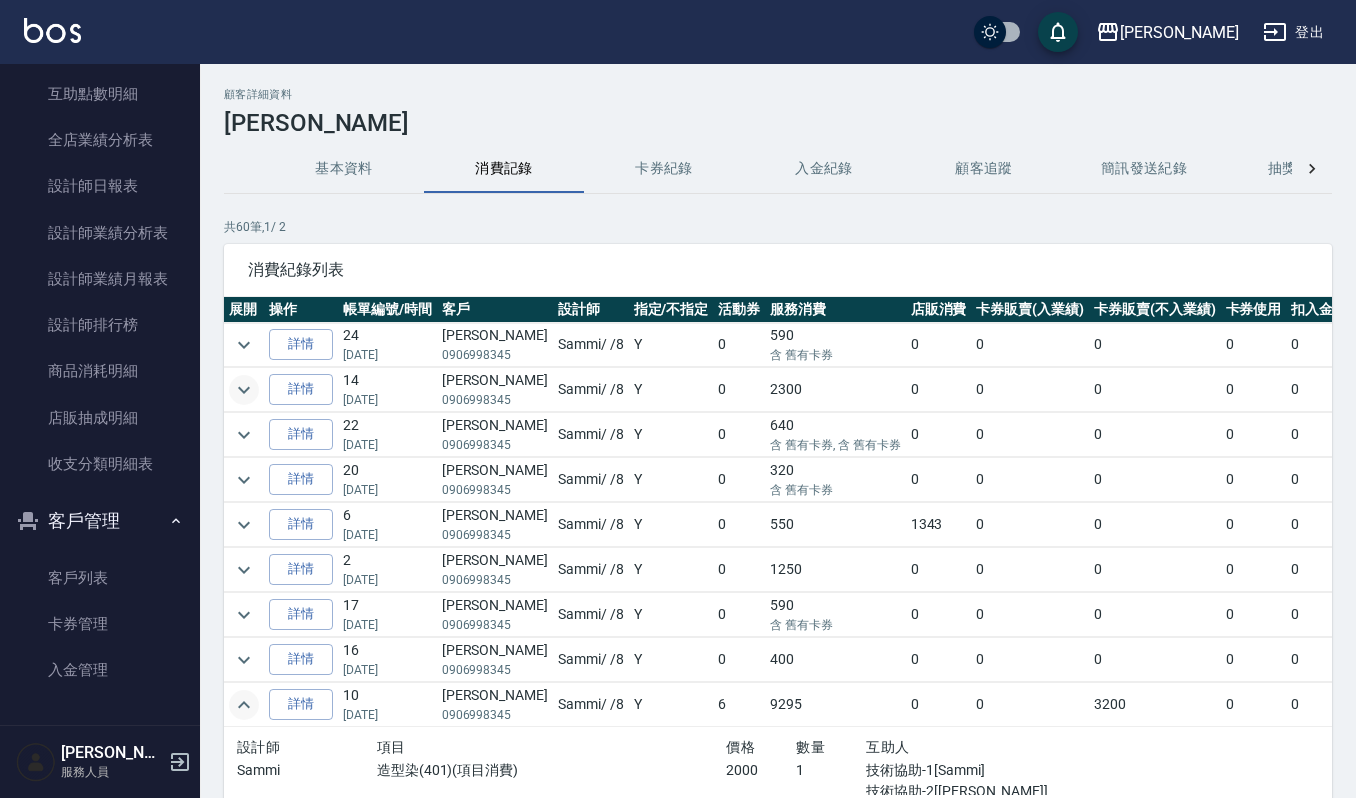 click 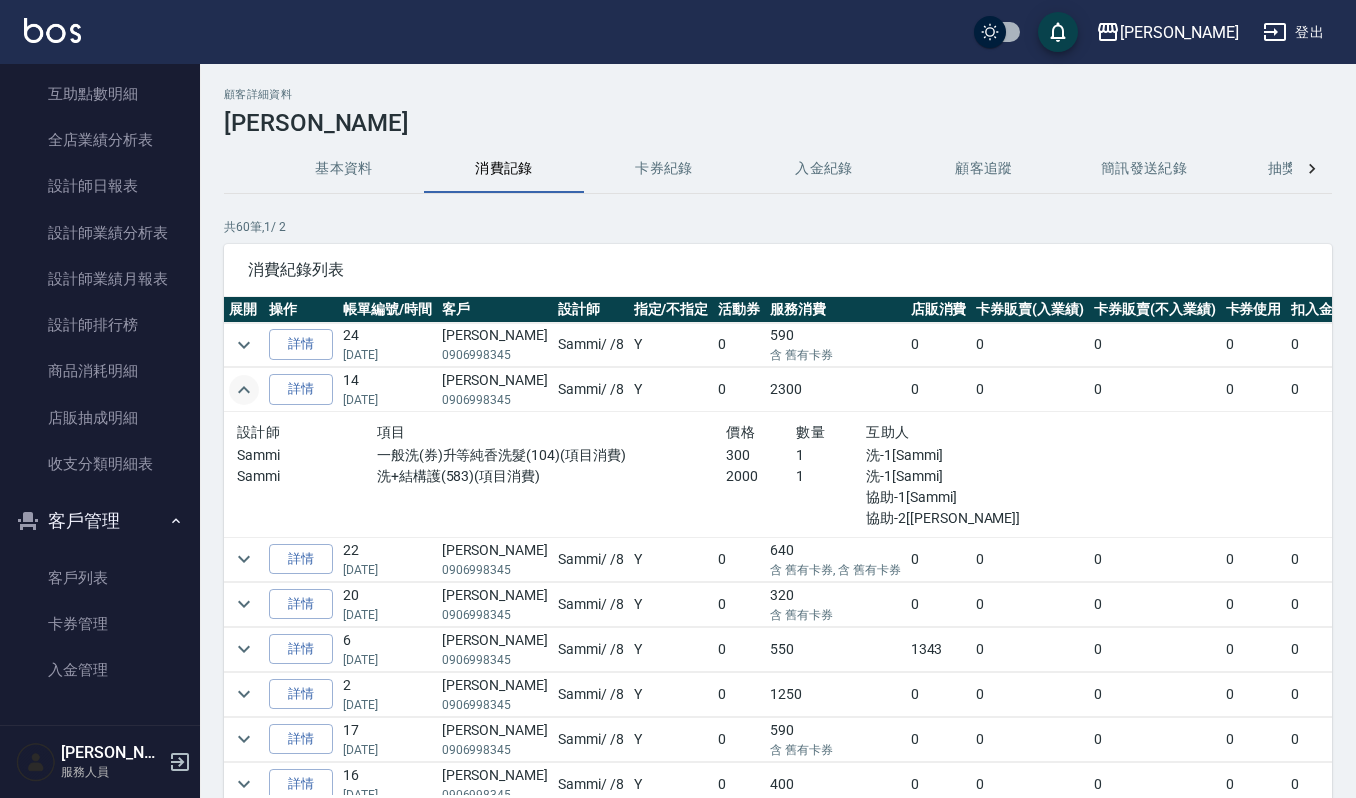 click 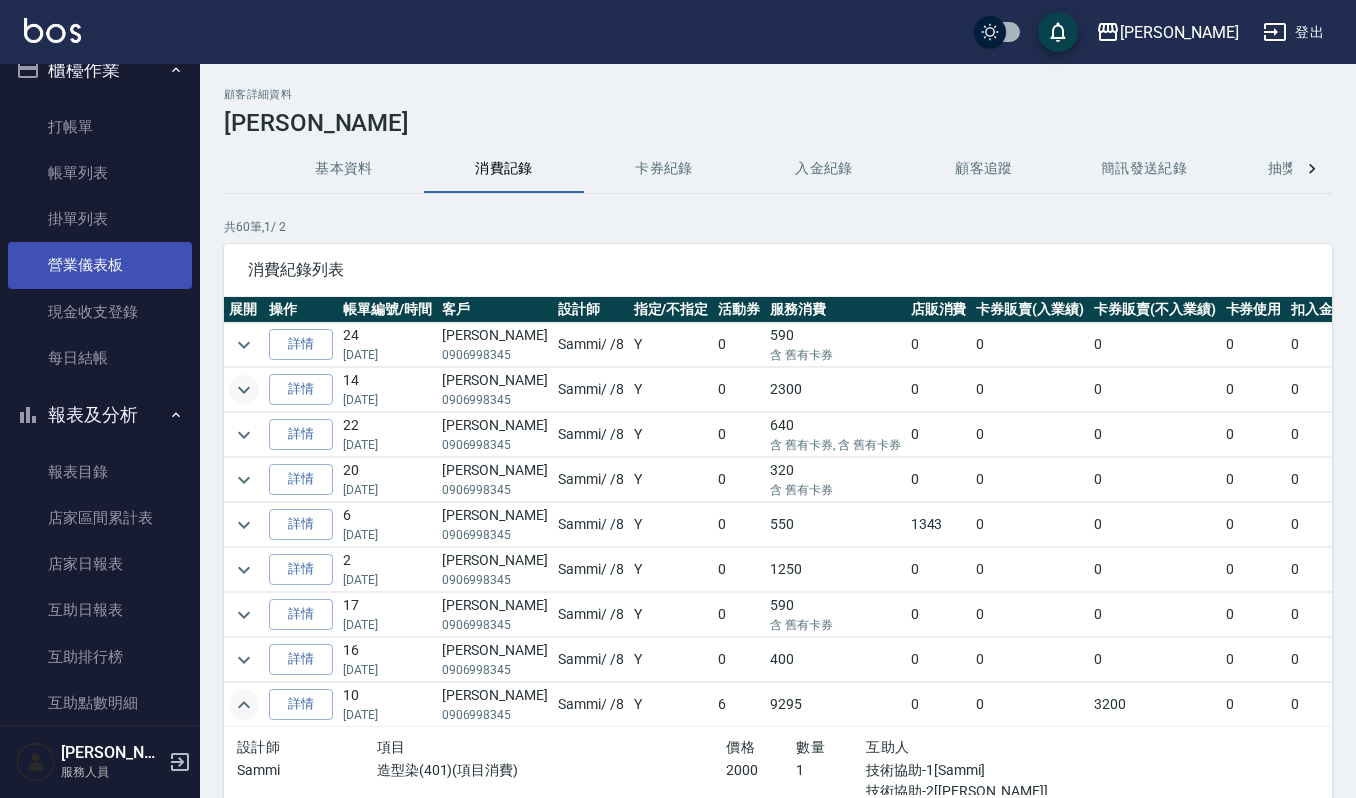 scroll, scrollTop: 0, scrollLeft: 0, axis: both 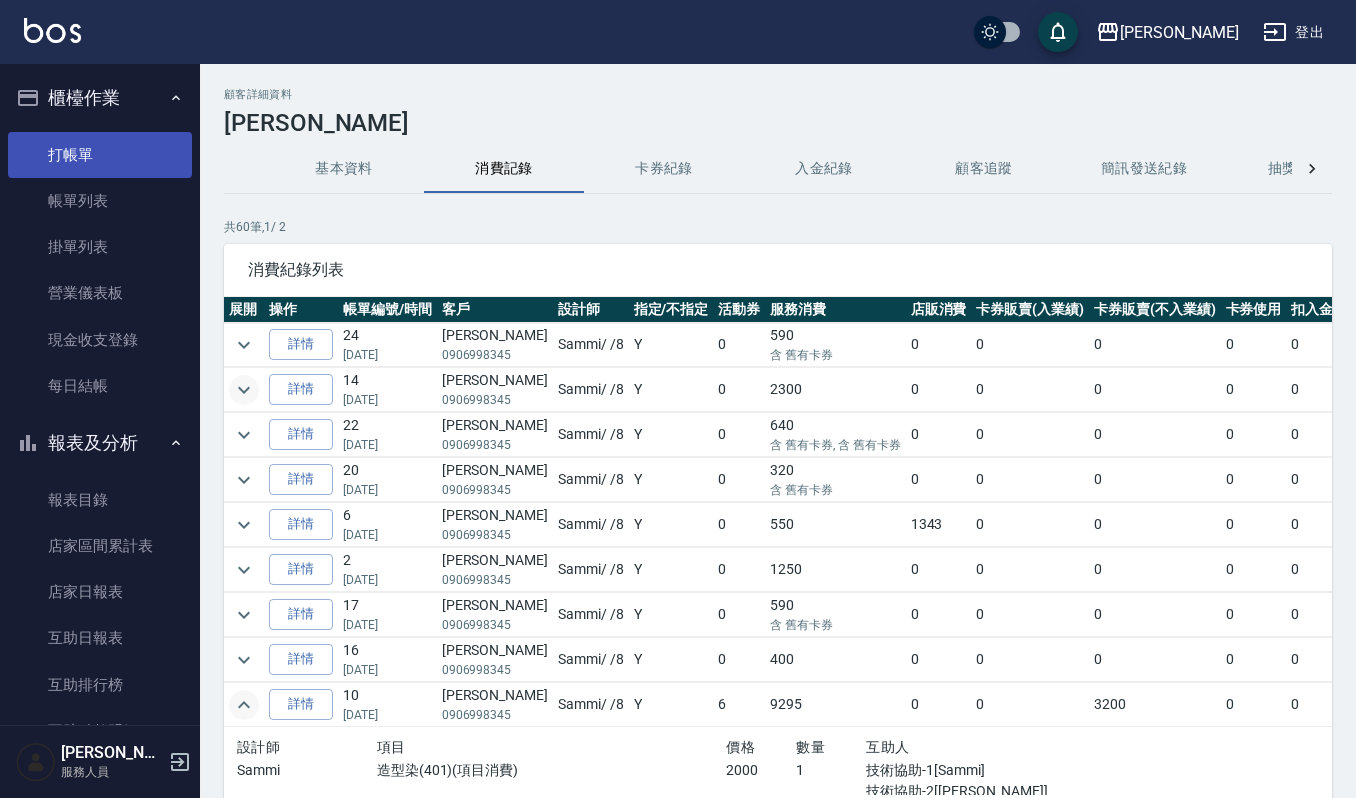 click on "打帳單" at bounding box center [100, 155] 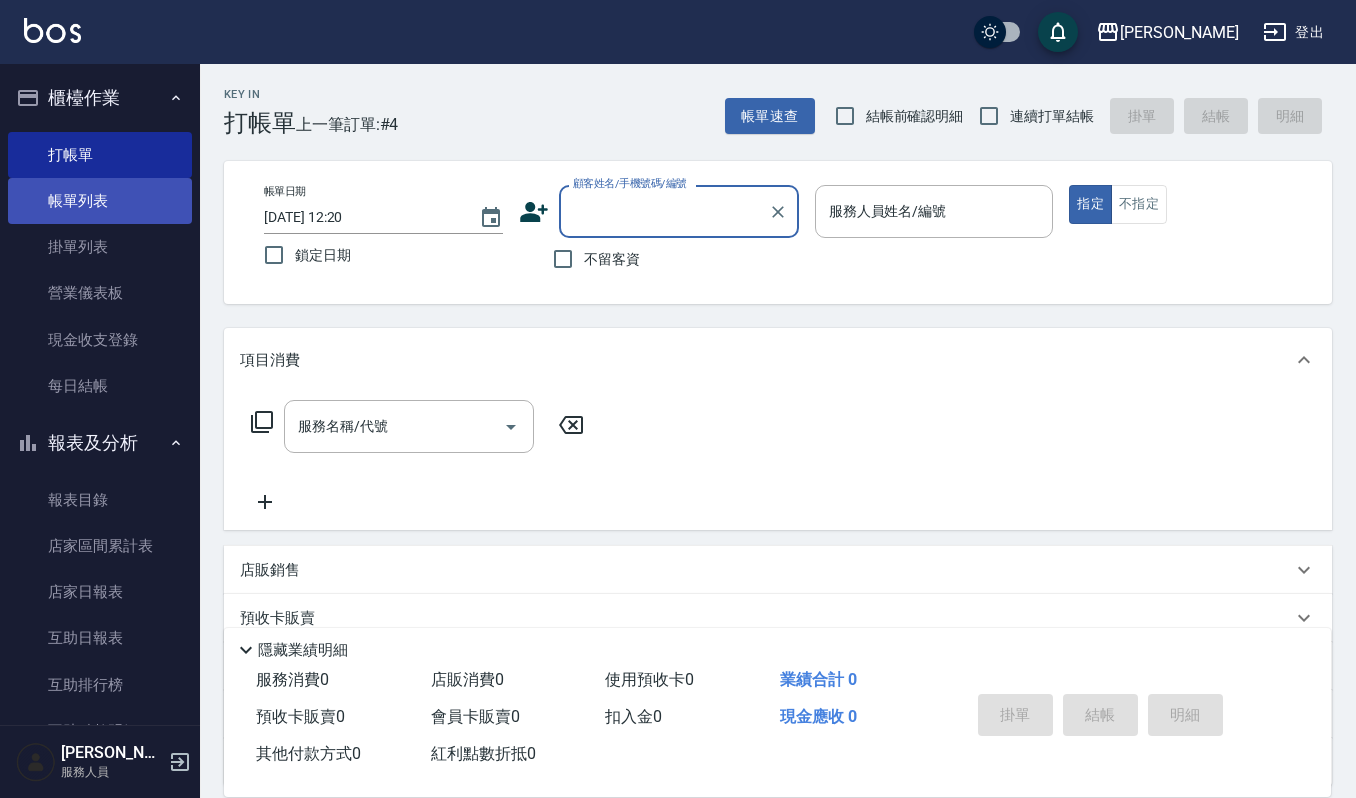 click on "帳單列表" at bounding box center (100, 201) 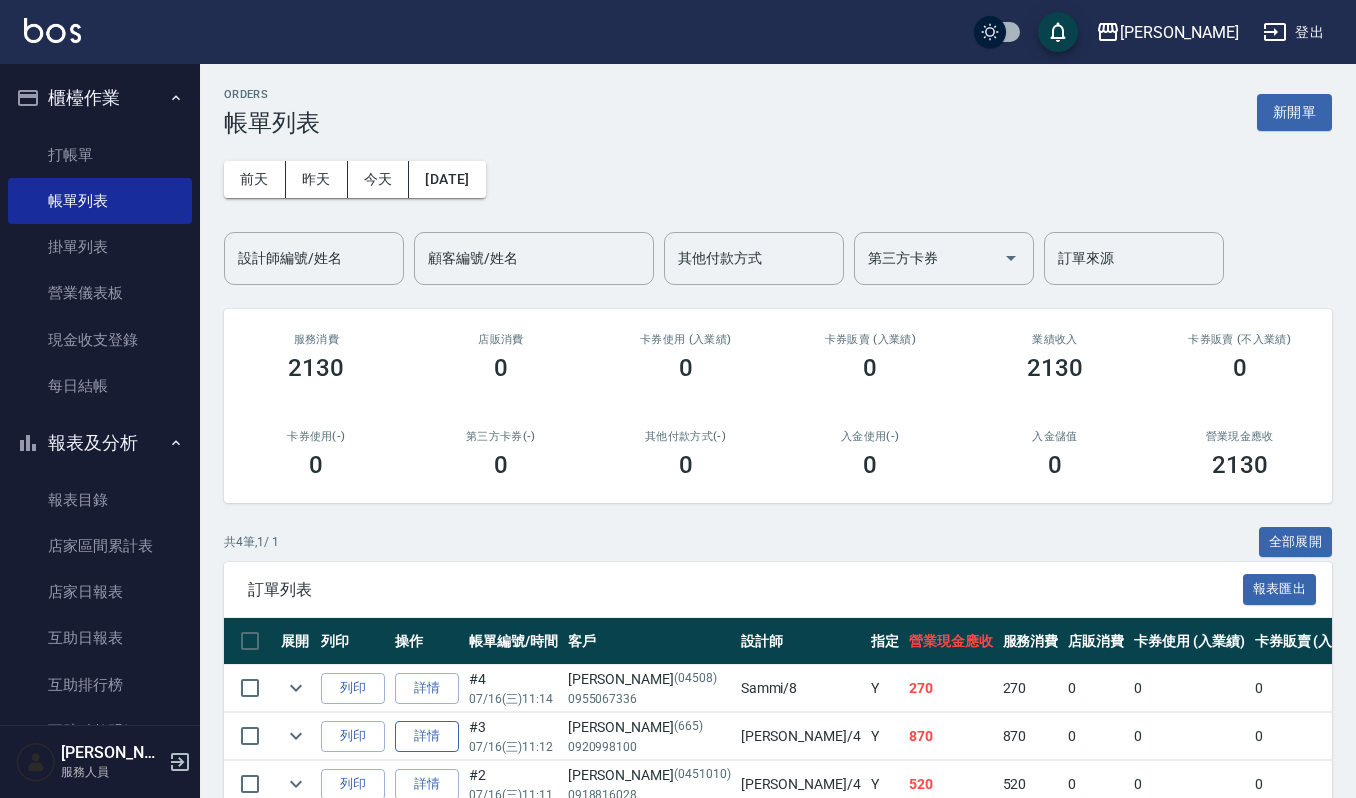 click on "詳情" at bounding box center [427, 736] 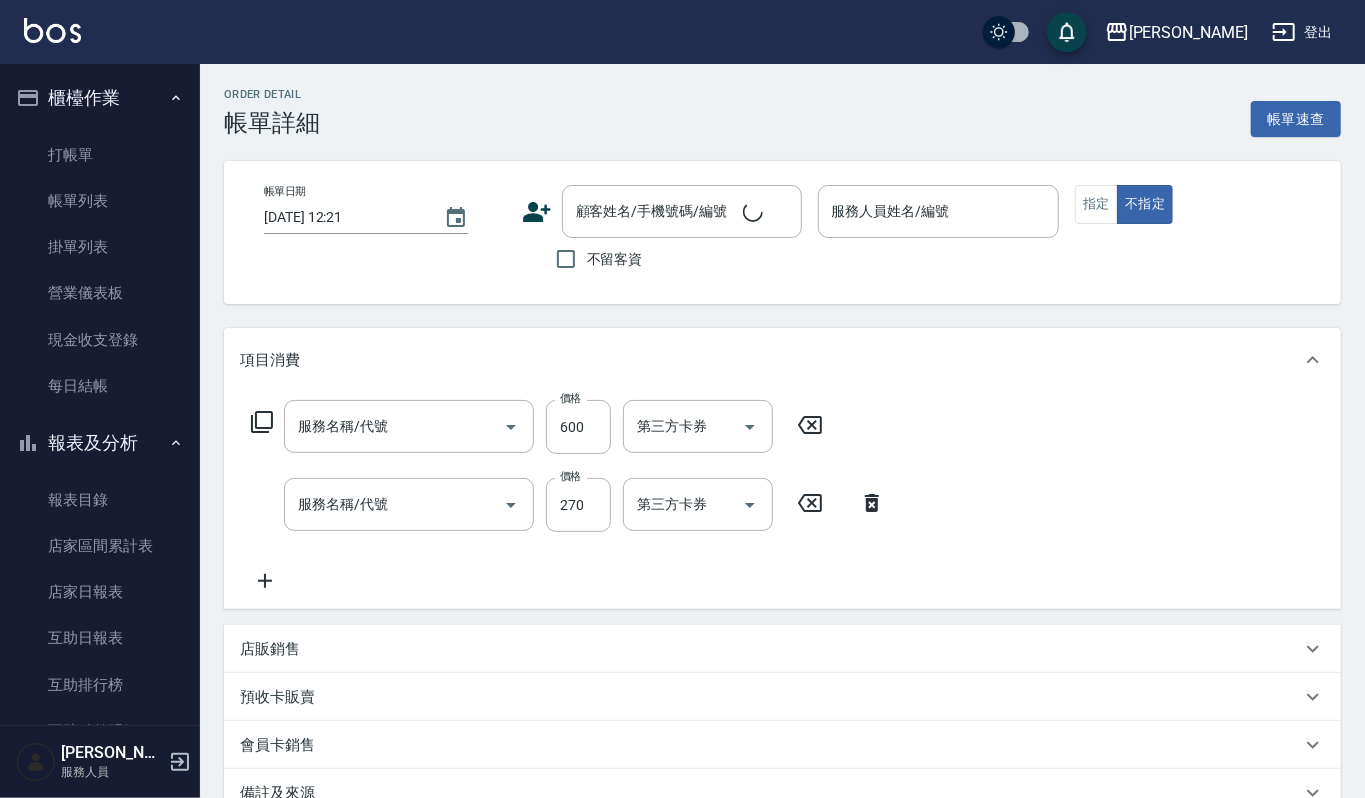 type on "[DATE] 11:12" 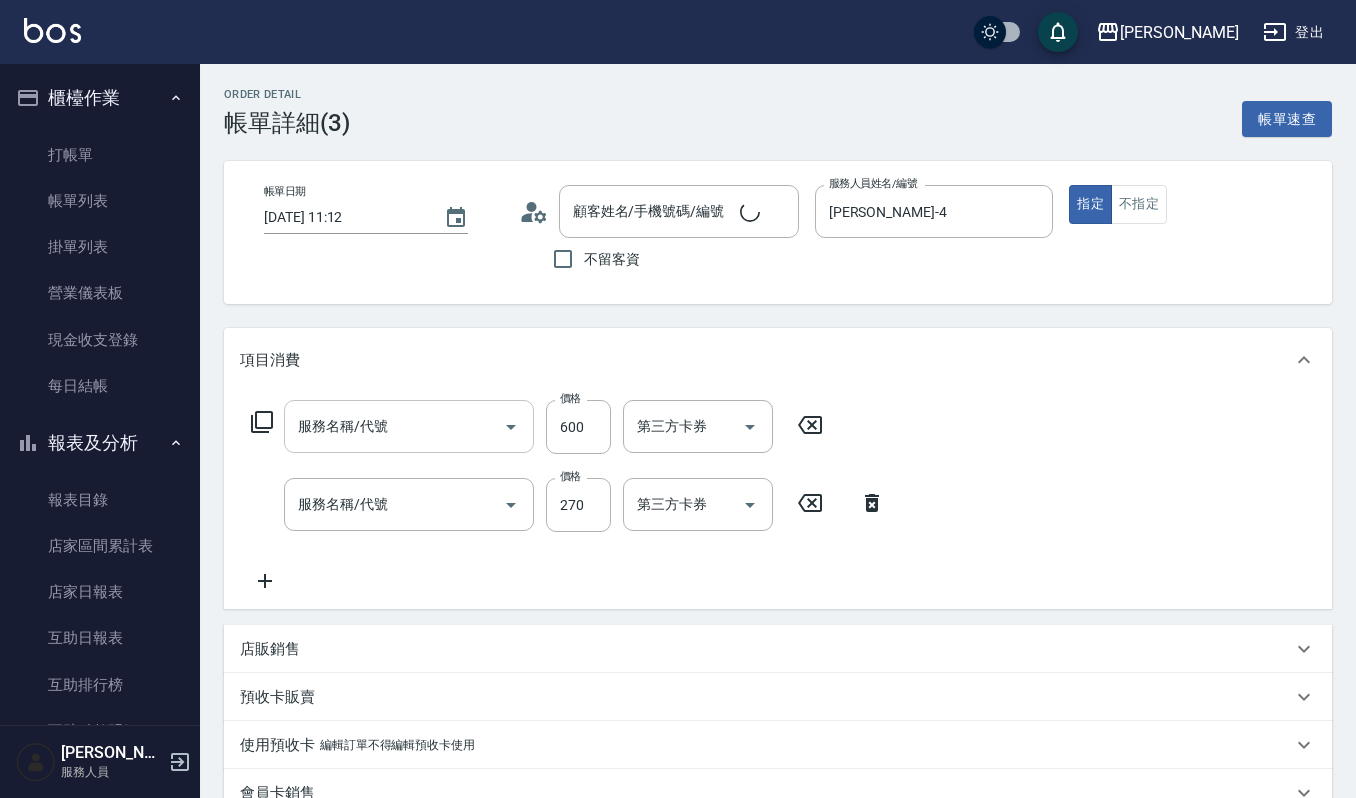 type on "經典剪髮-Gill(302)" 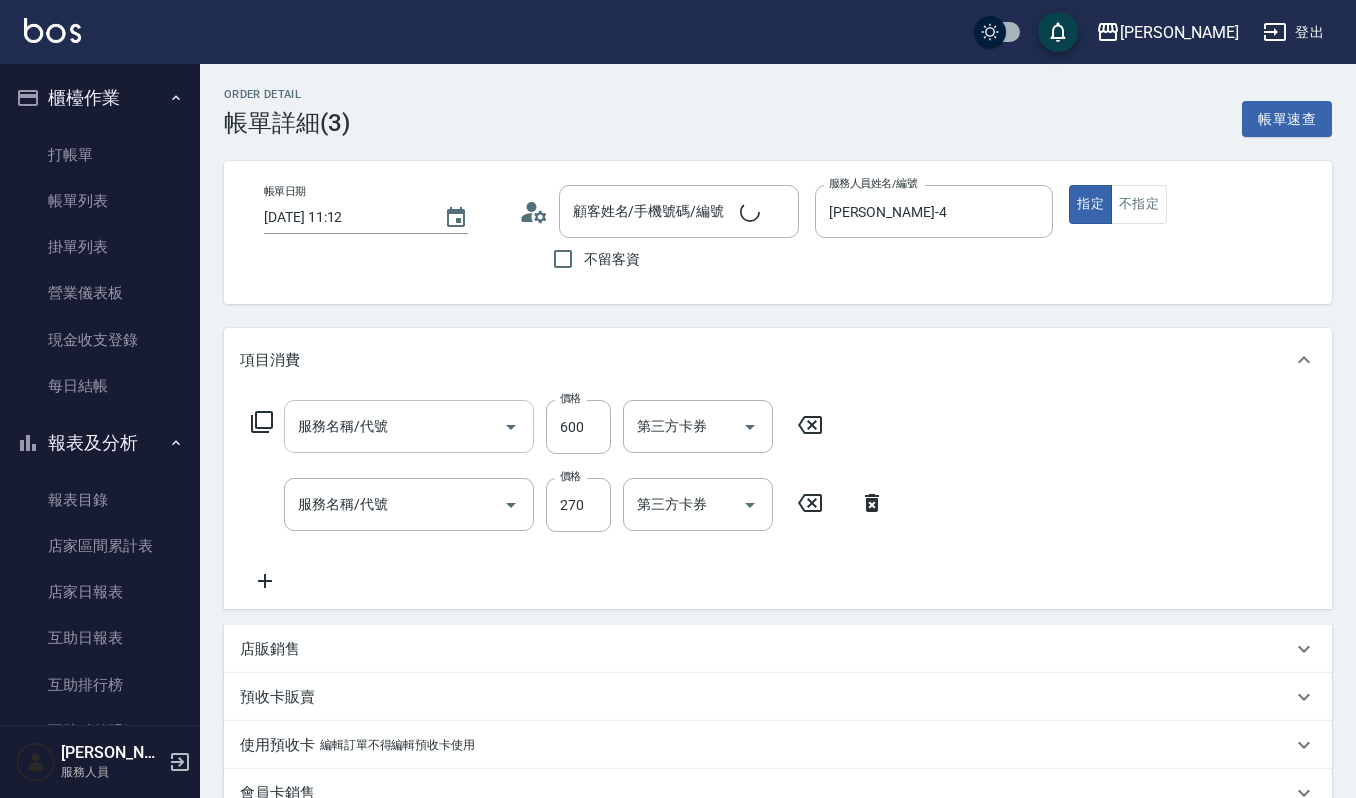 type on "一般洗髮(101)" 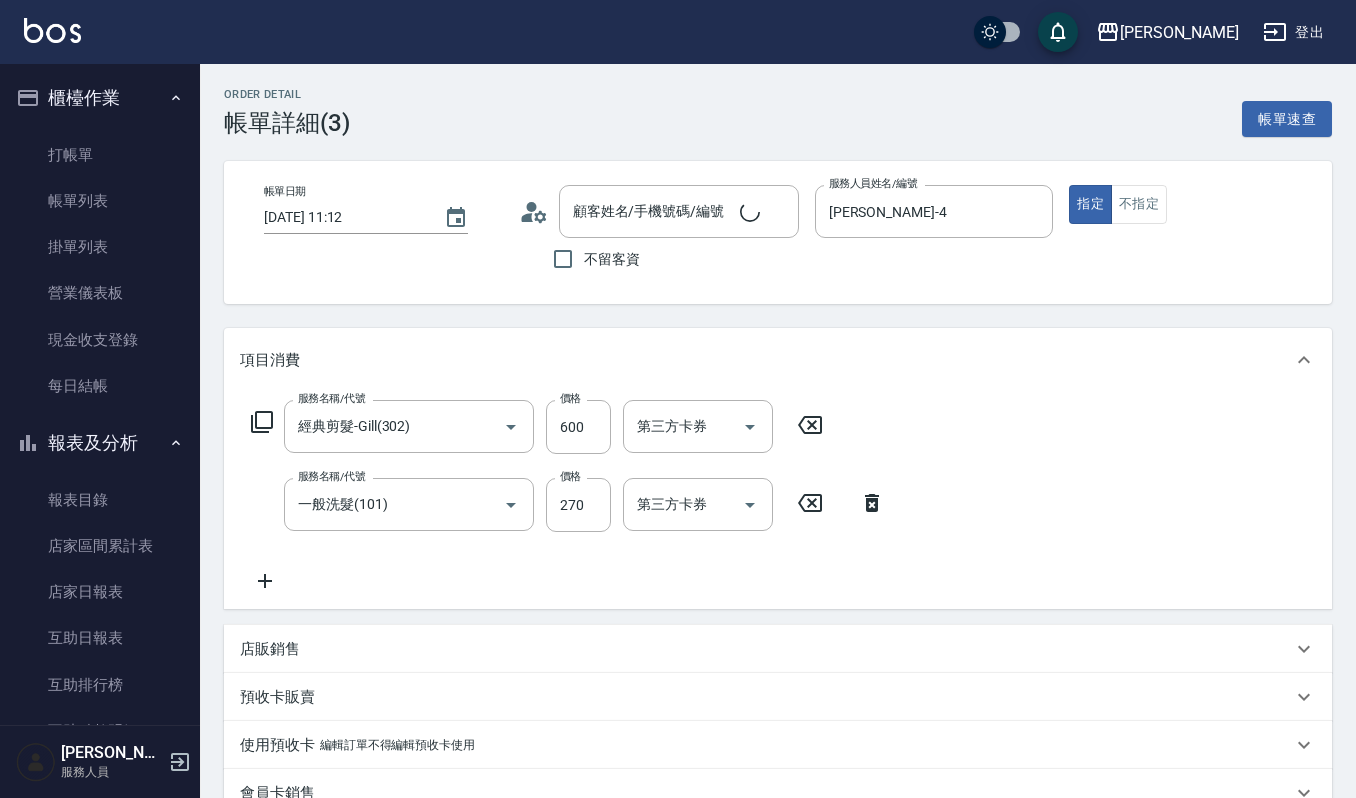 type on "[PERSON_NAME]/0920998100/665" 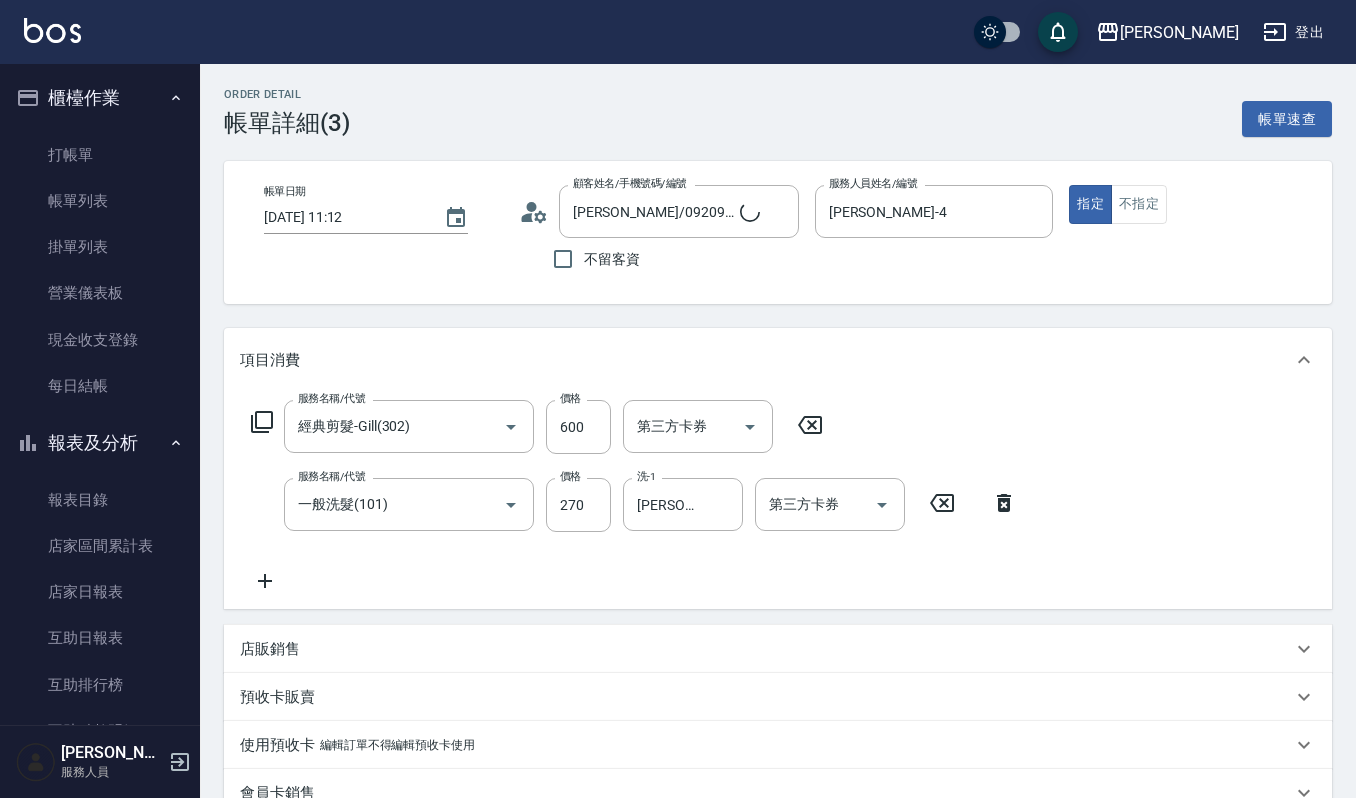 click 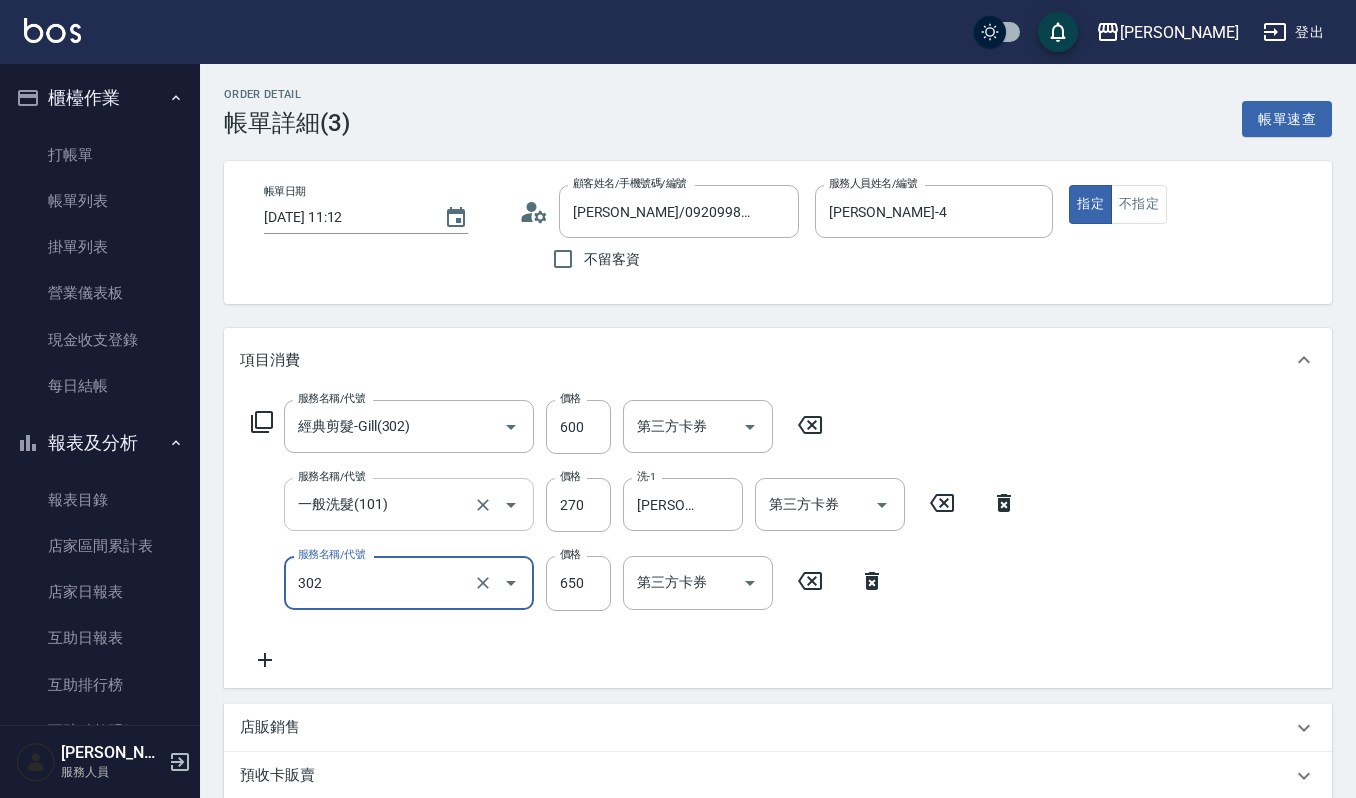 type on "經典剪髮-Gill(302)" 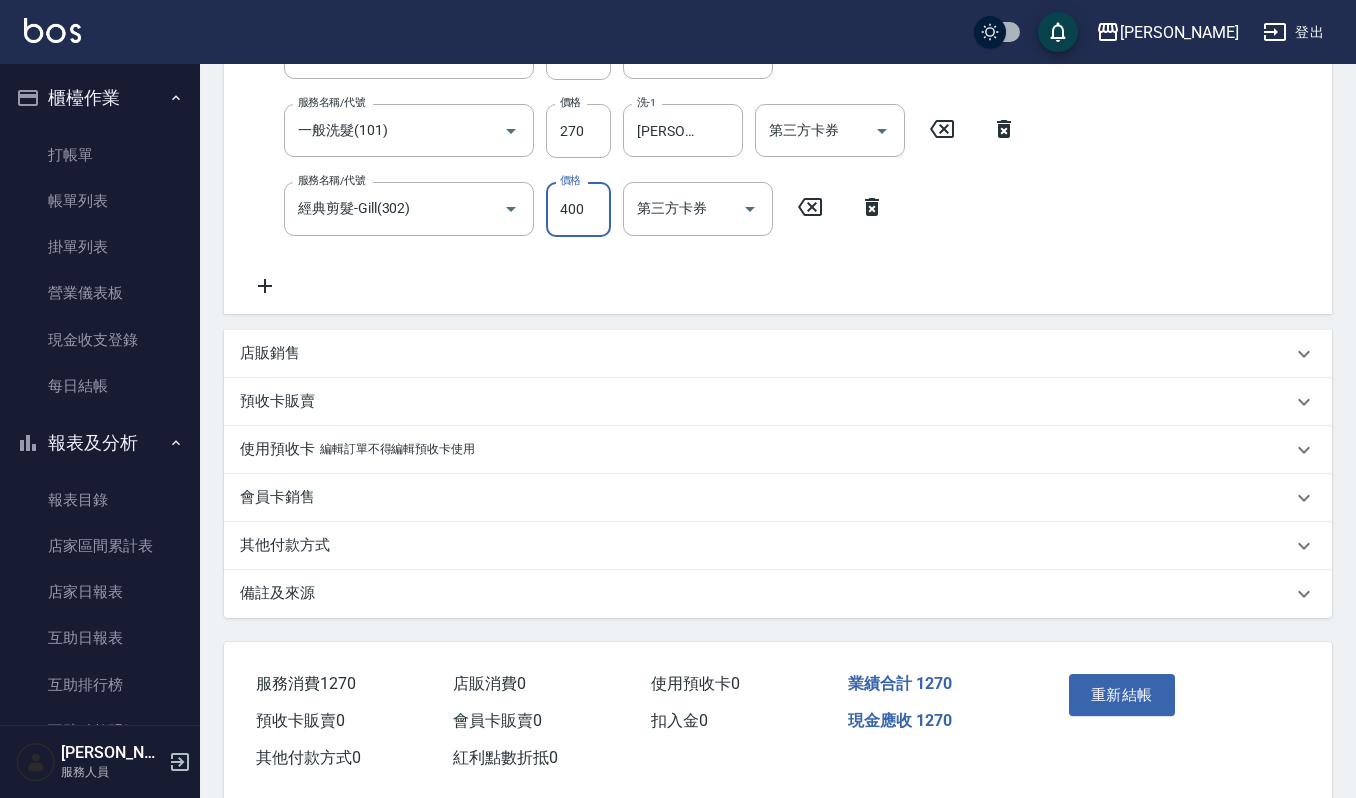 scroll, scrollTop: 400, scrollLeft: 0, axis: vertical 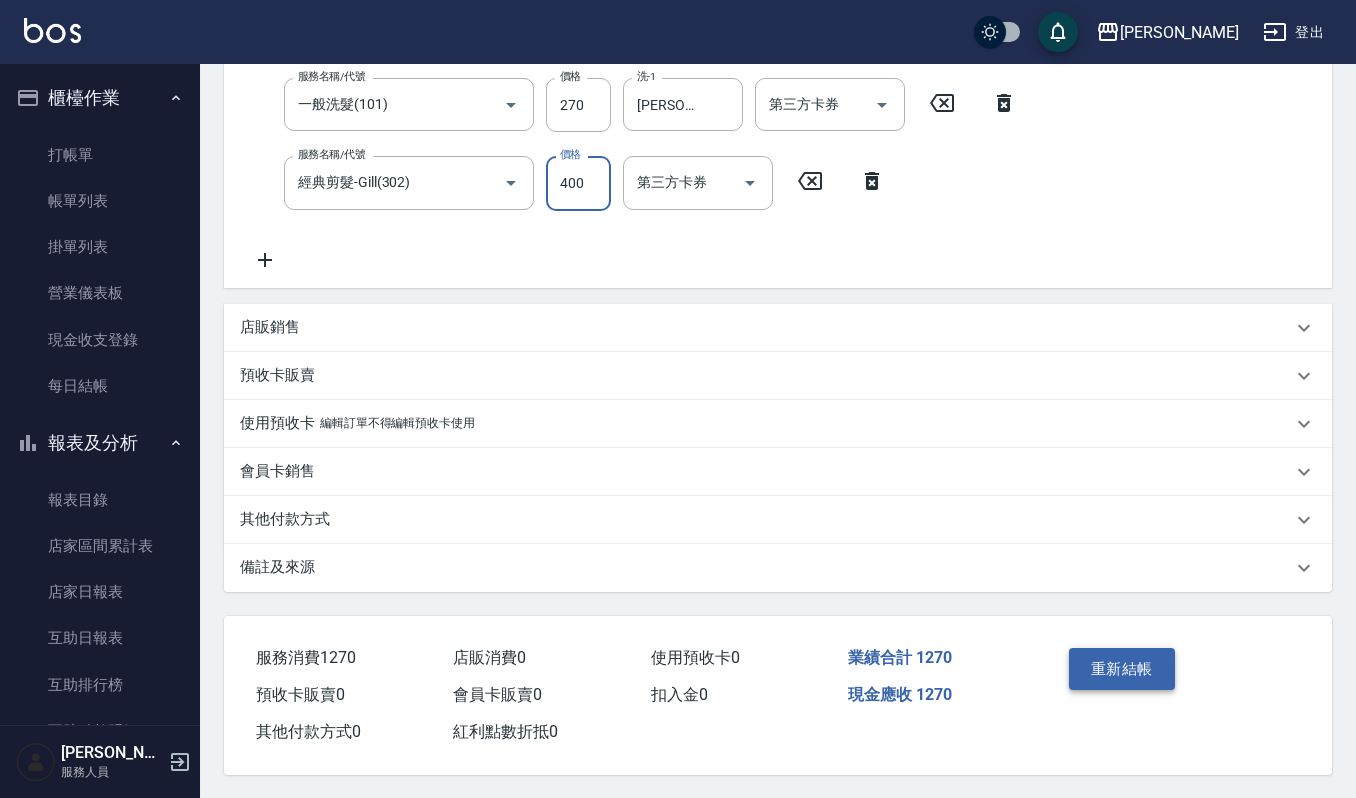 type on "400" 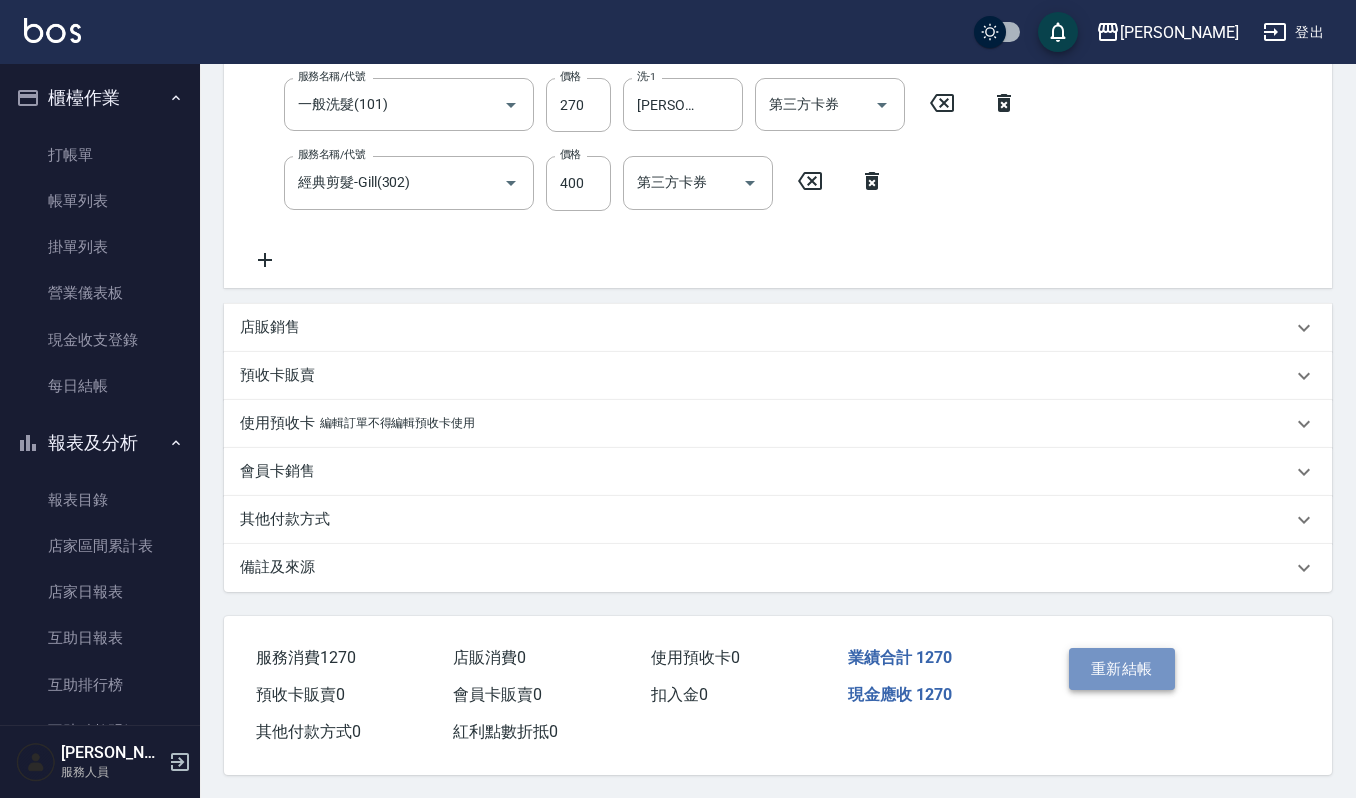 click on "重新結帳" at bounding box center (1122, 669) 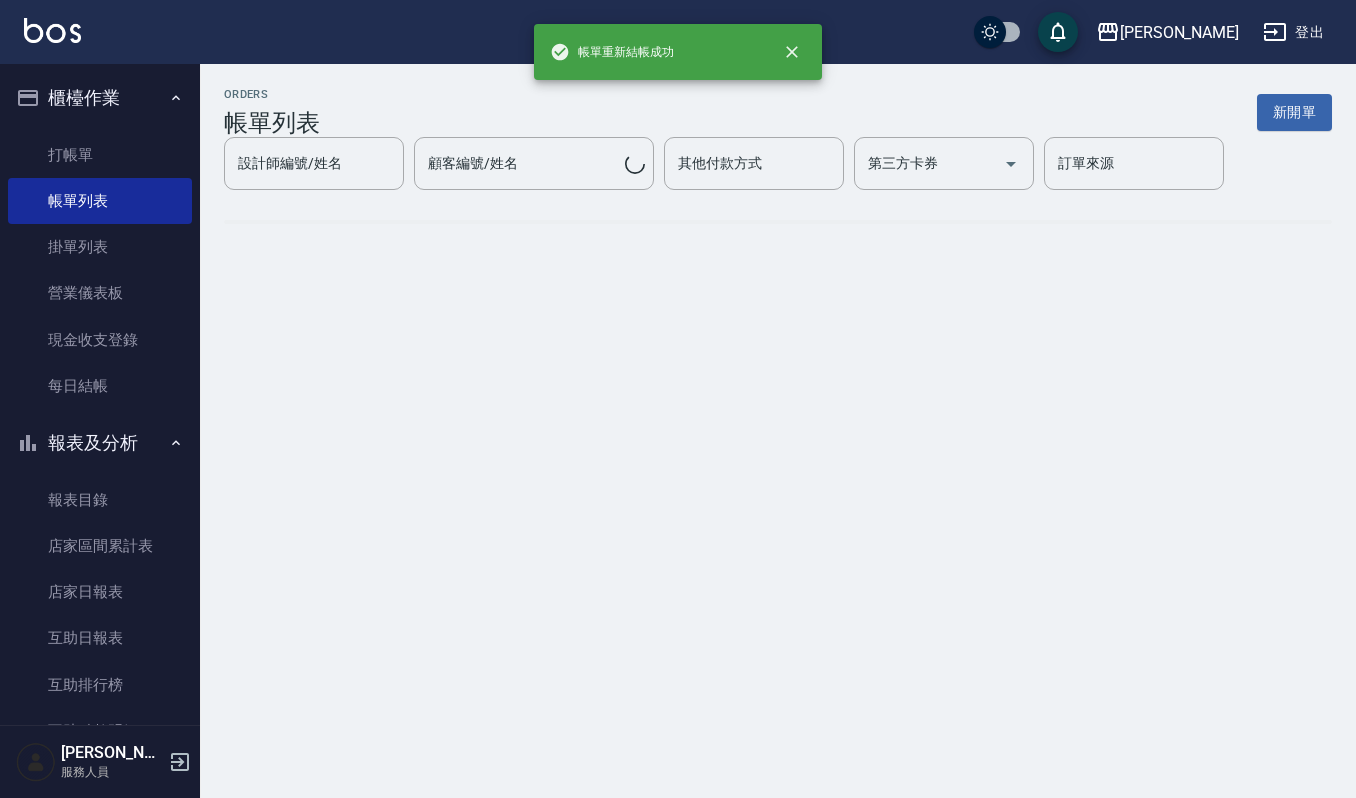 scroll, scrollTop: 0, scrollLeft: 0, axis: both 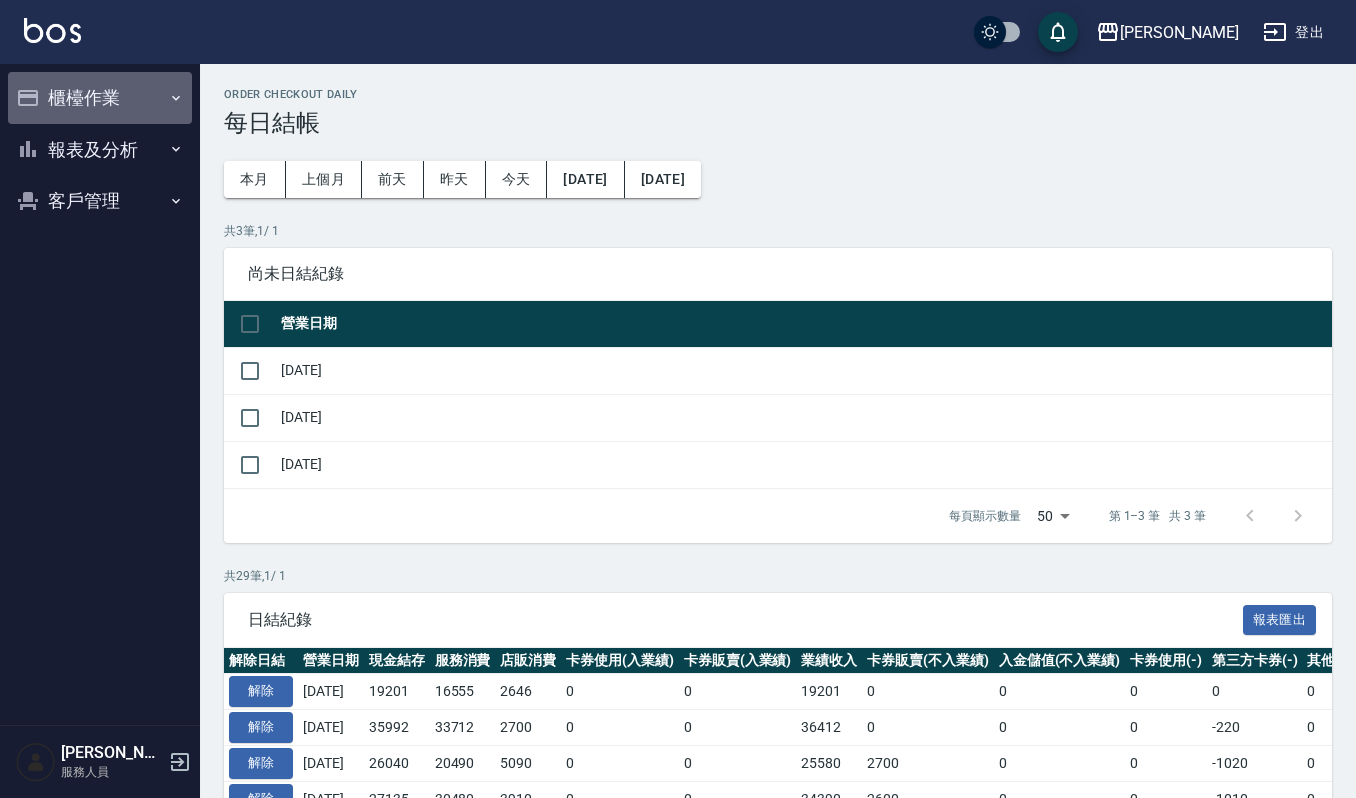 click on "櫃檯作業" at bounding box center (100, 98) 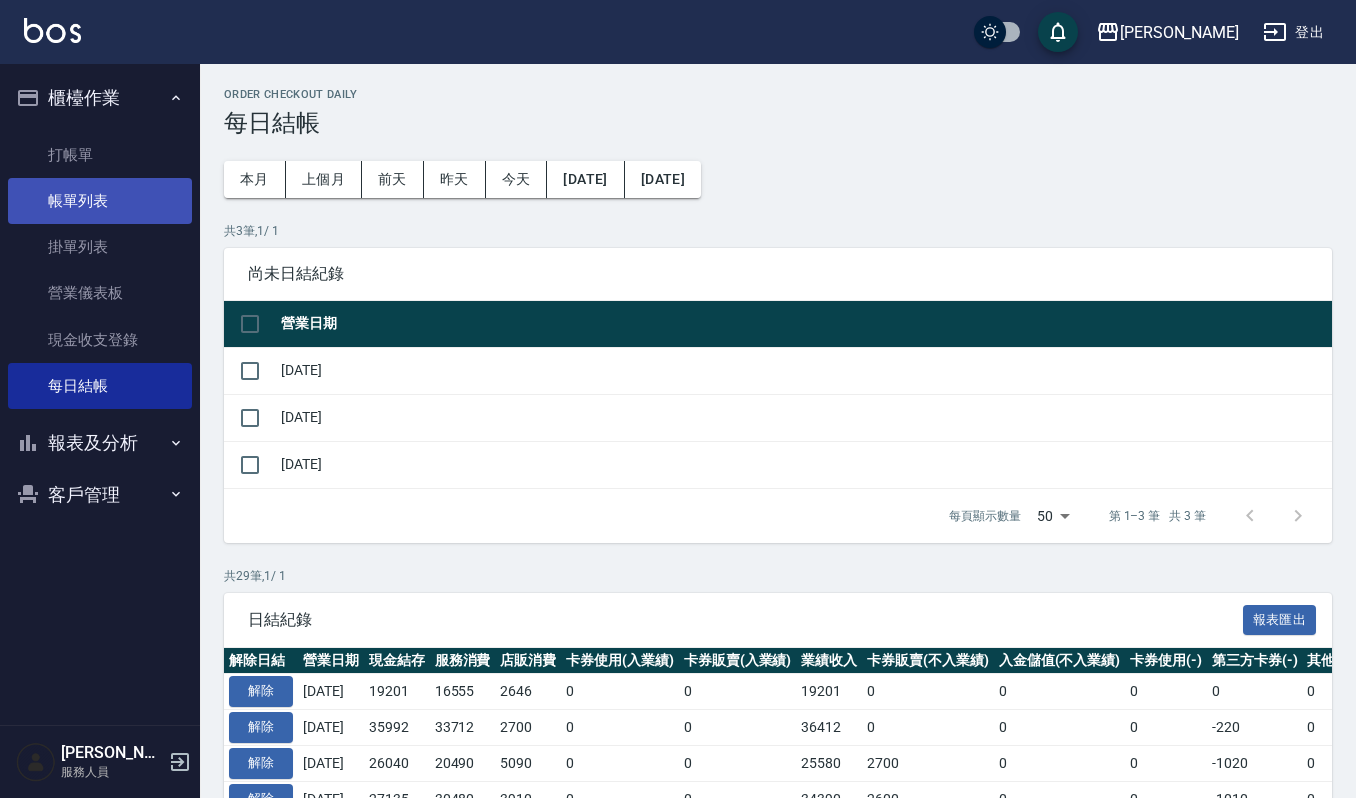 click on "帳單列表" at bounding box center [100, 201] 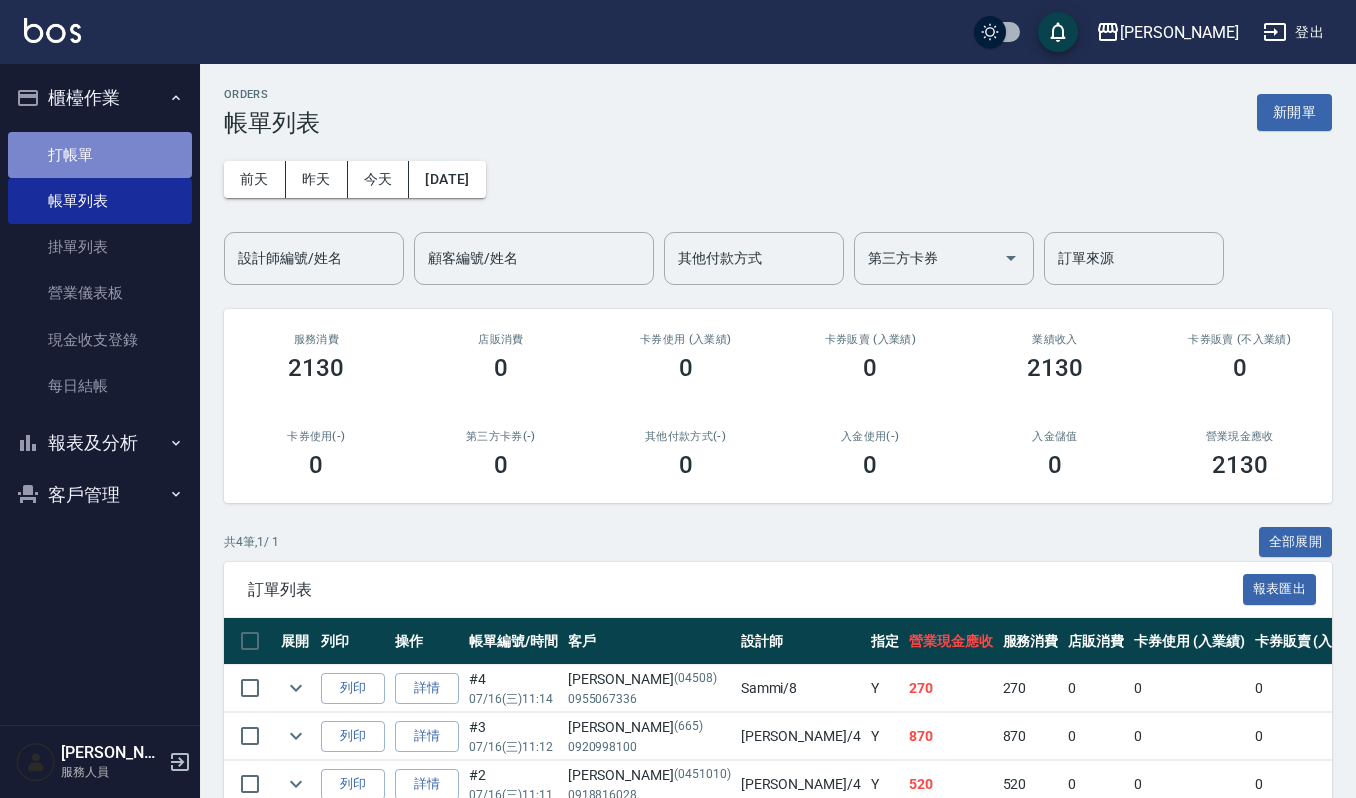 click on "打帳單" at bounding box center (100, 155) 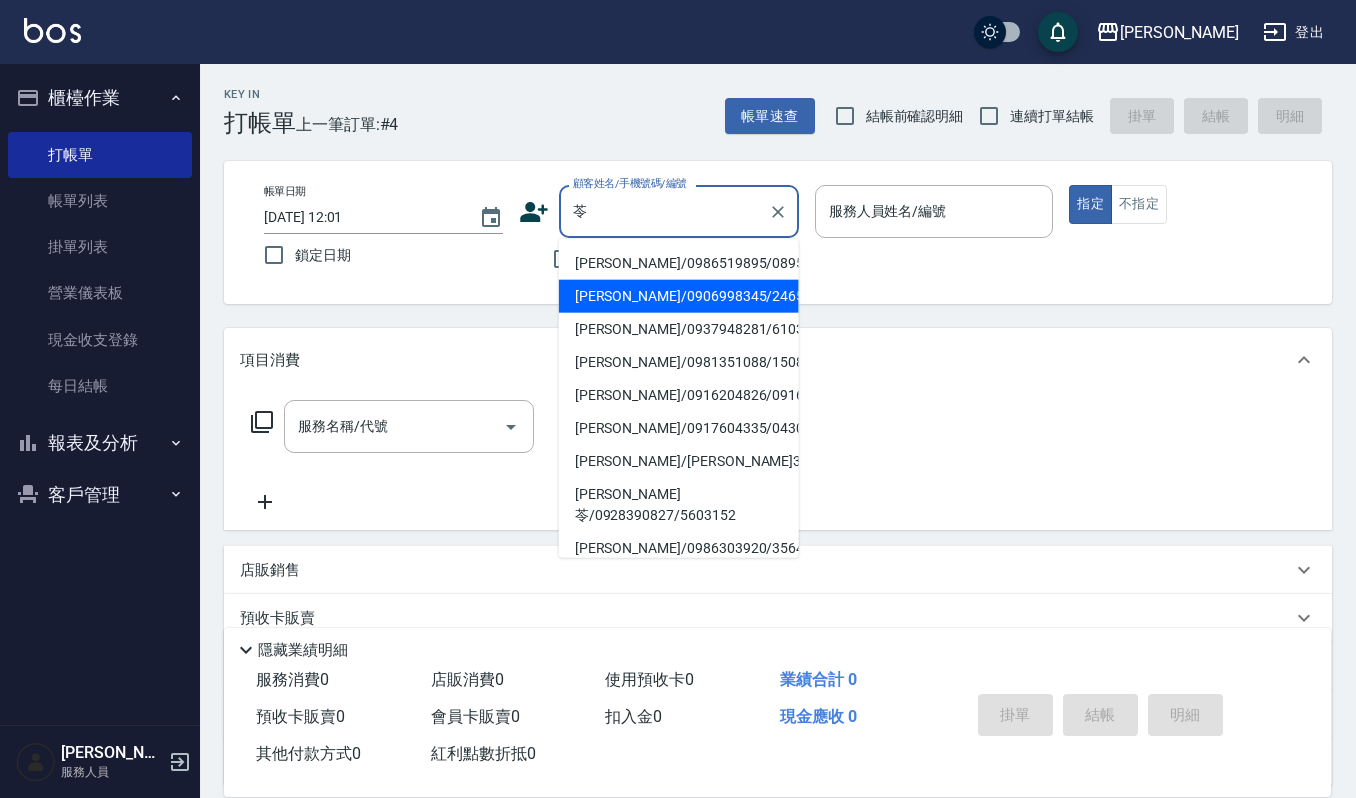 click on "吳苓榆/0906998345/2465416" at bounding box center (679, 296) 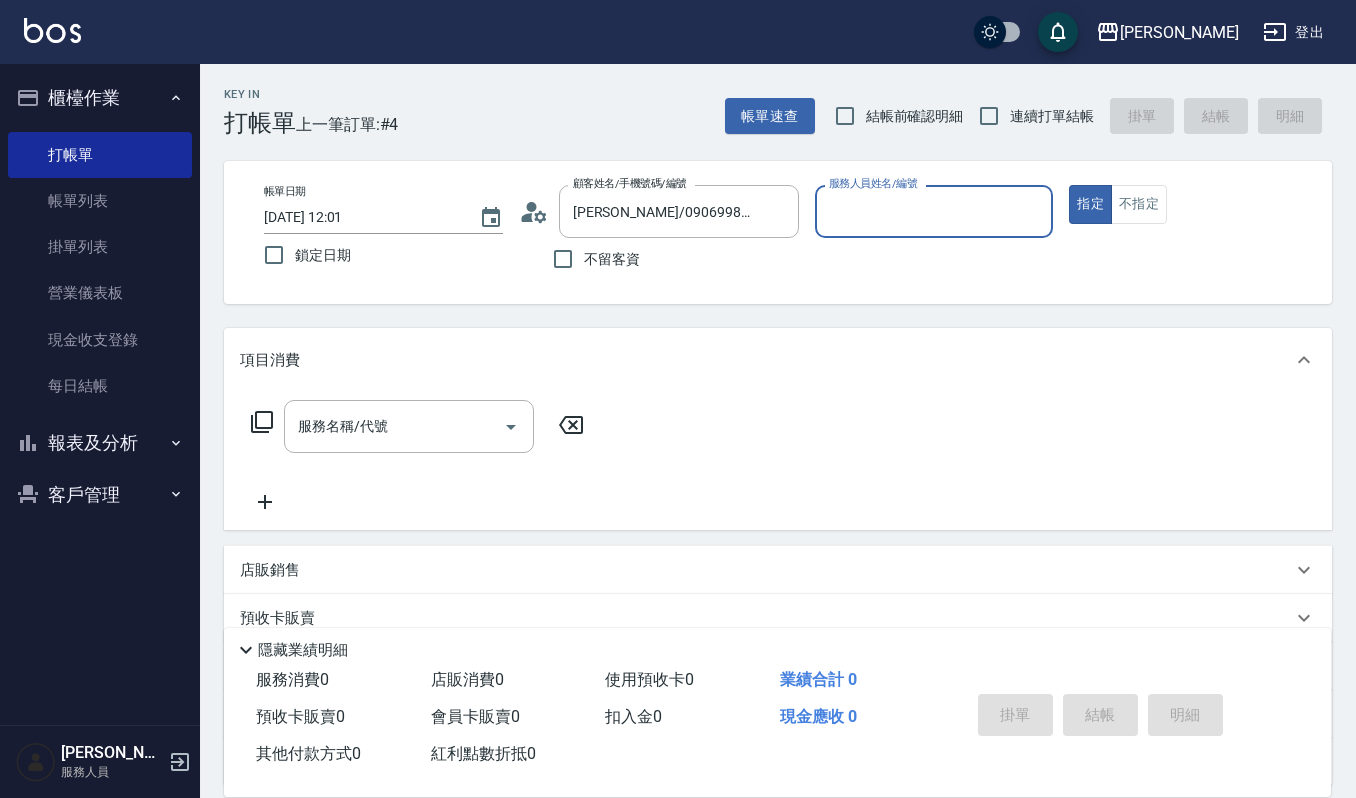 type on "Sammi-8" 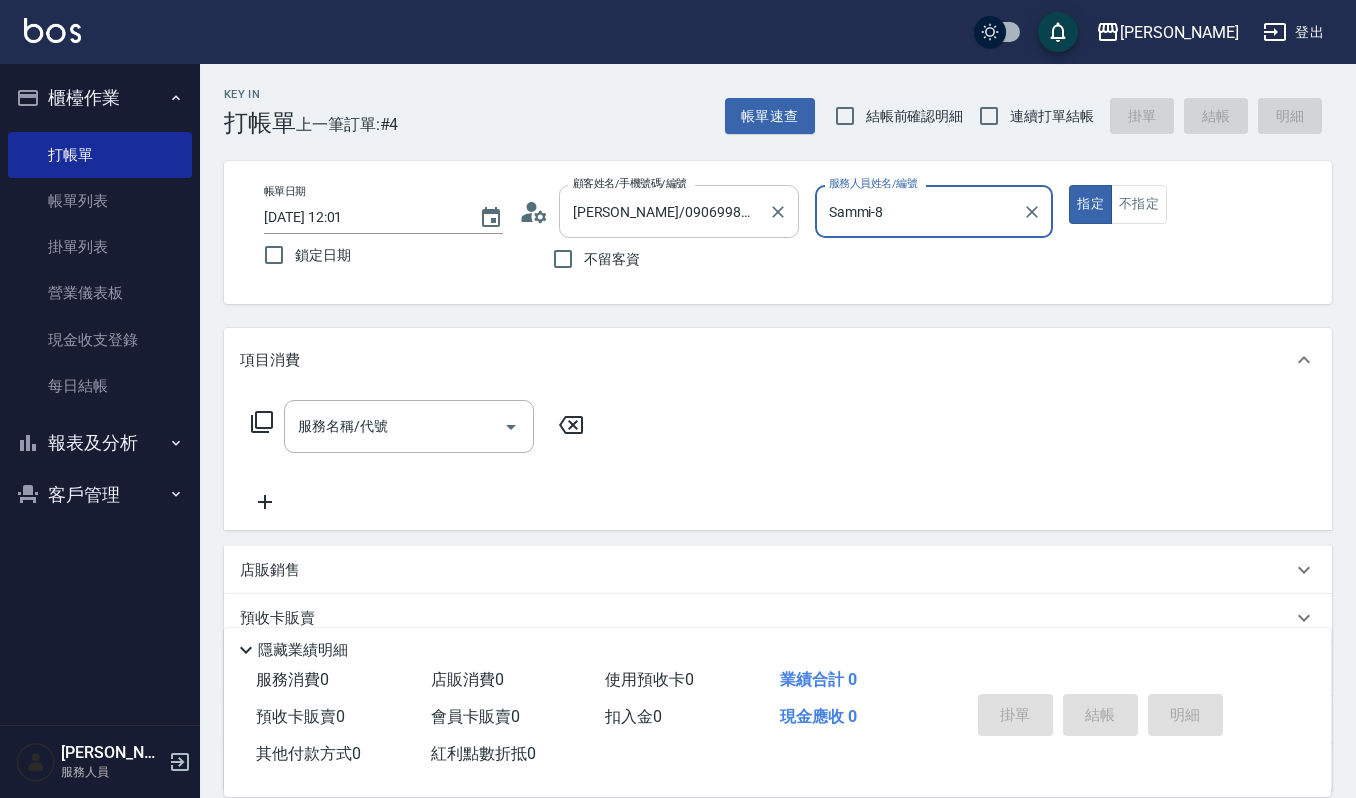 click on "吳苓榆/0906998345/2465416" at bounding box center [664, 211] 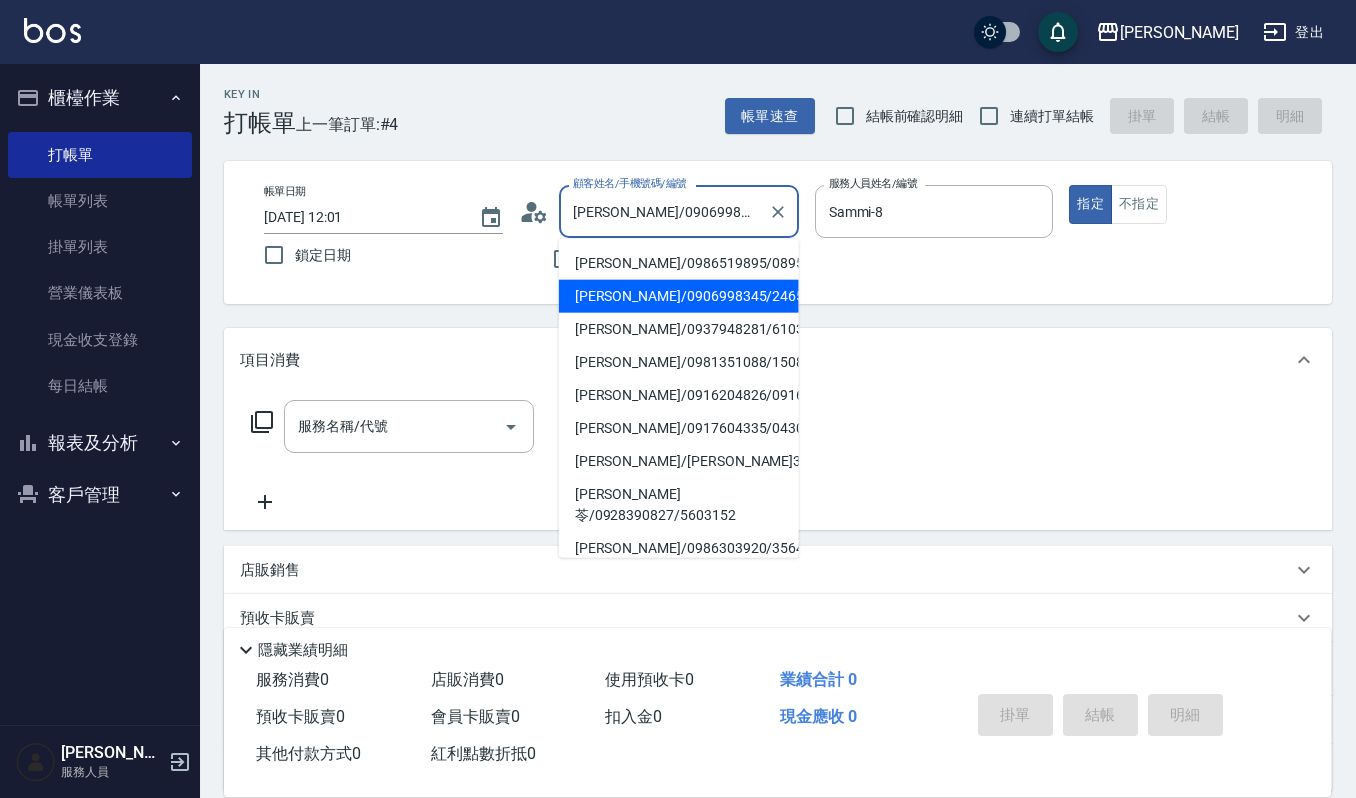 click on "吳苓榆/0906998345/2465416" at bounding box center [664, 211] 